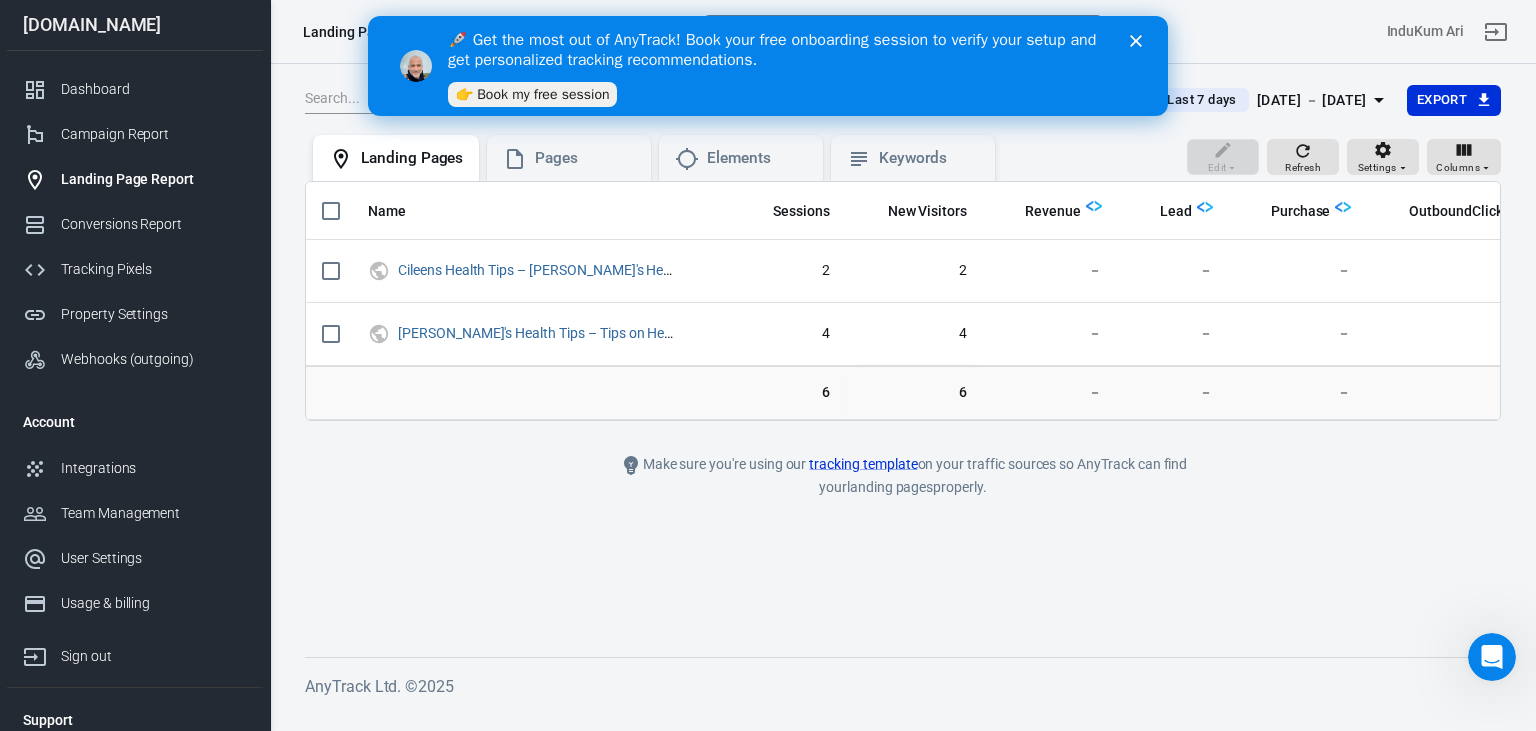 scroll, scrollTop: 0, scrollLeft: 0, axis: both 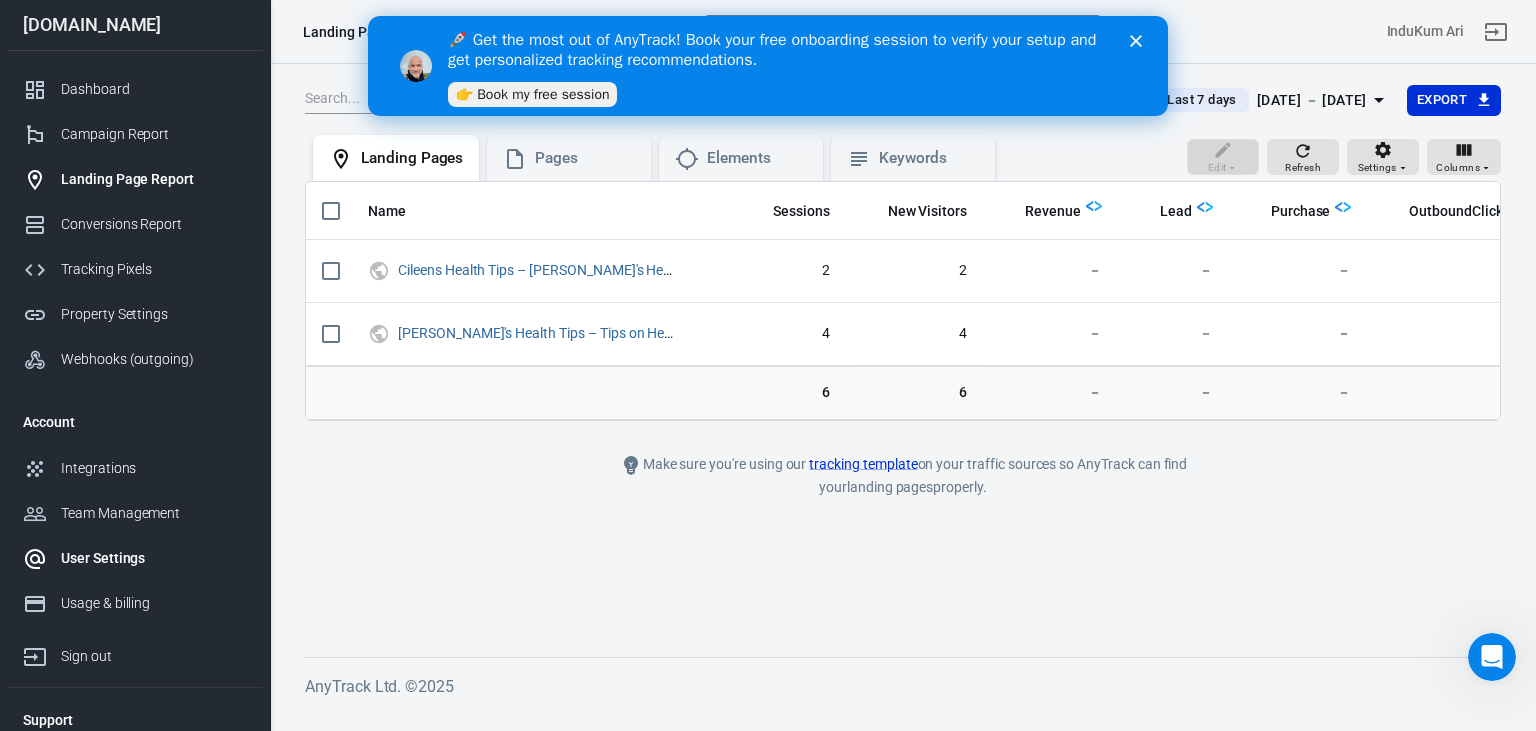 click on "User Settings" at bounding box center (154, 558) 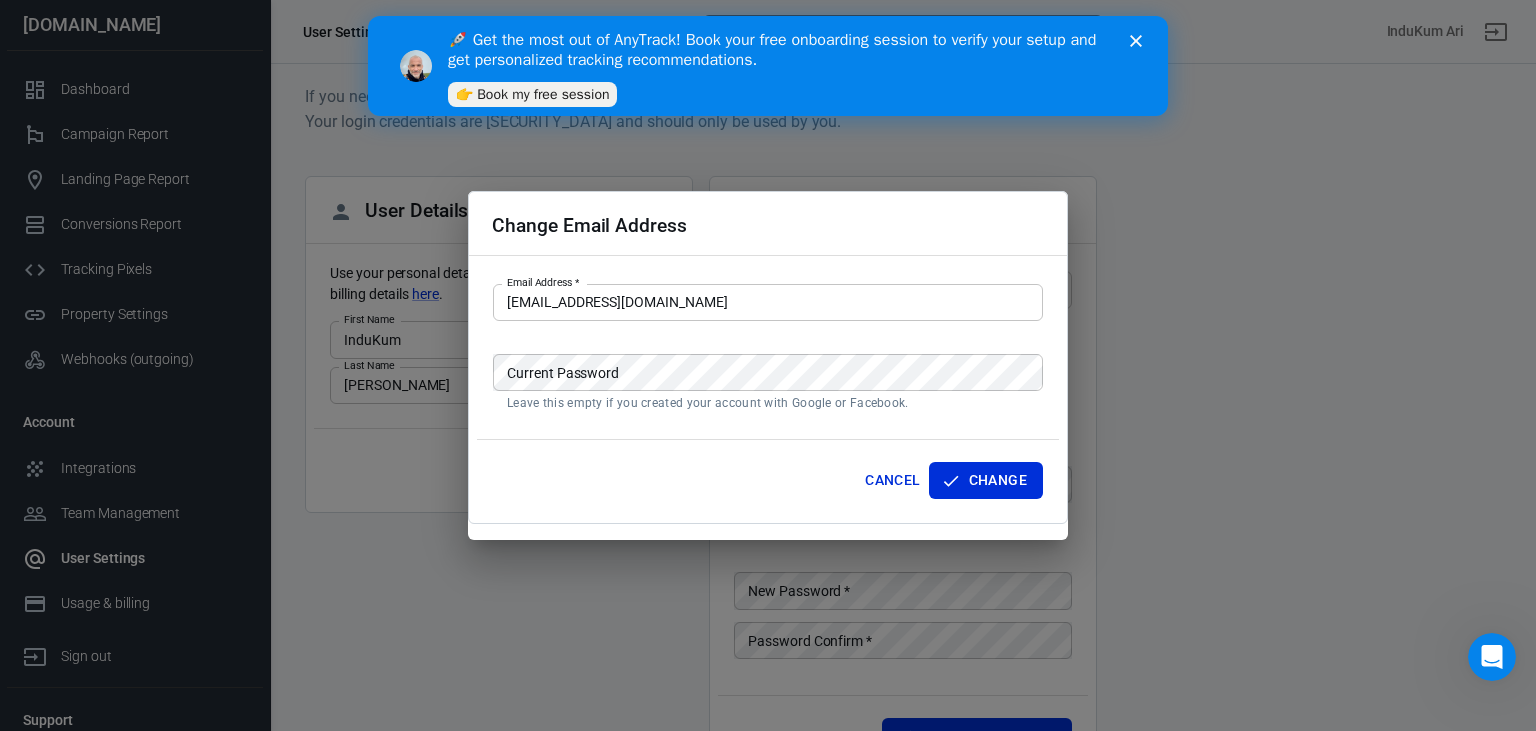 drag, startPoint x: 915, startPoint y: 292, endPoint x: 713, endPoint y: 292, distance: 202 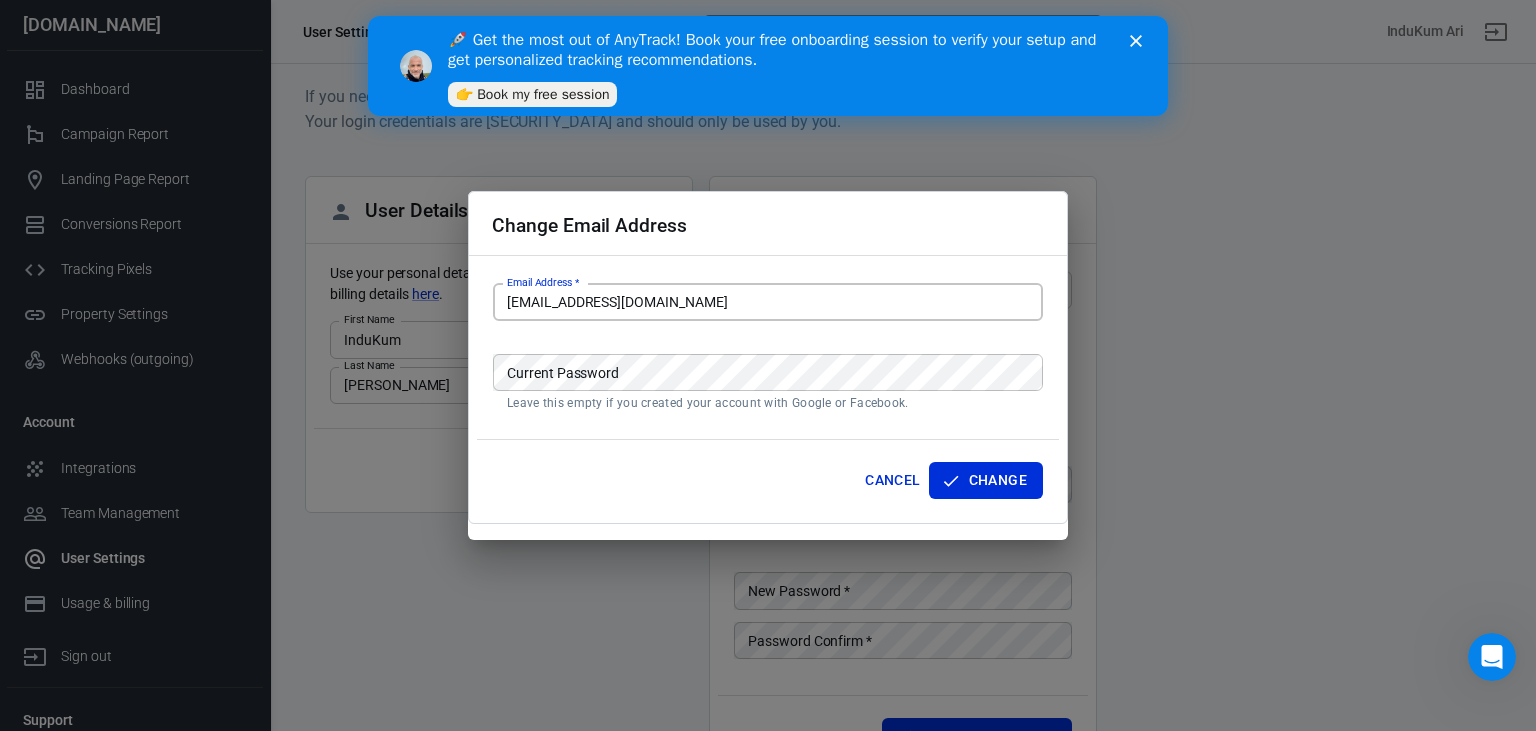drag, startPoint x: 677, startPoint y: 302, endPoint x: 398, endPoint y: 312, distance: 279.17917 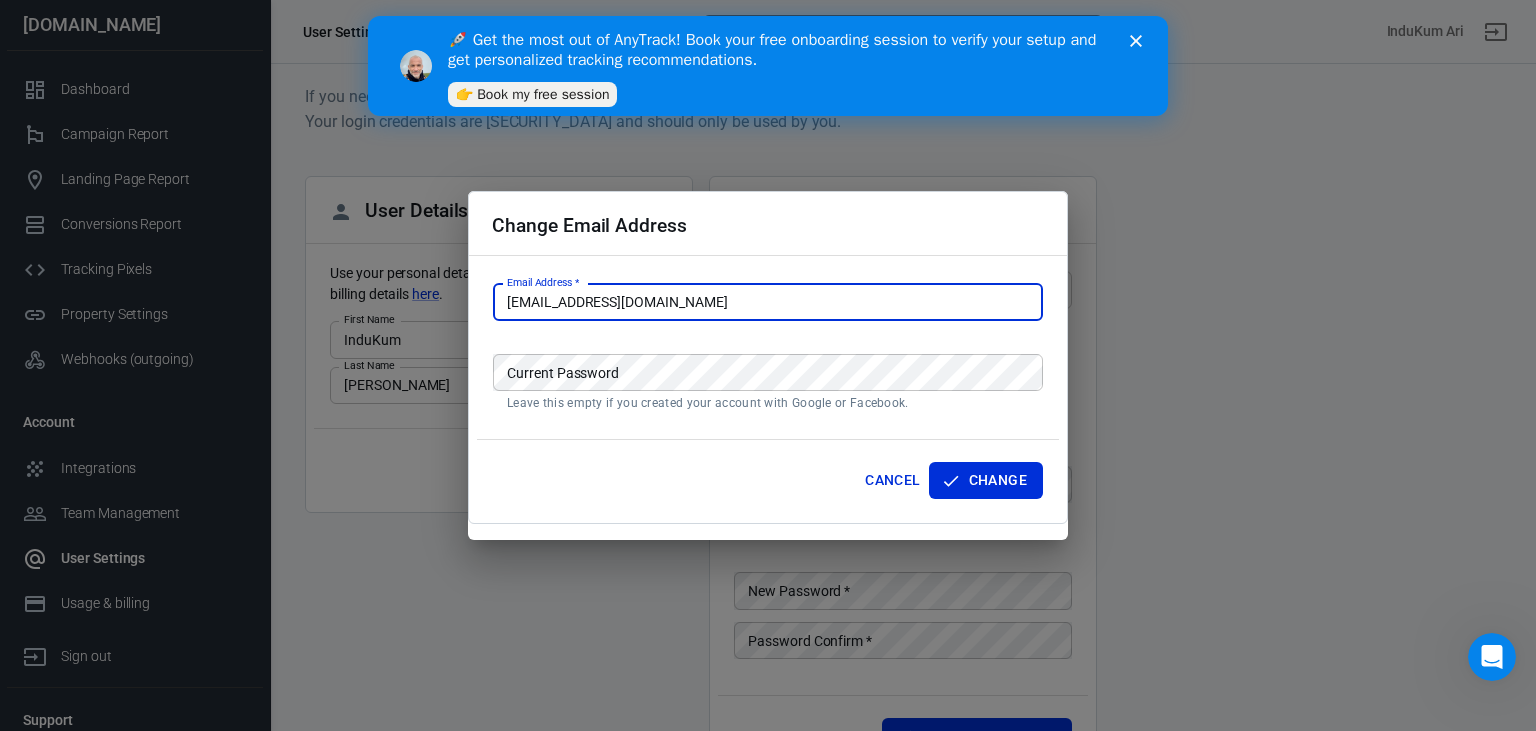 click on "Cancel" at bounding box center (892, 480) 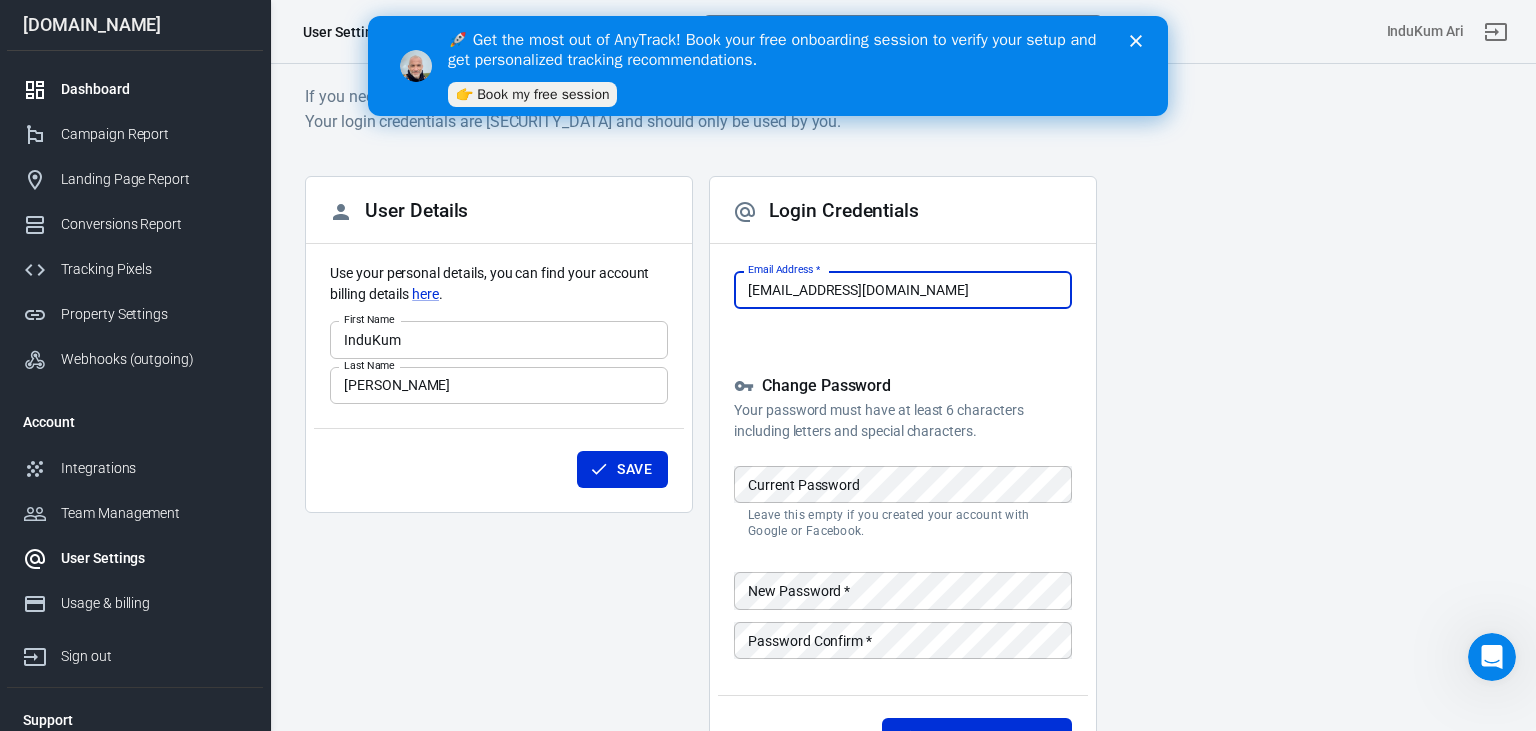 click on "Dashboard" at bounding box center (154, 89) 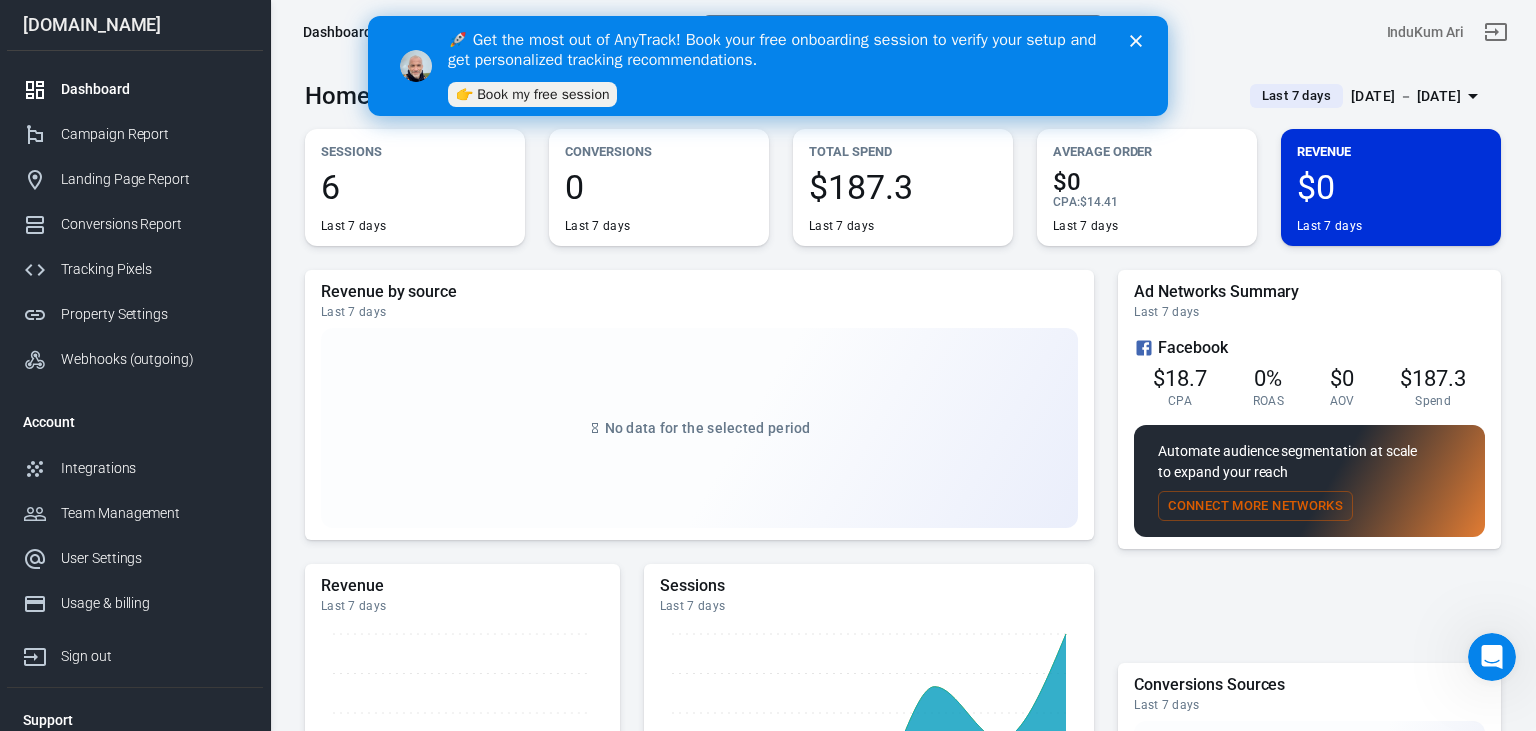 click 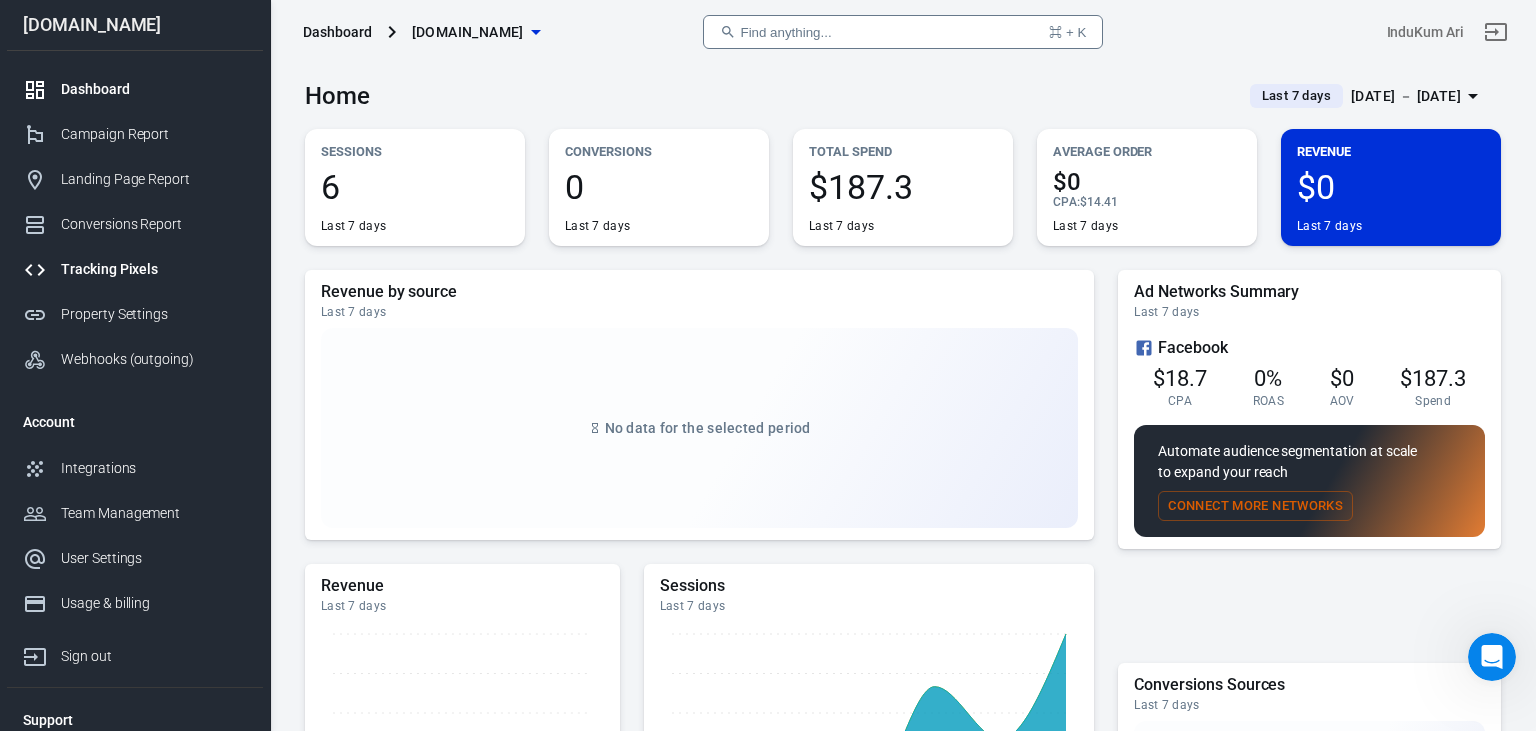 click on "Tracking Pixels" at bounding box center [154, 269] 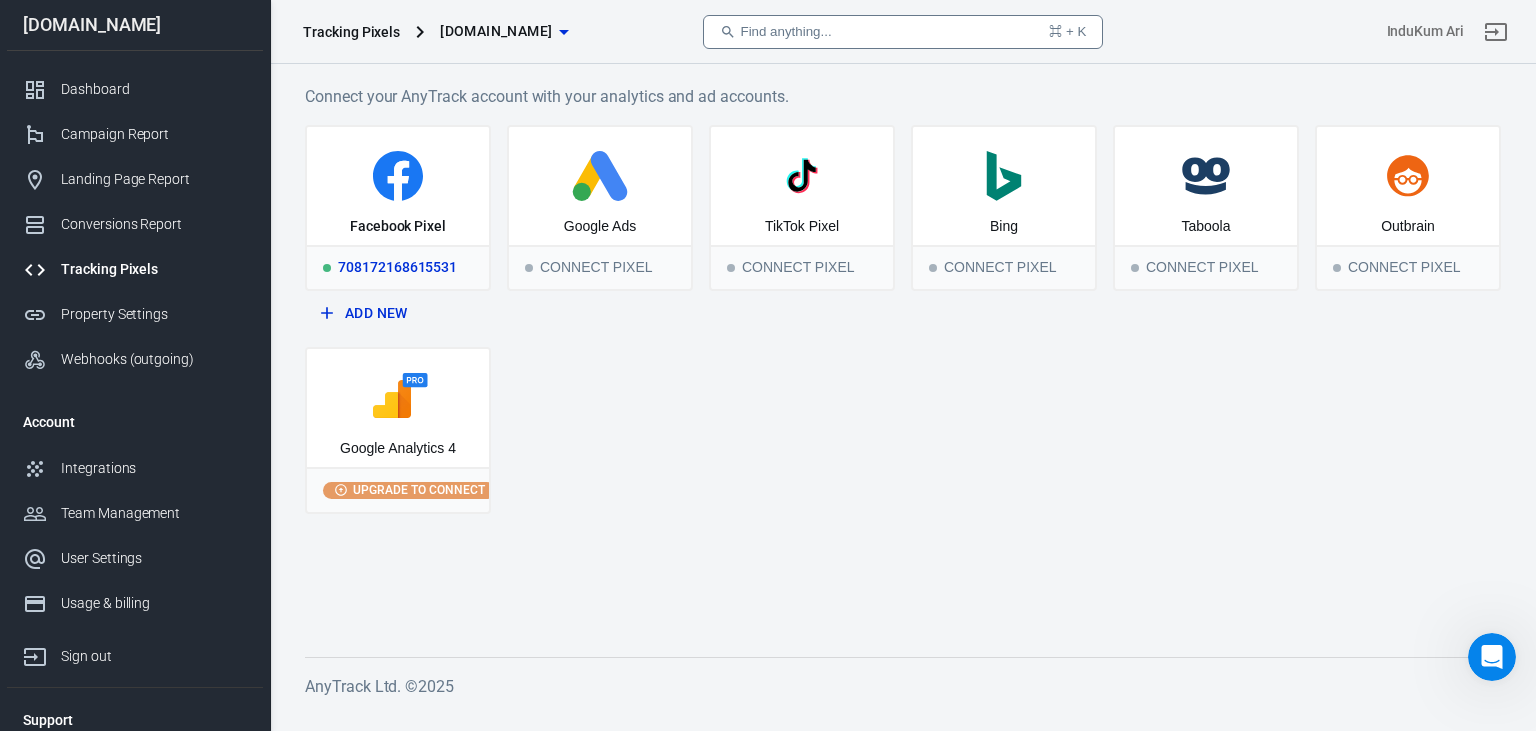 click on "708172168615531" at bounding box center (398, 267) 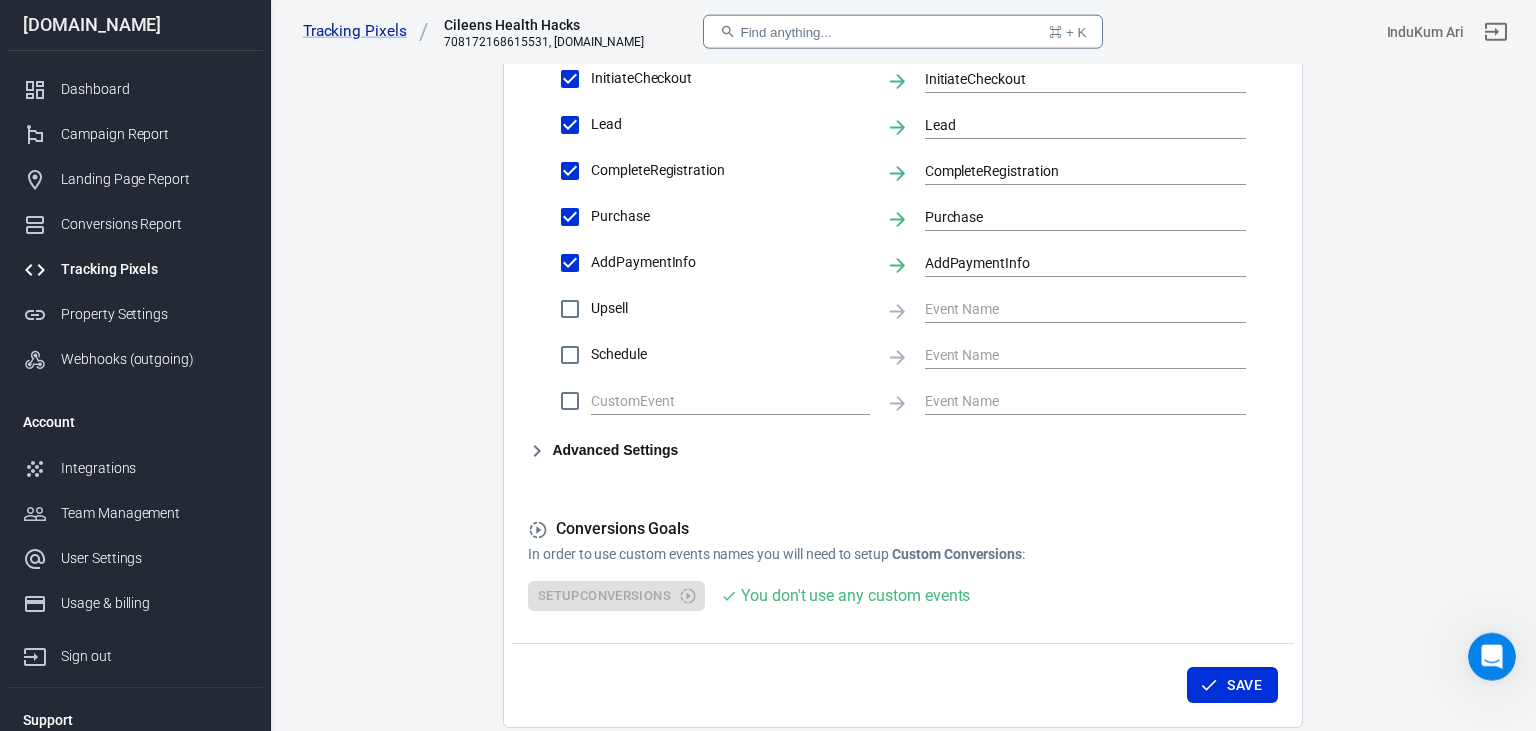 scroll, scrollTop: 1032, scrollLeft: 0, axis: vertical 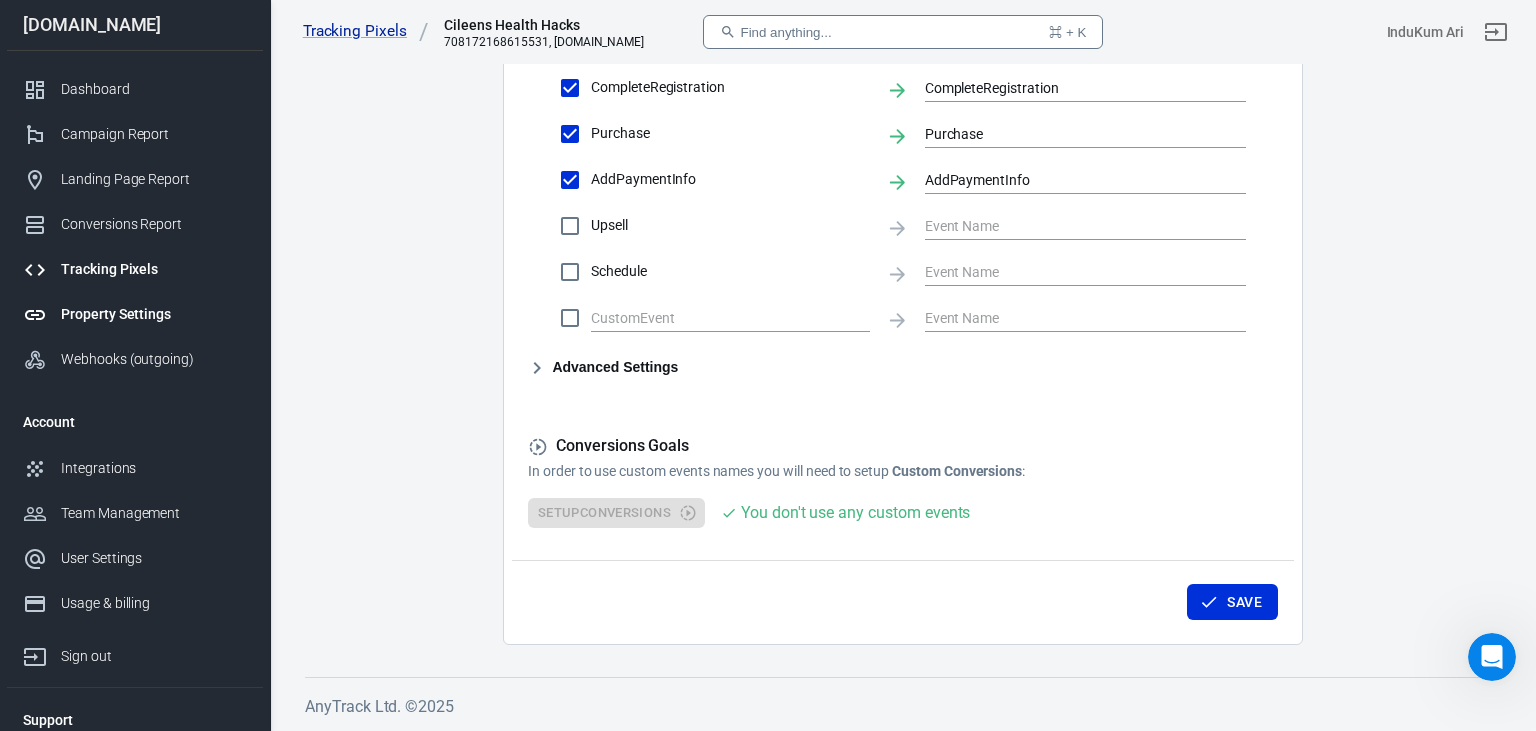 click on "Property Settings" at bounding box center [154, 314] 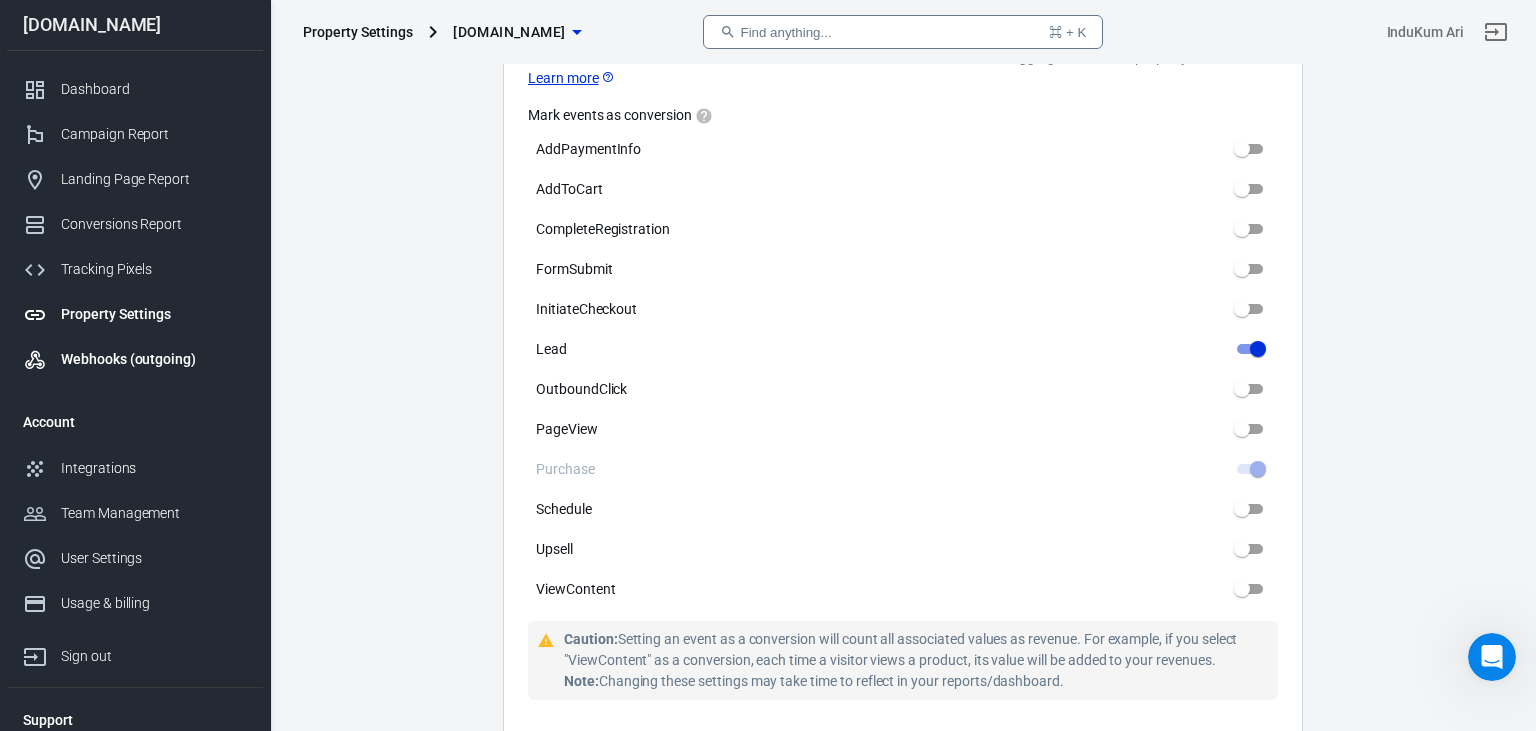 click on "Webhooks (outgoing)" at bounding box center [154, 359] 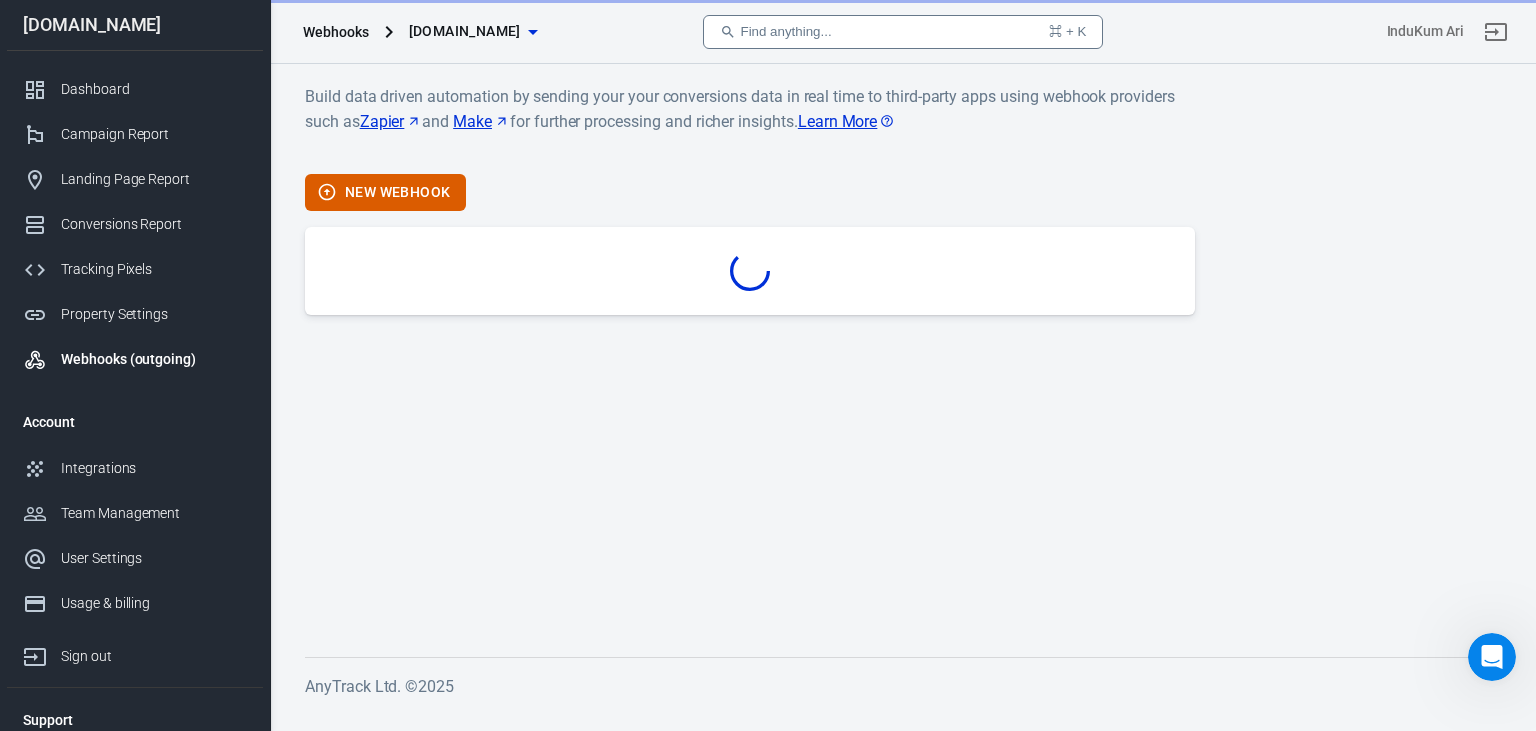 scroll, scrollTop: 0, scrollLeft: 0, axis: both 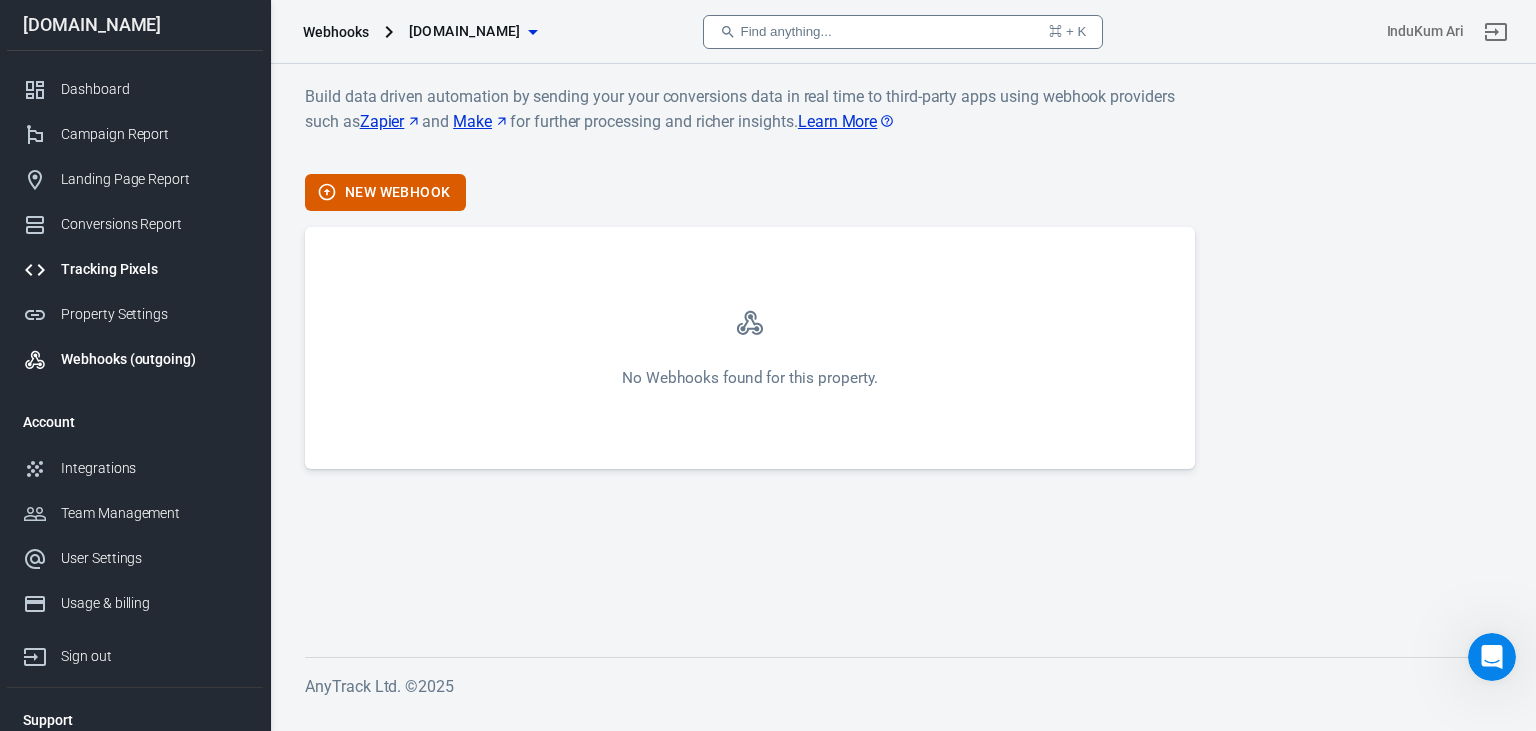 click on "Tracking Pixels" at bounding box center [154, 269] 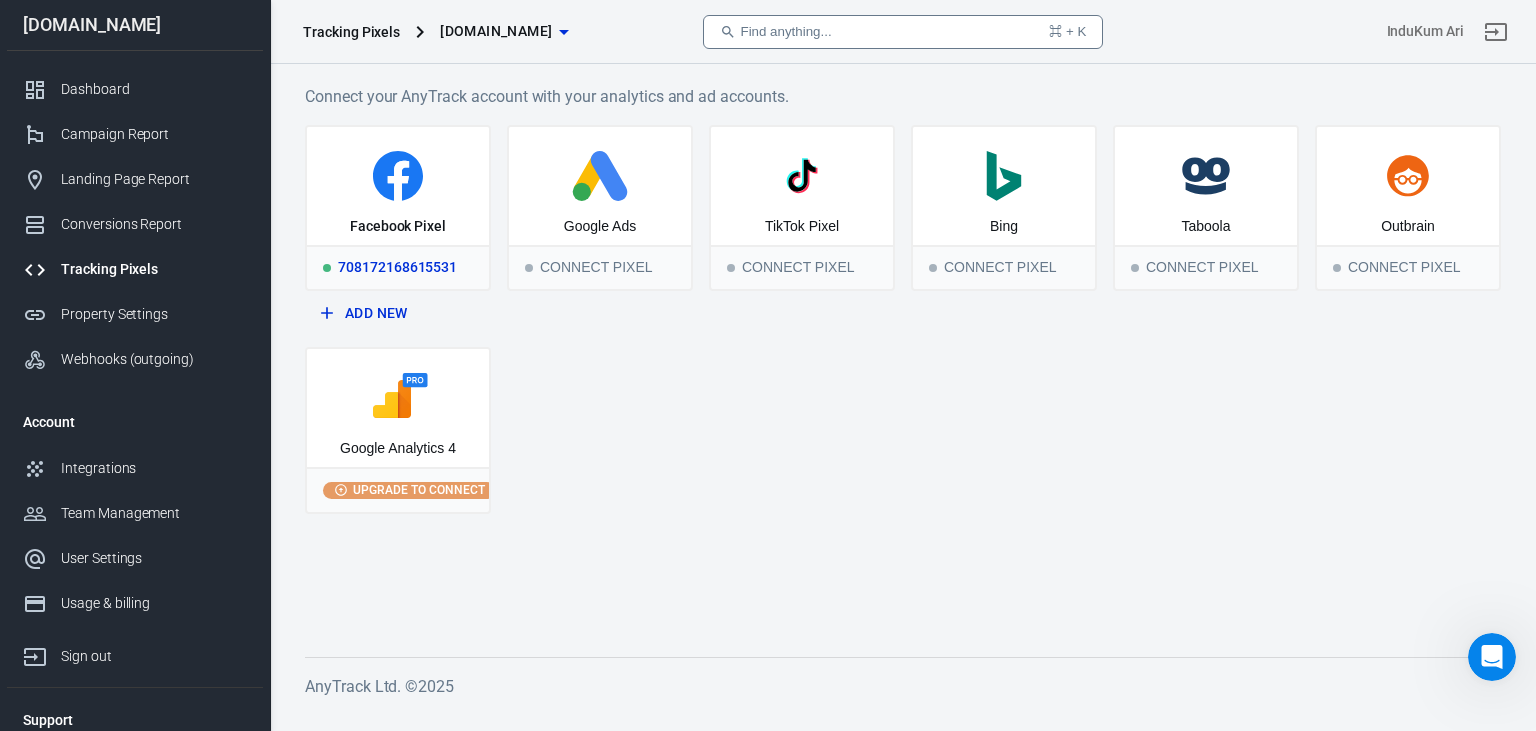 click 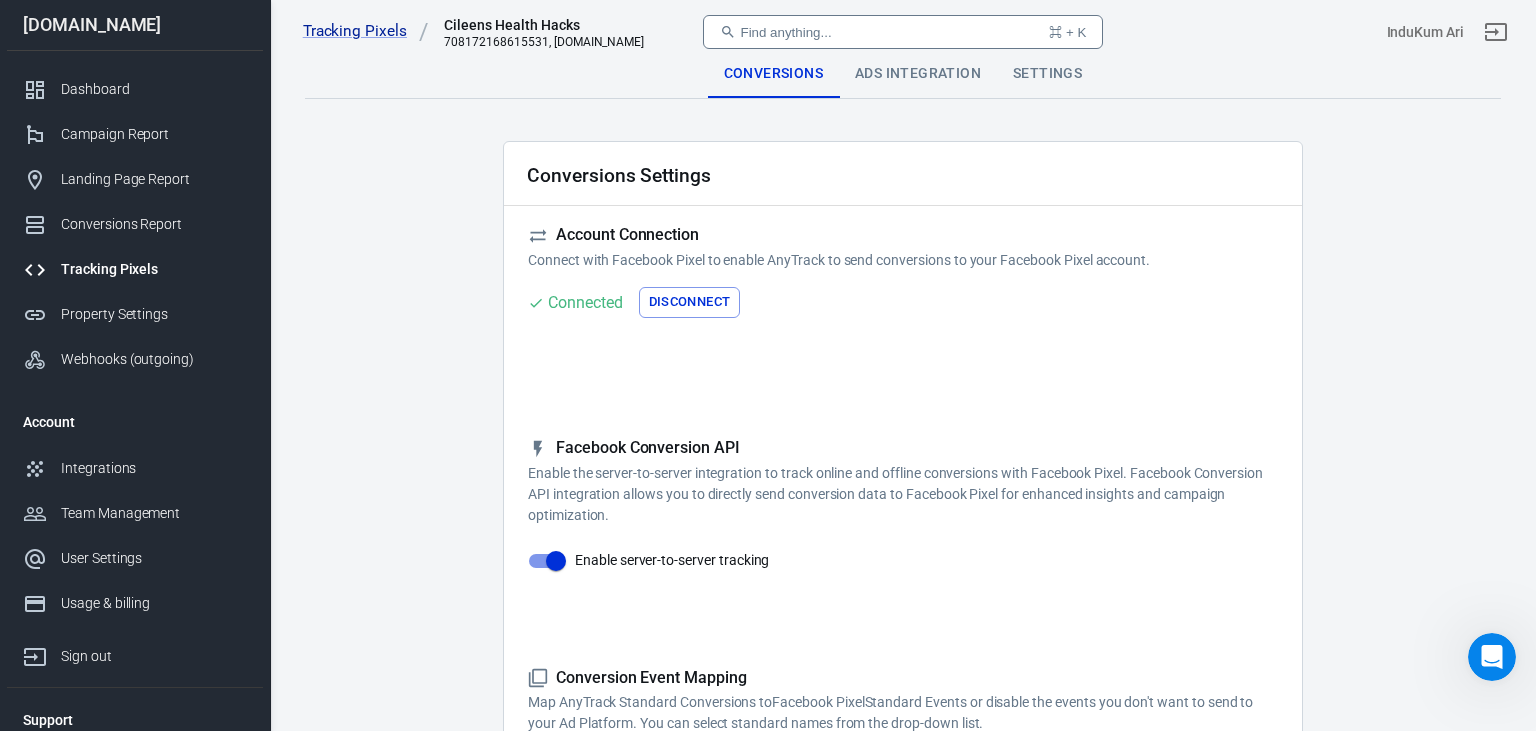 click on "Ads Integration" at bounding box center [918, 74] 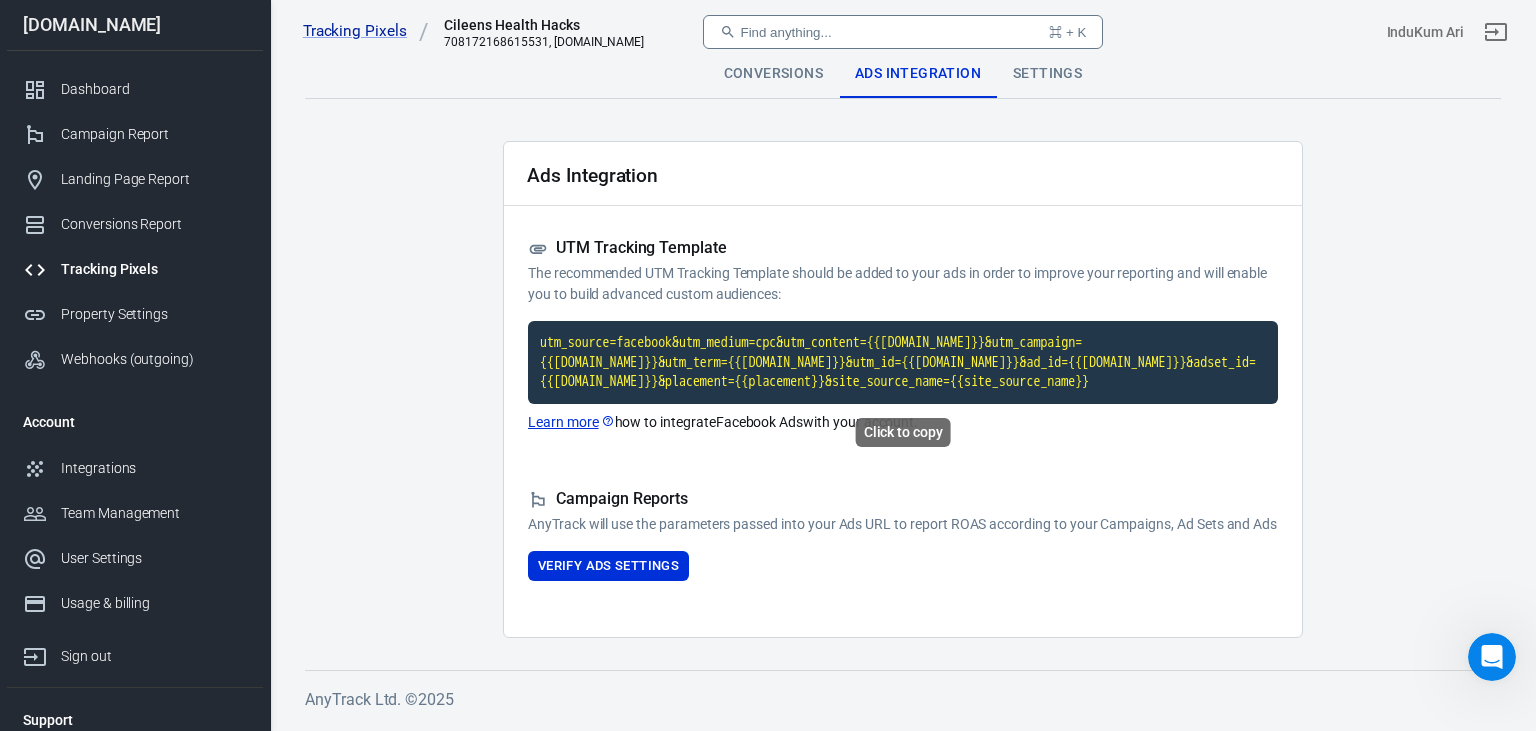 click on "utm_source=facebook&utm_medium=cpc&utm_content={{[DOMAIN_NAME]}}&utm_campaign={{[DOMAIN_NAME]}}&utm_term={{[DOMAIN_NAME]}}&utm_id={{[DOMAIN_NAME]}}&ad_id={{[DOMAIN_NAME]}}&adset_id={{[DOMAIN_NAME]}}&placement={{placement}}&site_source_name={{site_source_name}}" at bounding box center (903, 362) 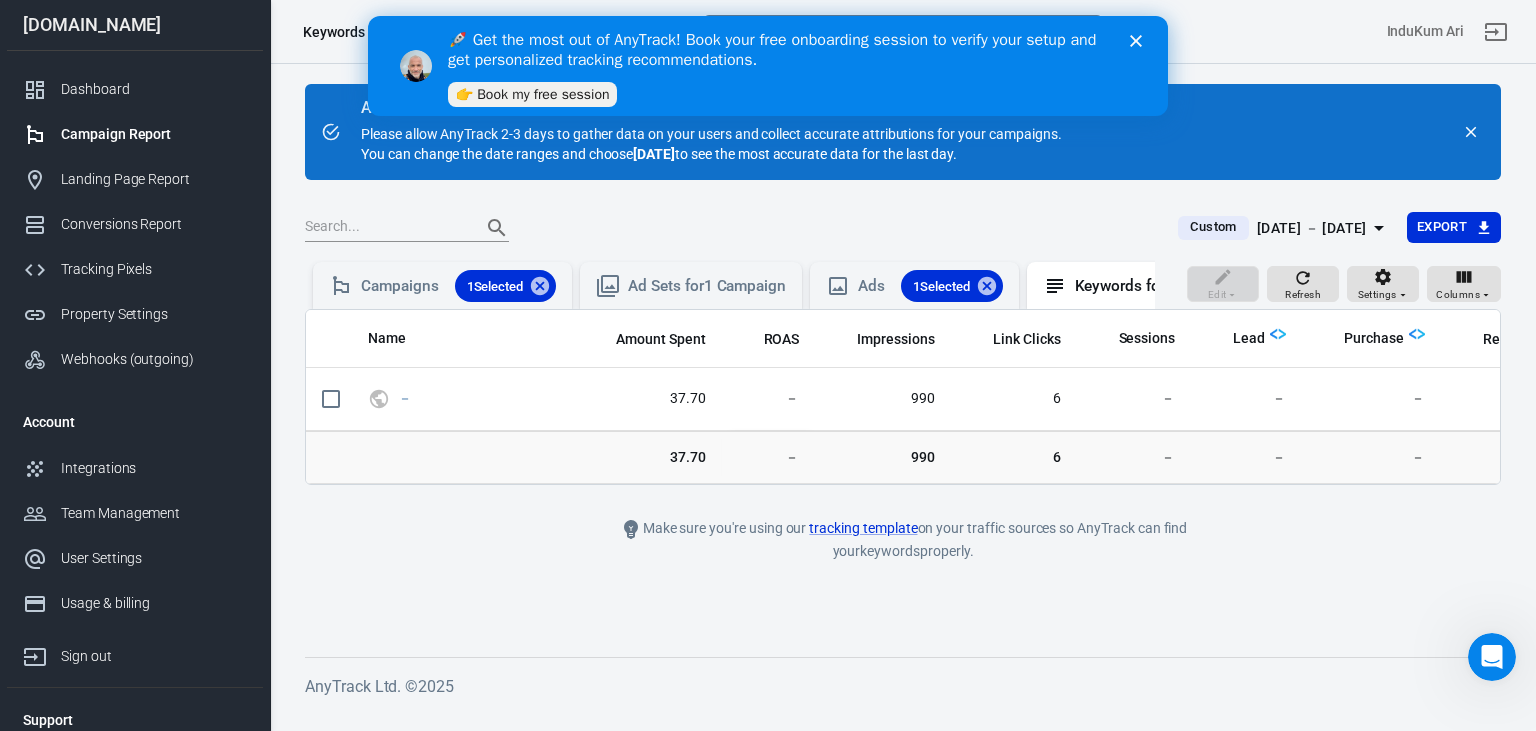 scroll, scrollTop: 0, scrollLeft: 0, axis: both 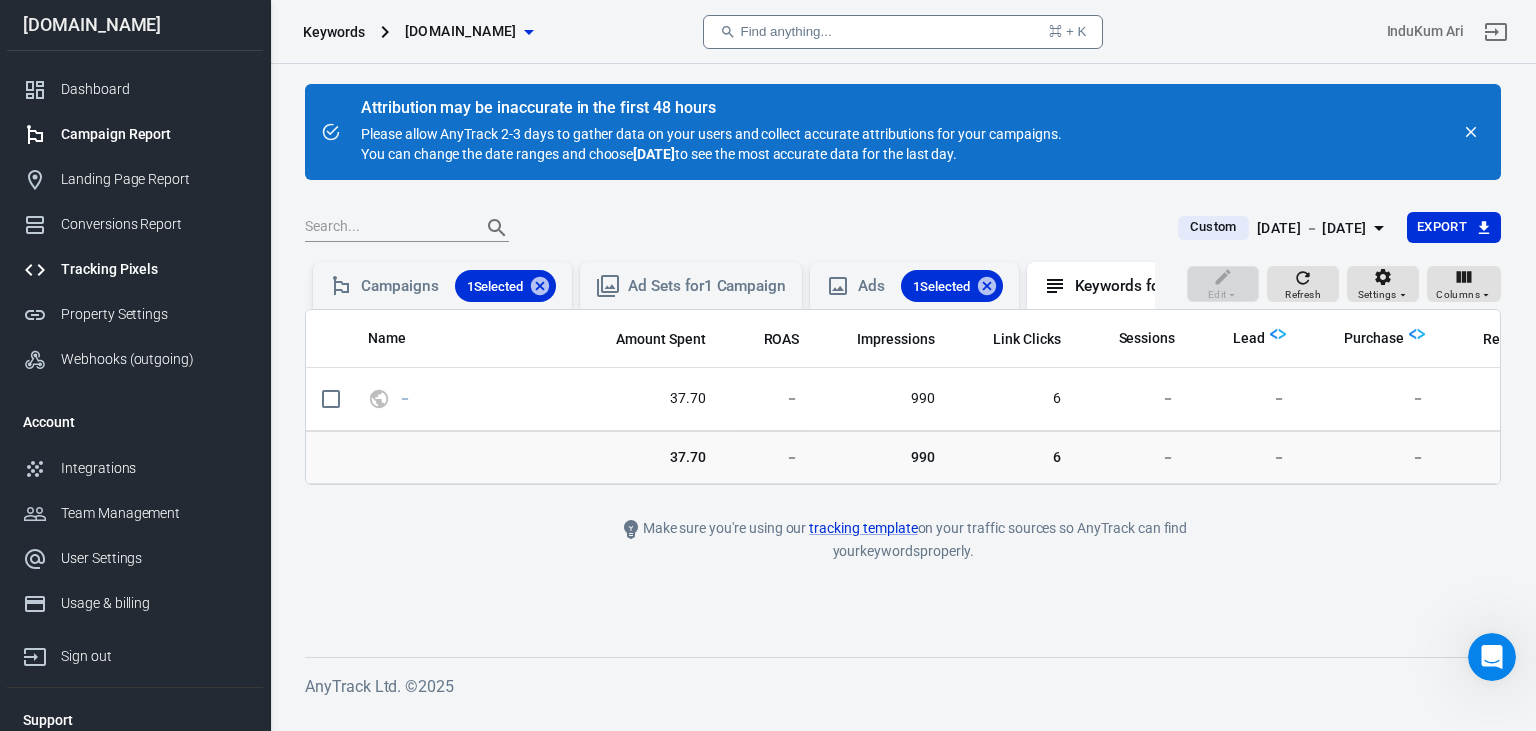 click on "Tracking Pixels" at bounding box center [154, 269] 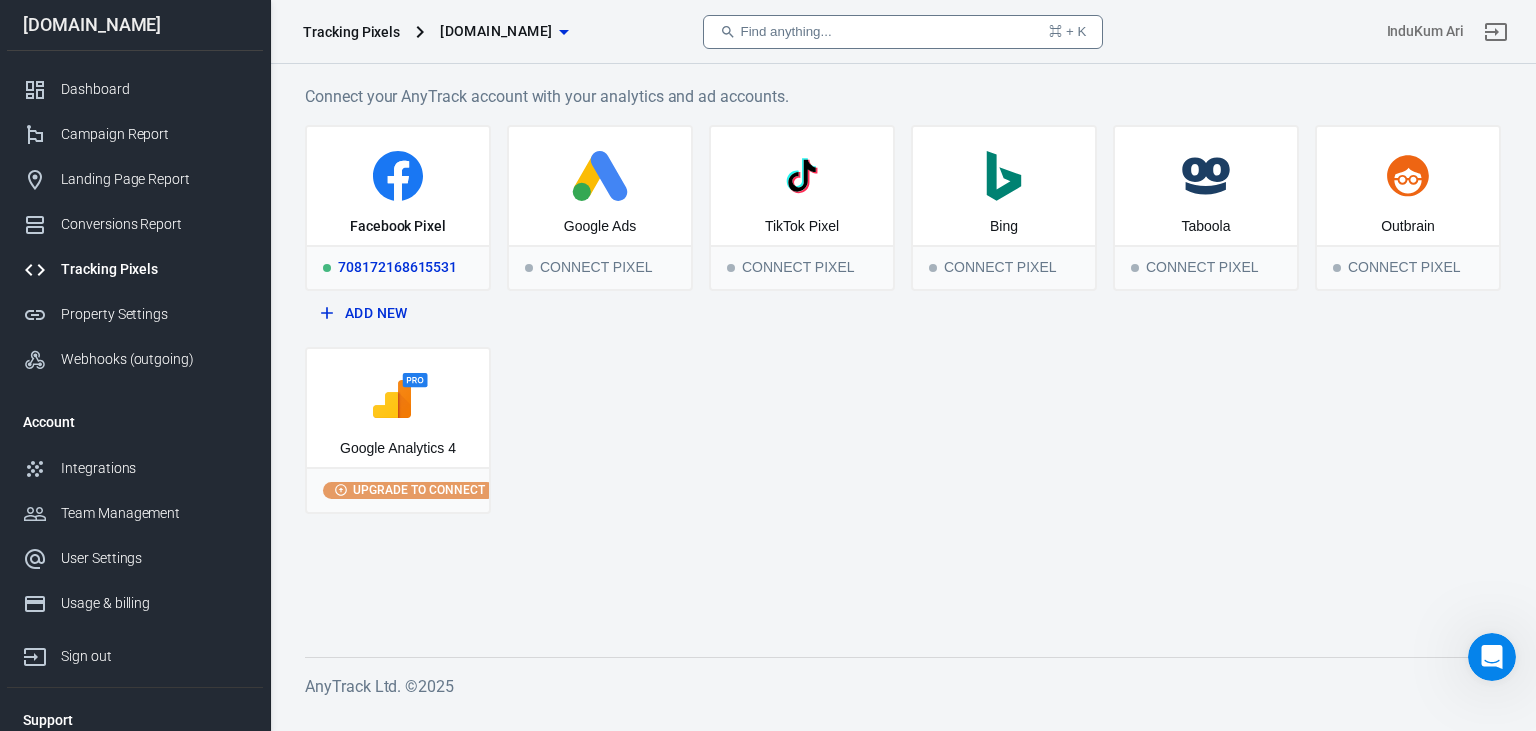 click on "Facebook Pixel" at bounding box center (398, 186) 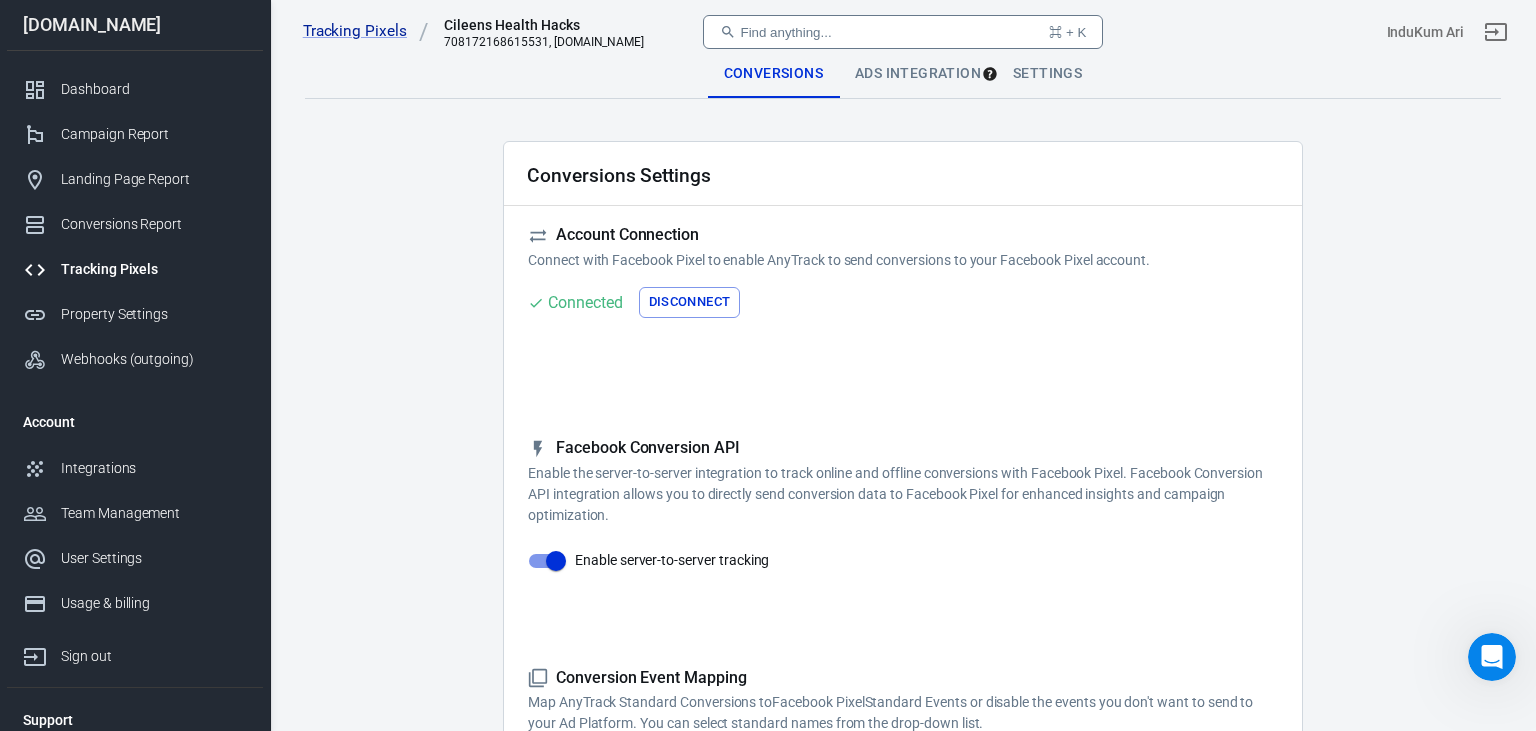 click on "Ads Integration" at bounding box center [918, 74] 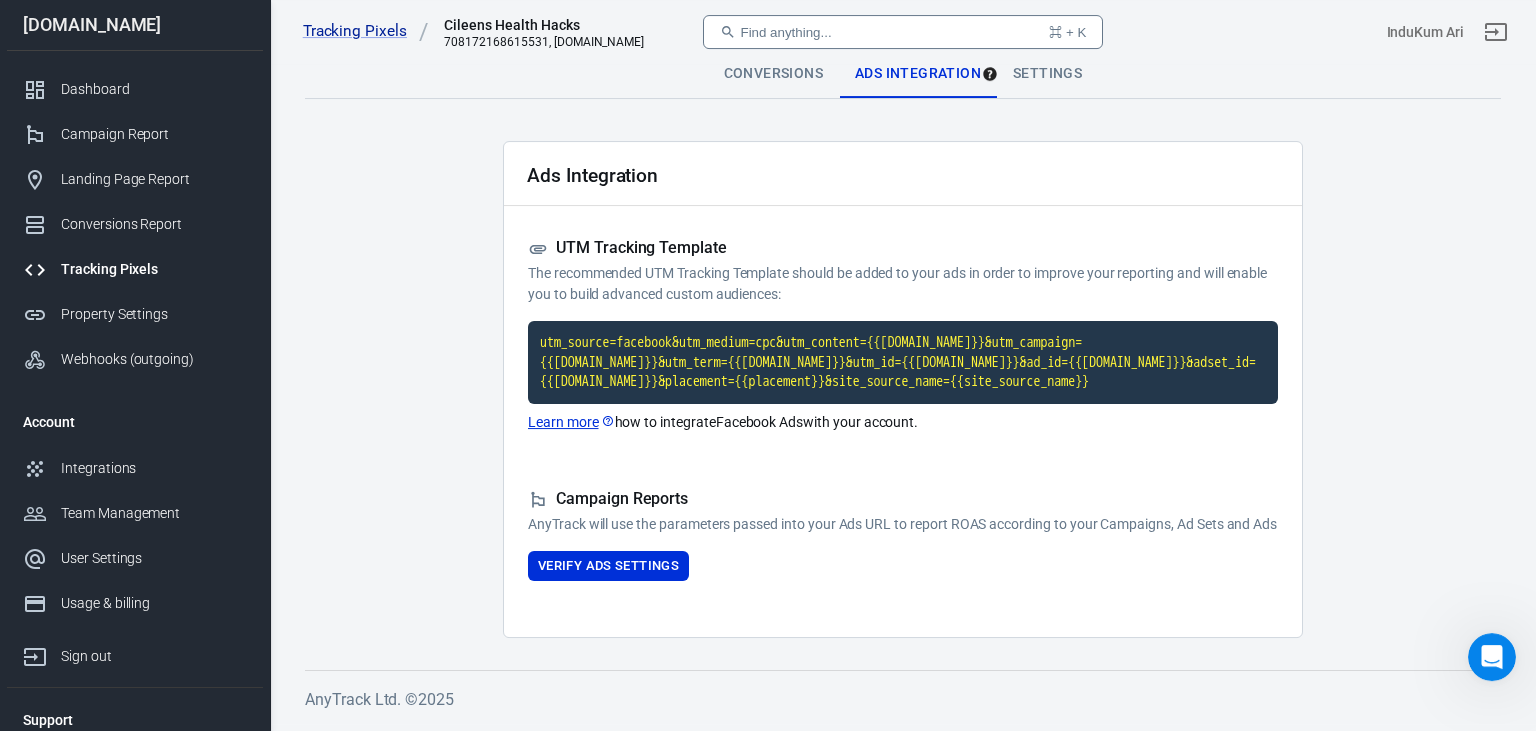 scroll, scrollTop: 14, scrollLeft: 0, axis: vertical 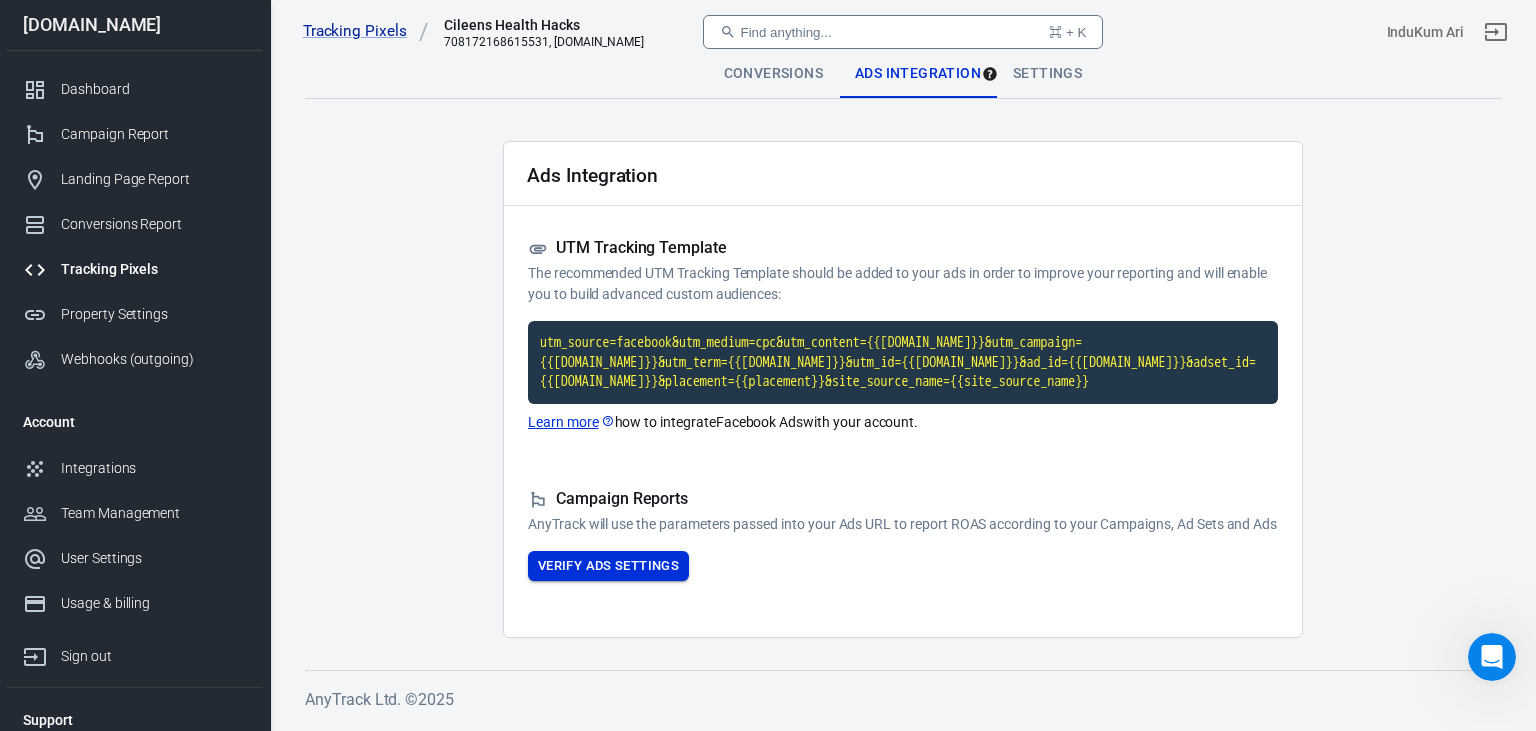 click on "Verify Ads Settings" at bounding box center (608, 566) 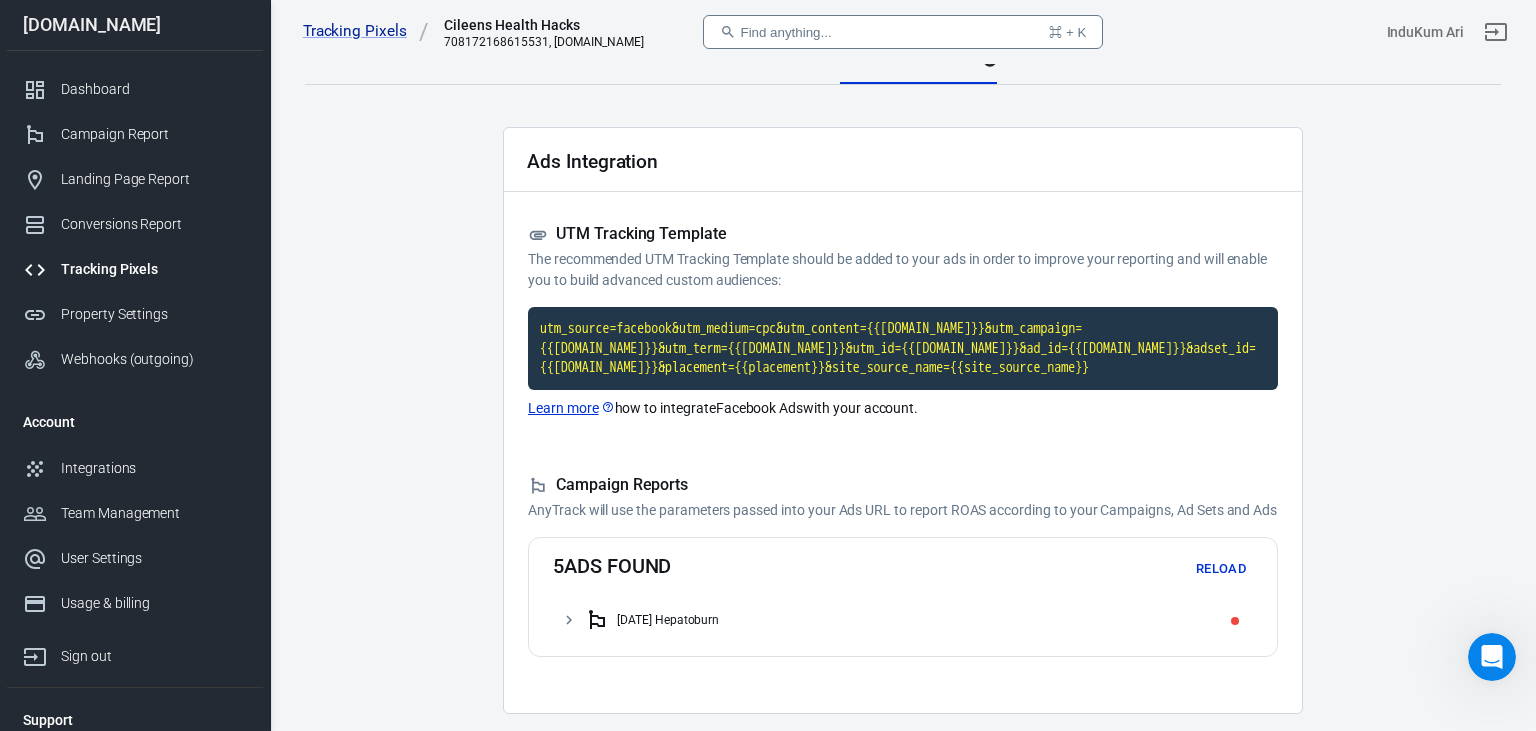scroll, scrollTop: 104, scrollLeft: 0, axis: vertical 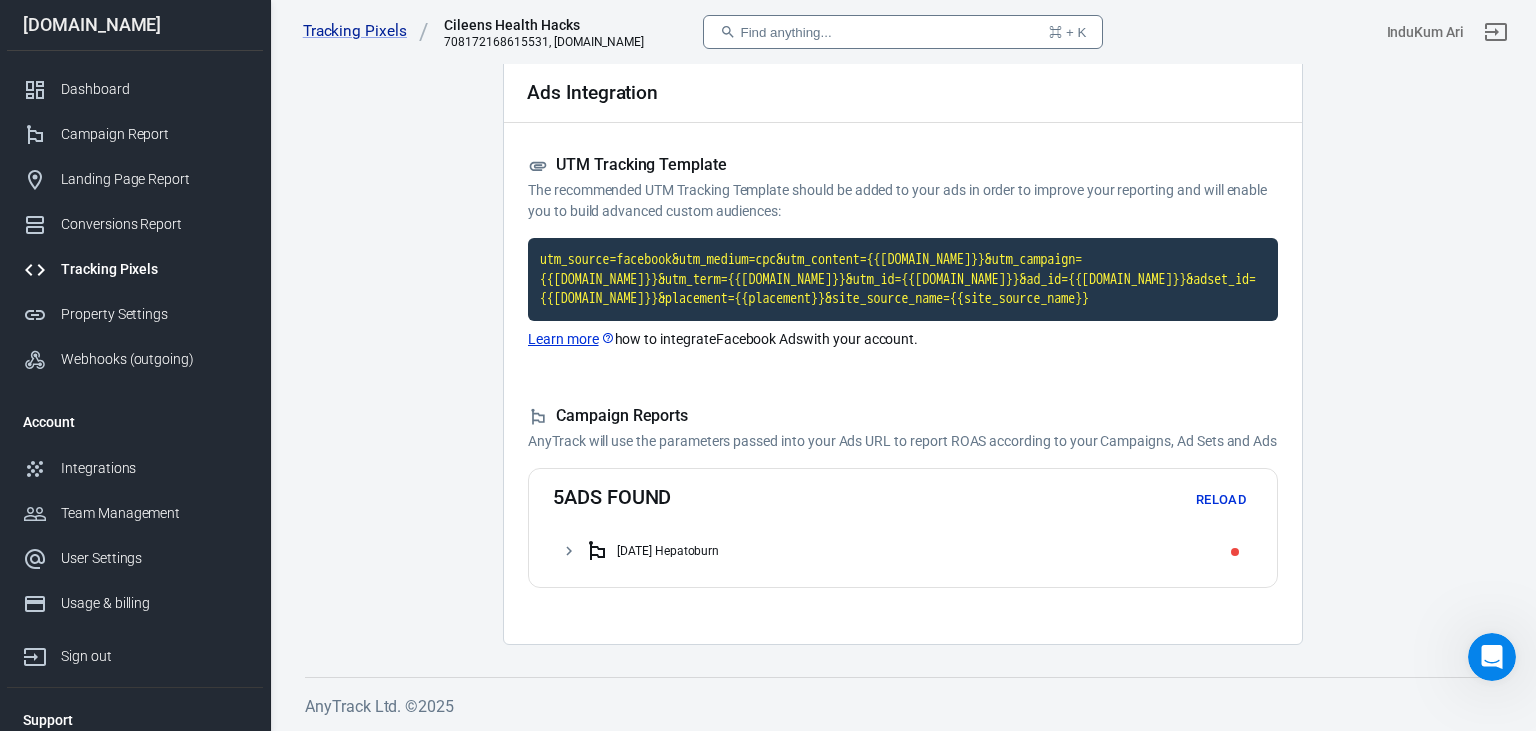 click 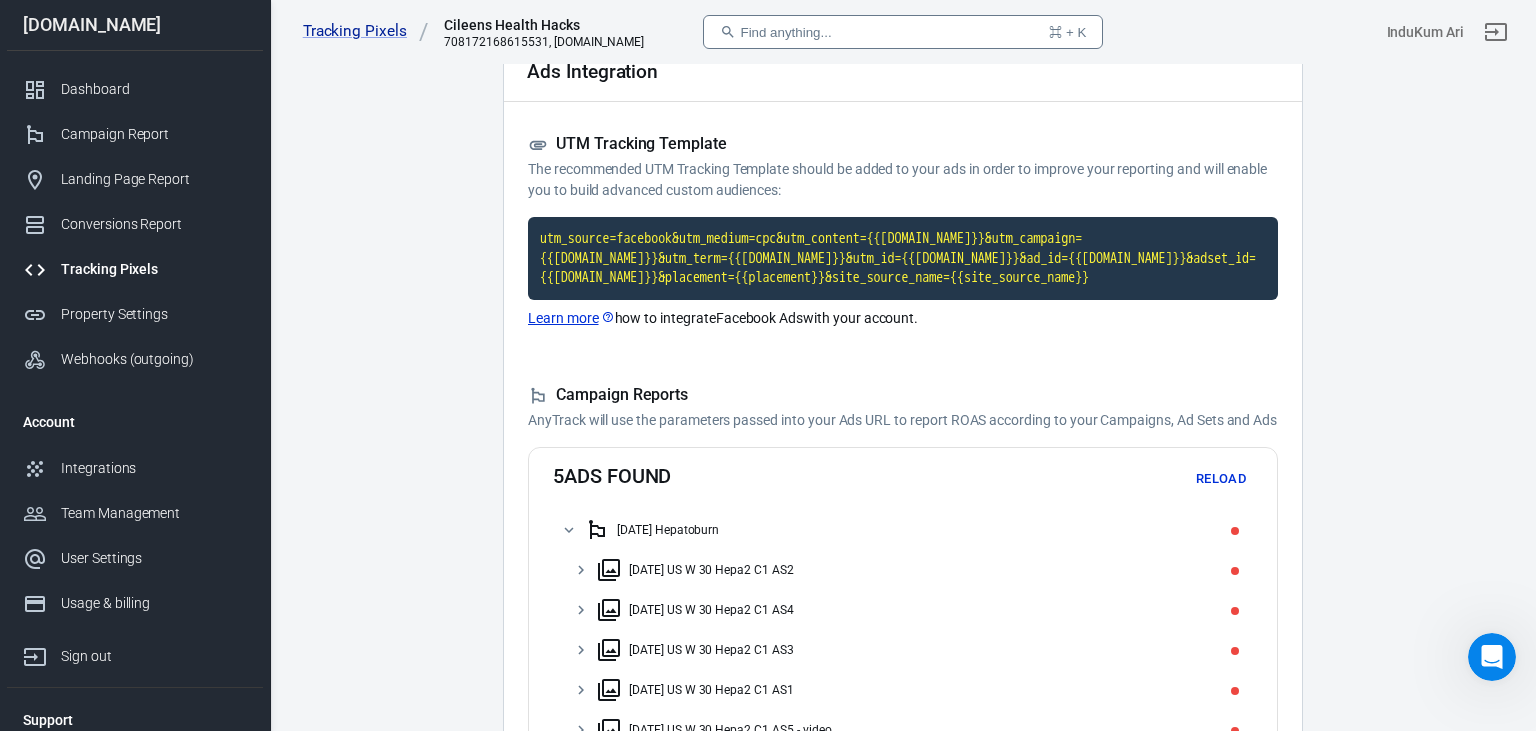 scroll, scrollTop: 304, scrollLeft: 0, axis: vertical 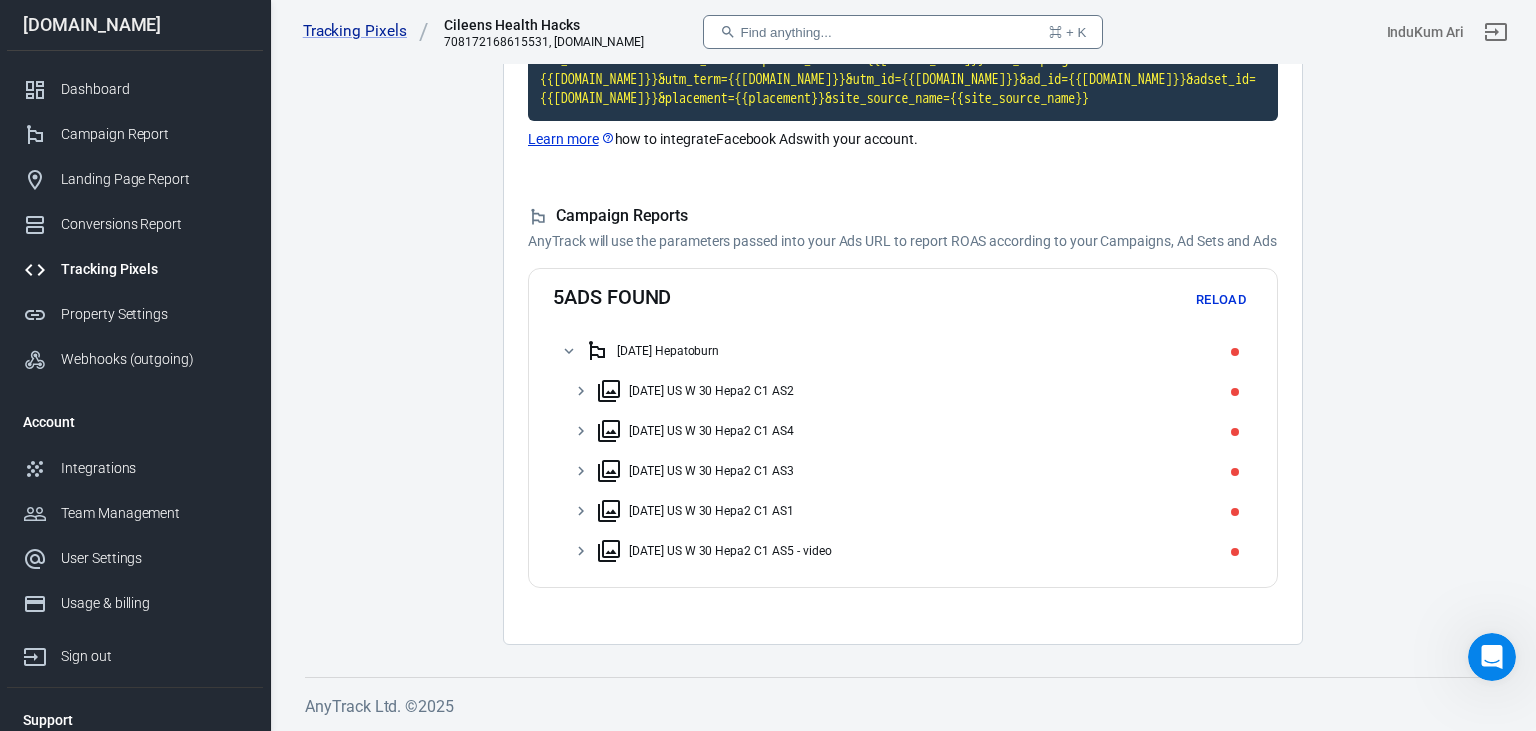 click 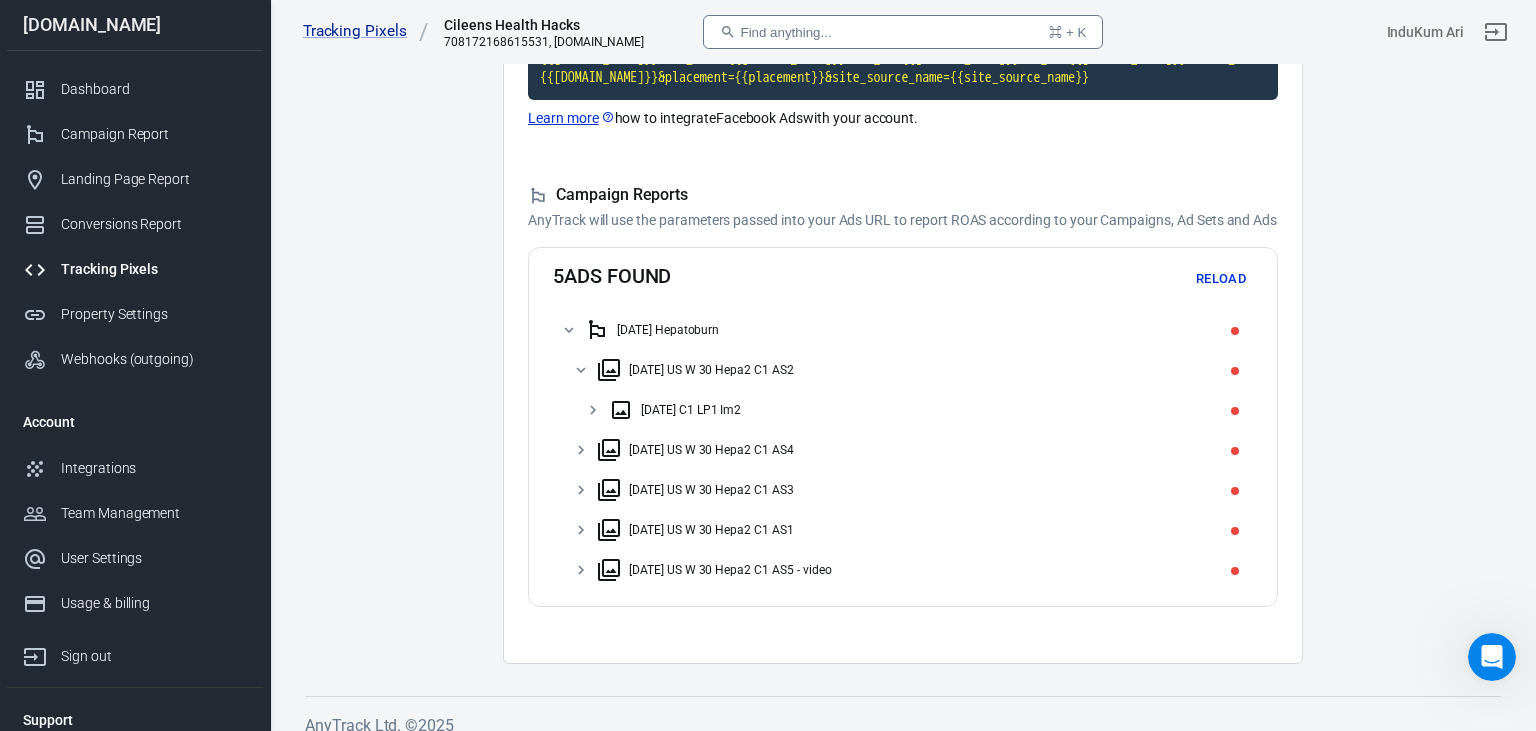 click 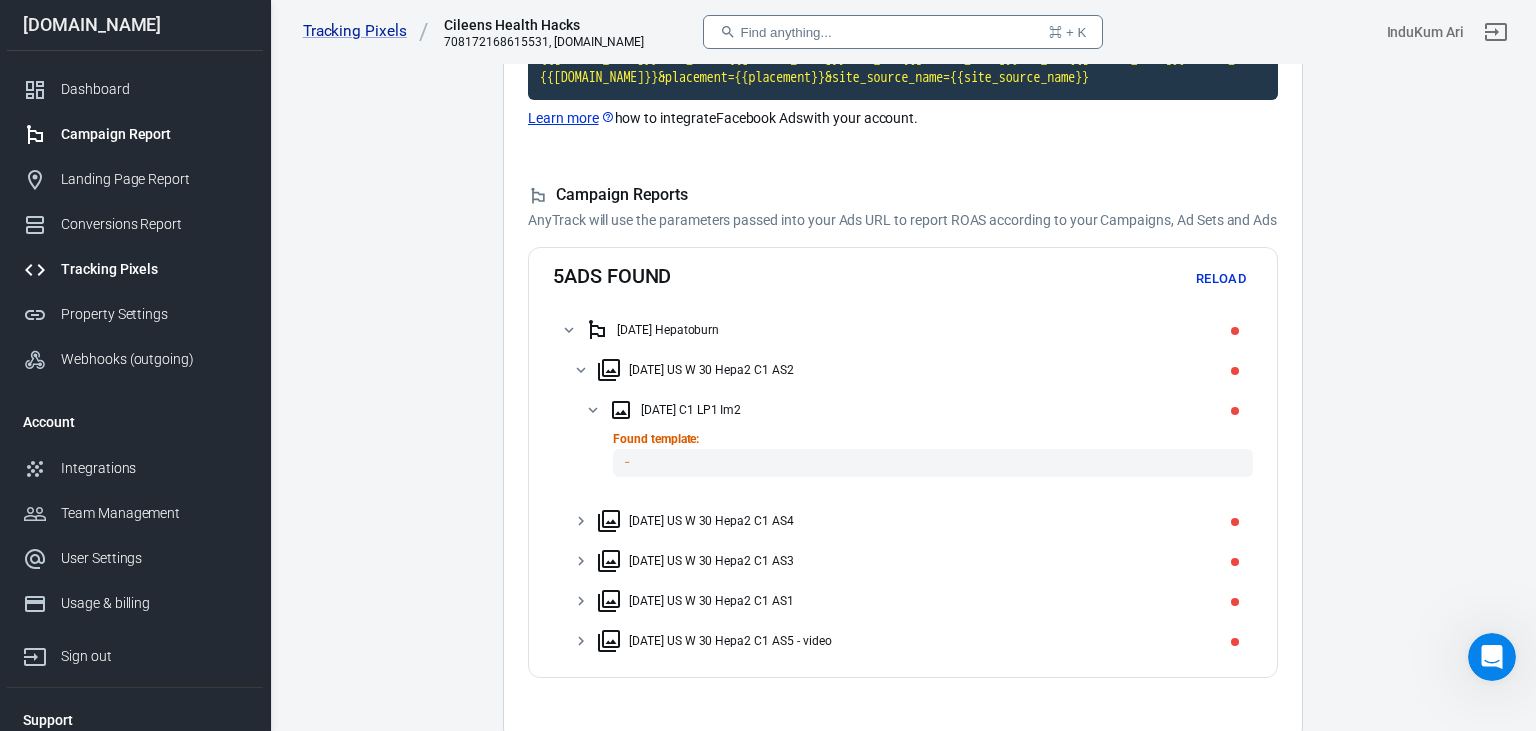 click on "Campaign Report" at bounding box center [154, 134] 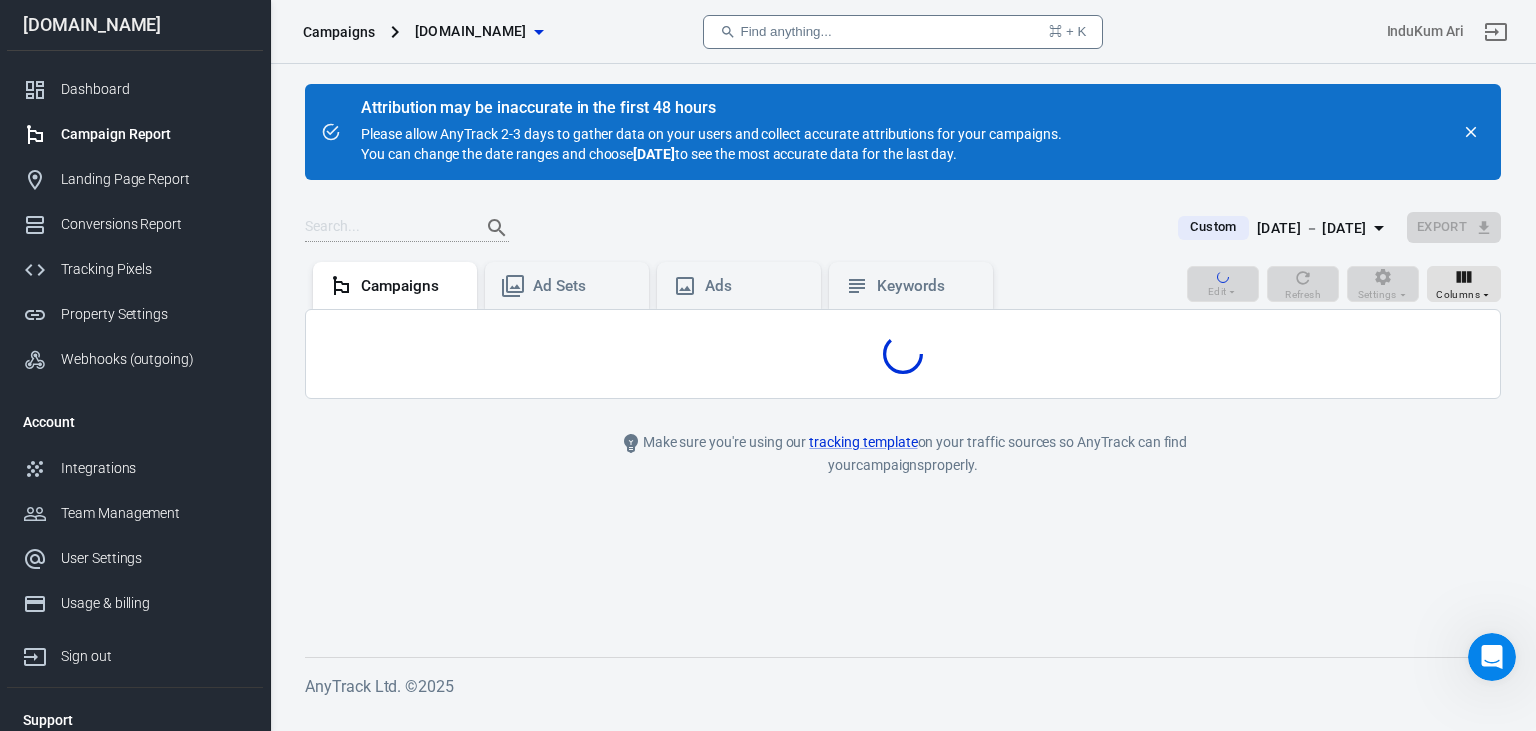 scroll, scrollTop: 0, scrollLeft: 0, axis: both 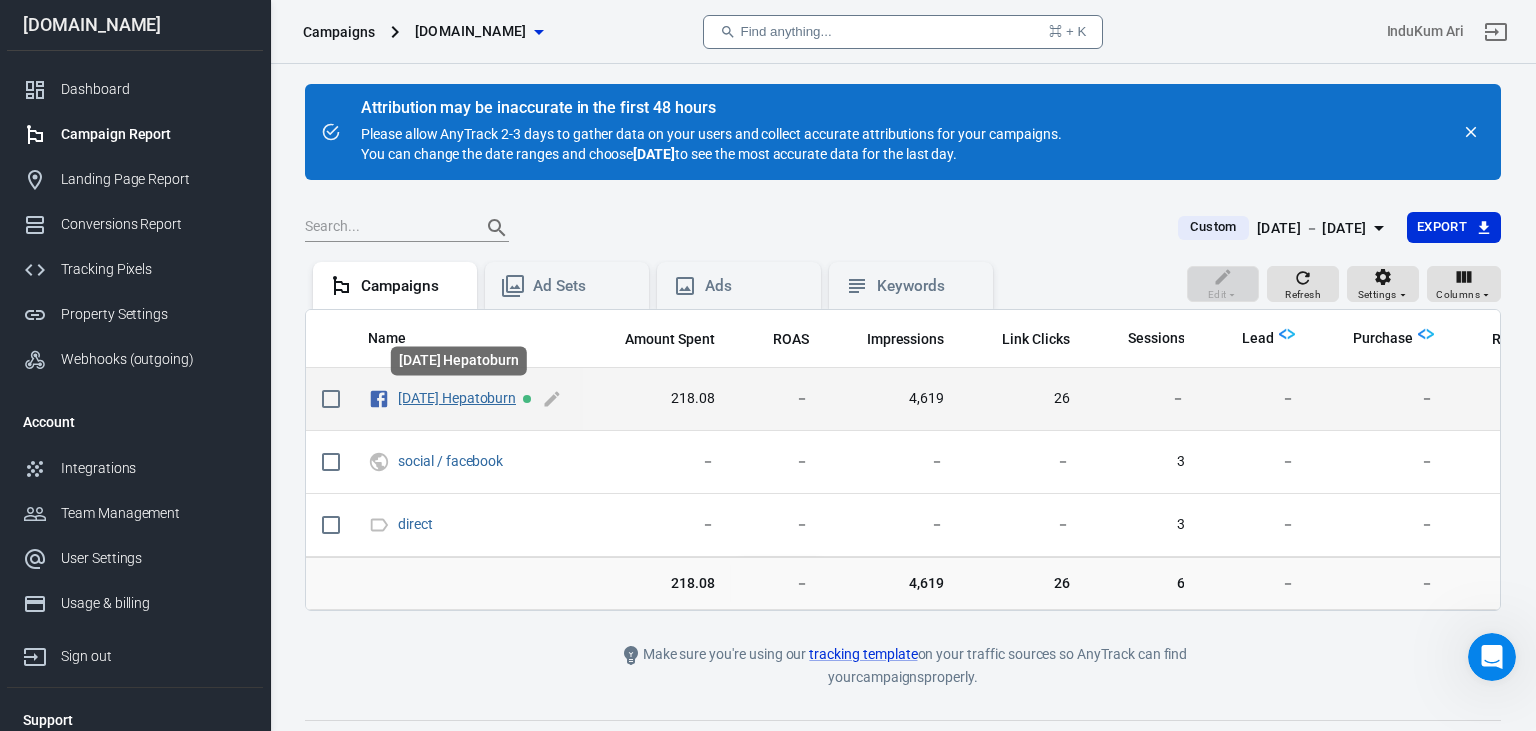 click on "July 5 Hepatoburn" at bounding box center [457, 398] 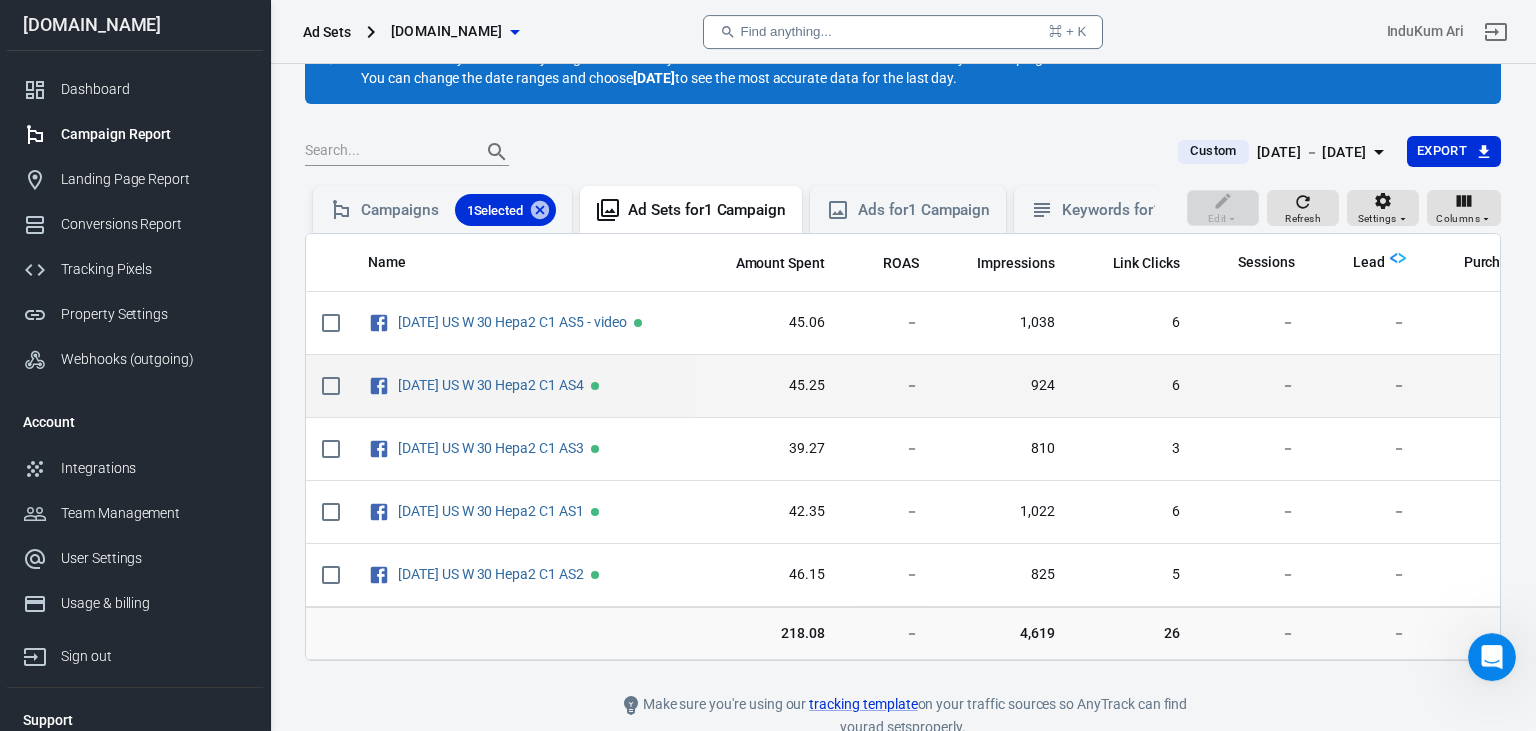 scroll, scrollTop: 105, scrollLeft: 0, axis: vertical 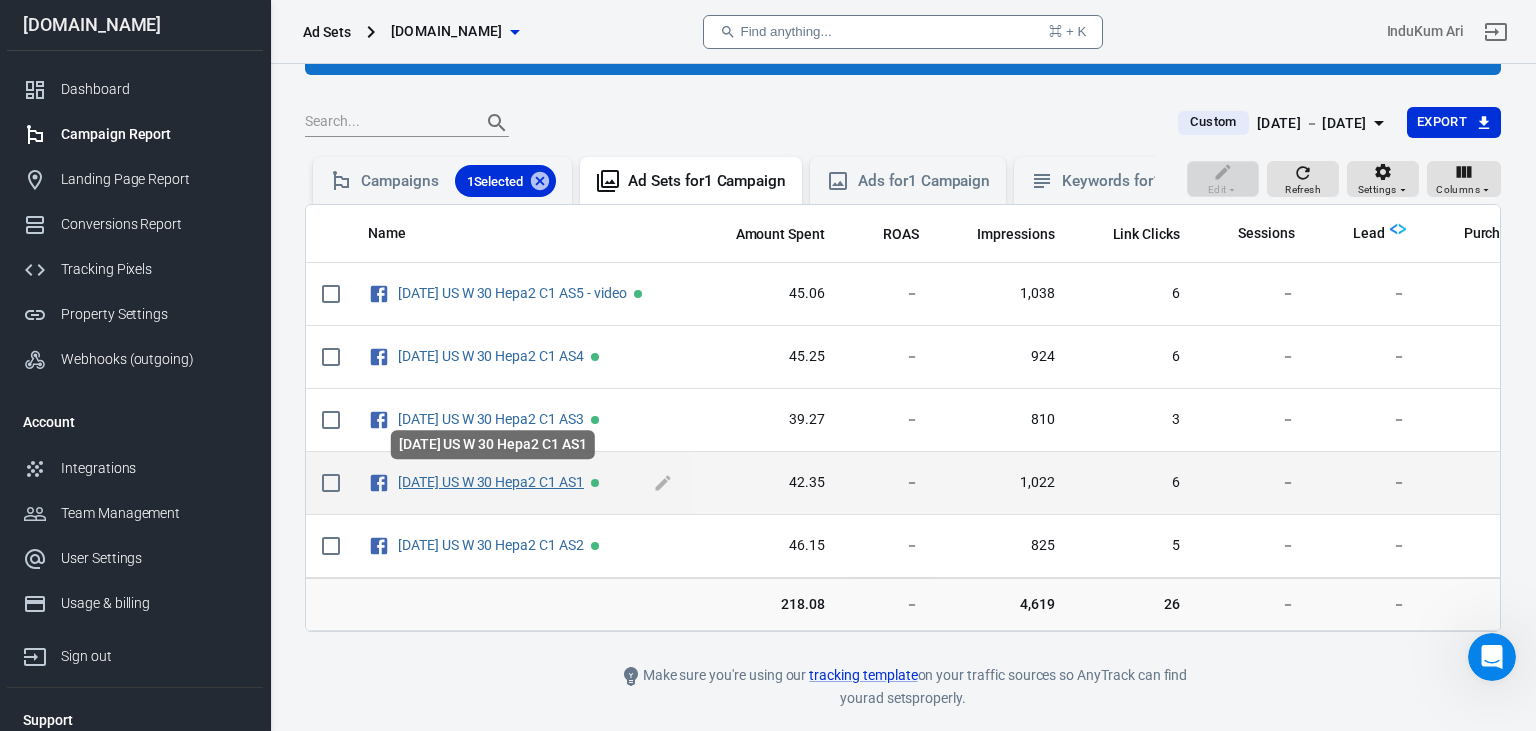 click on "July 5 US W 30 Hepa2 C1 AS1" at bounding box center [491, 482] 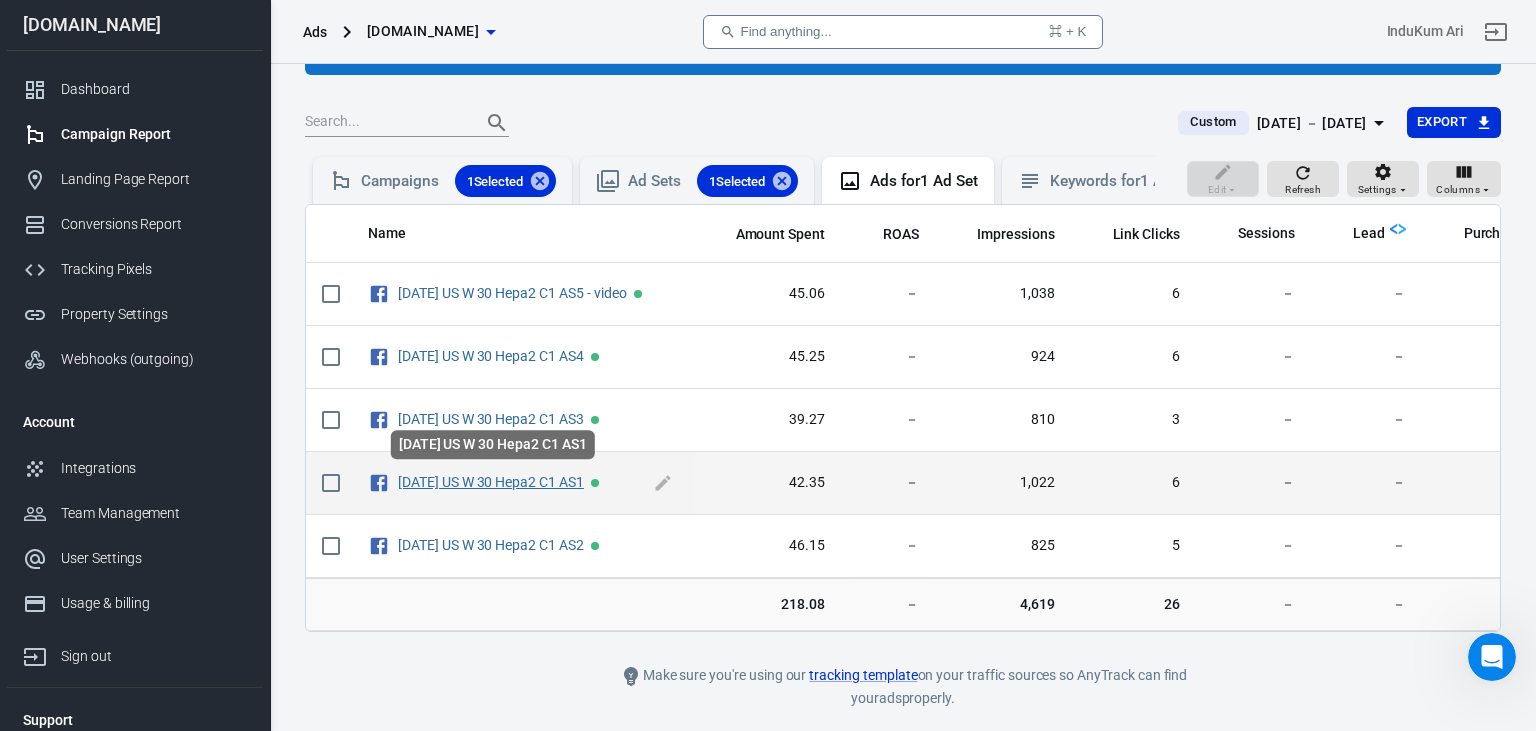 scroll, scrollTop: 0, scrollLeft: 0, axis: both 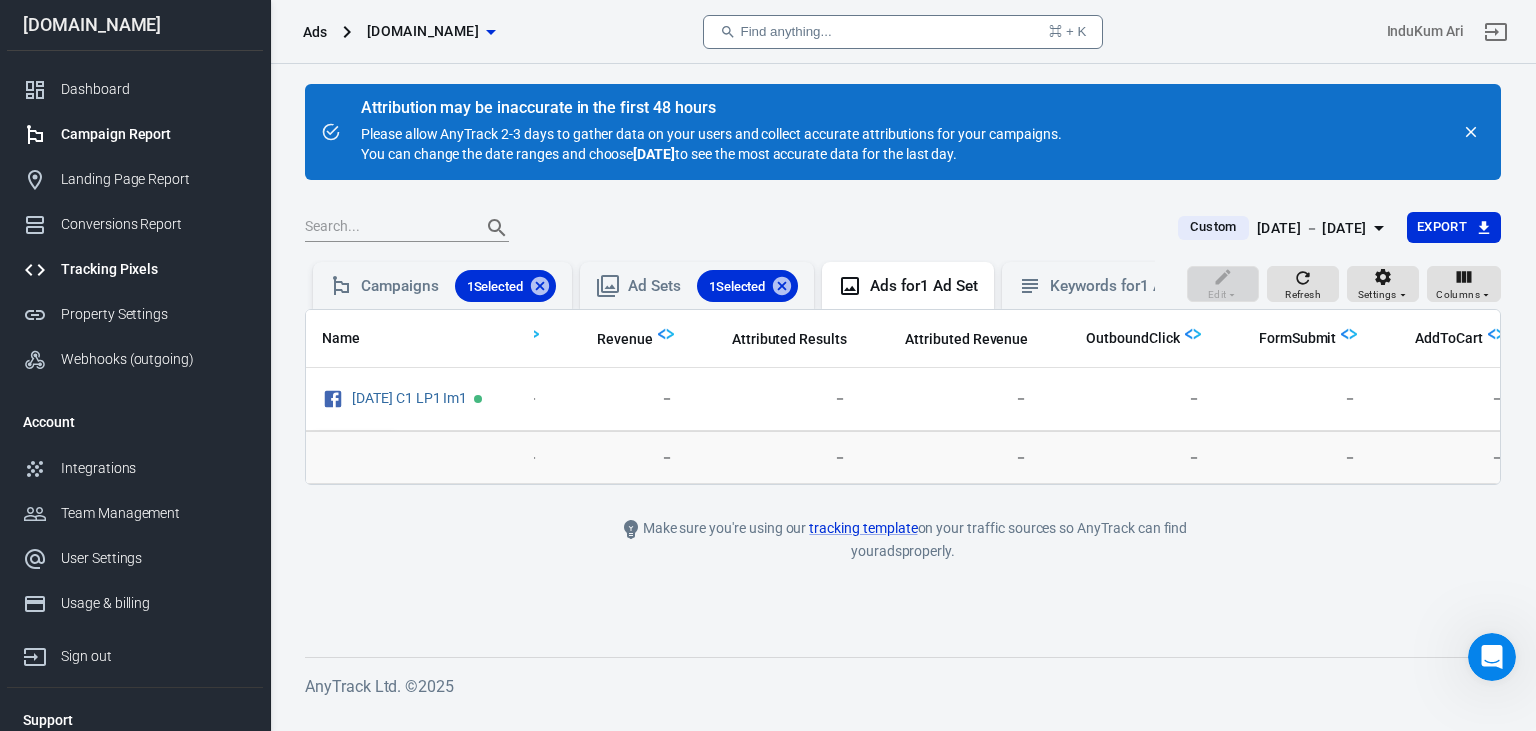 click on "Tracking Pixels" at bounding box center (154, 269) 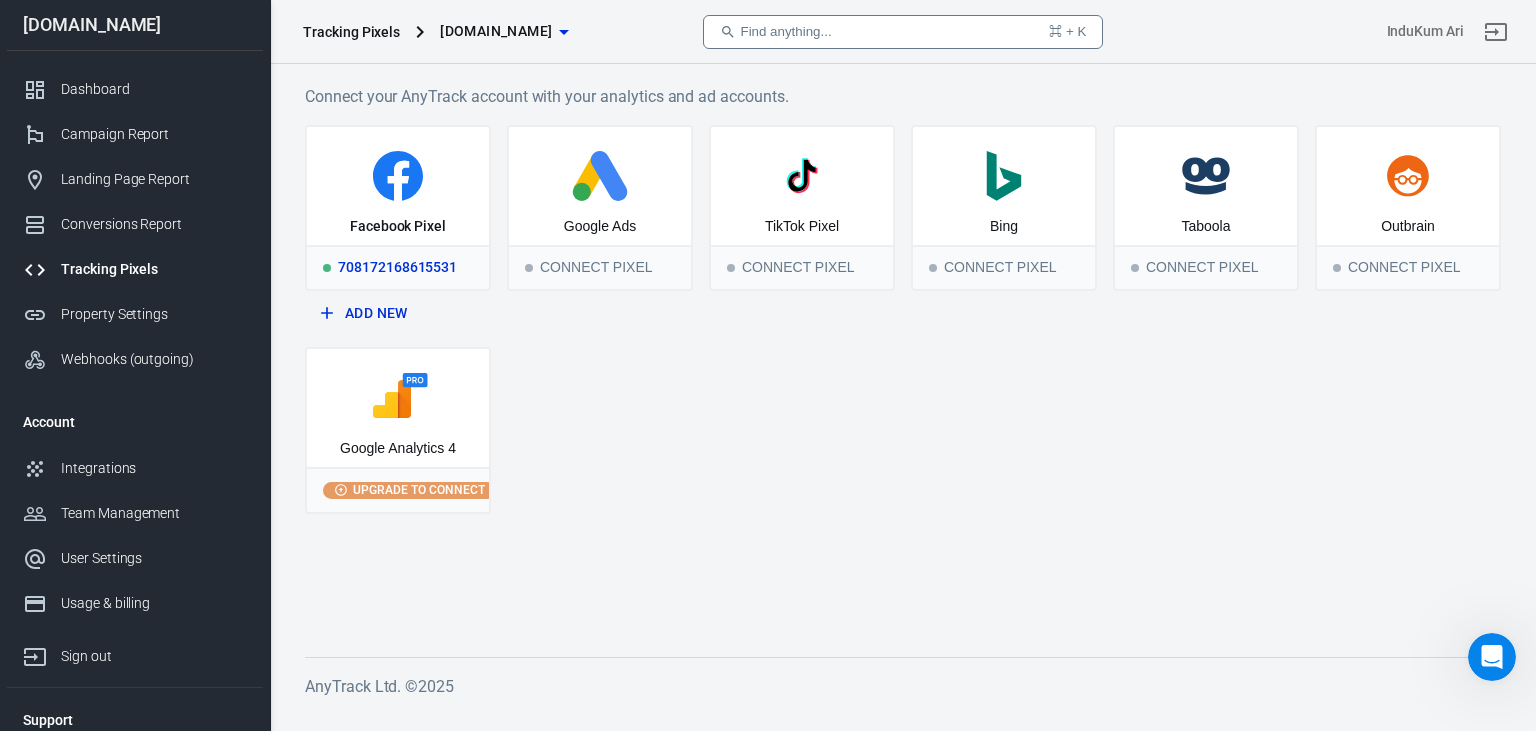 click on "Facebook Pixel" at bounding box center [398, 227] 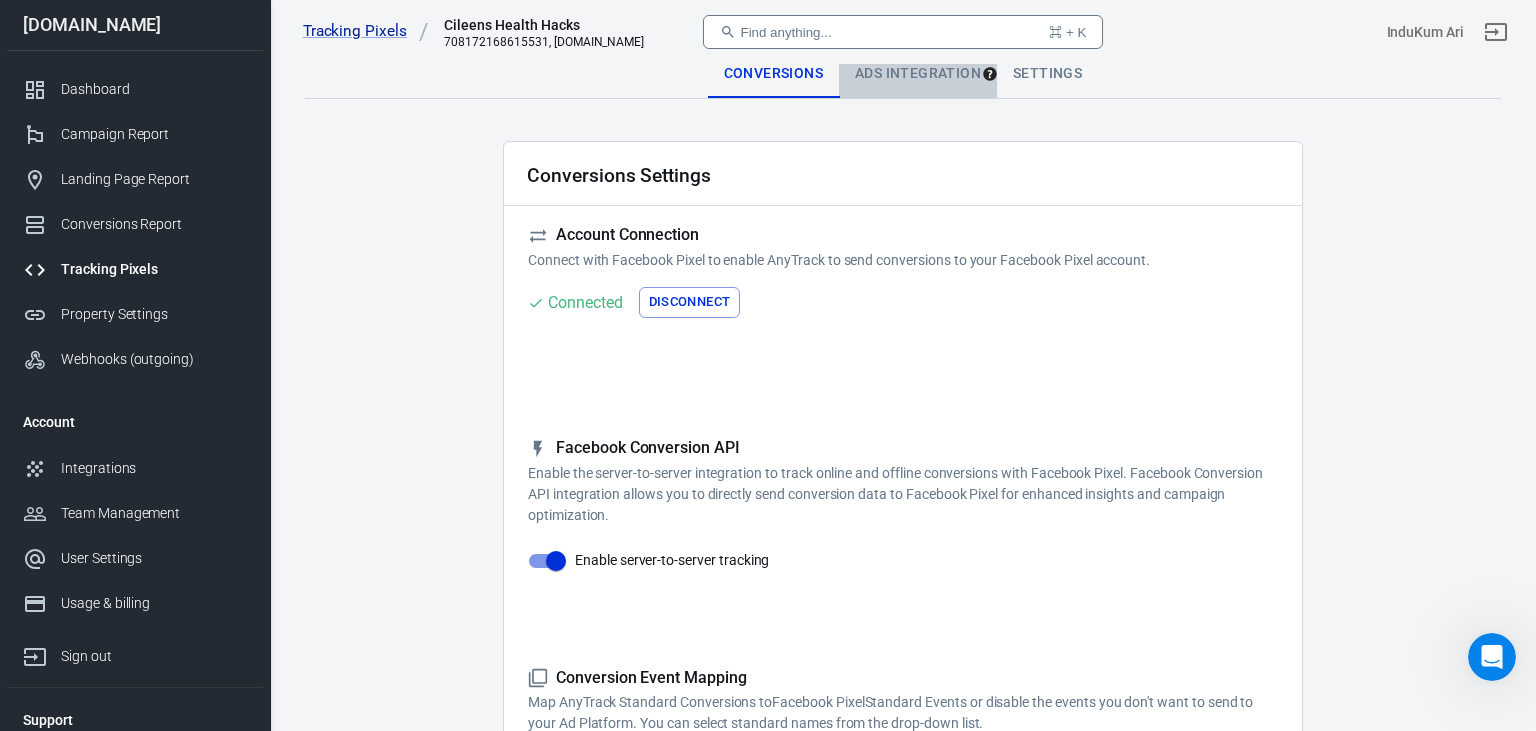click on "Ads Integration" at bounding box center (918, 74) 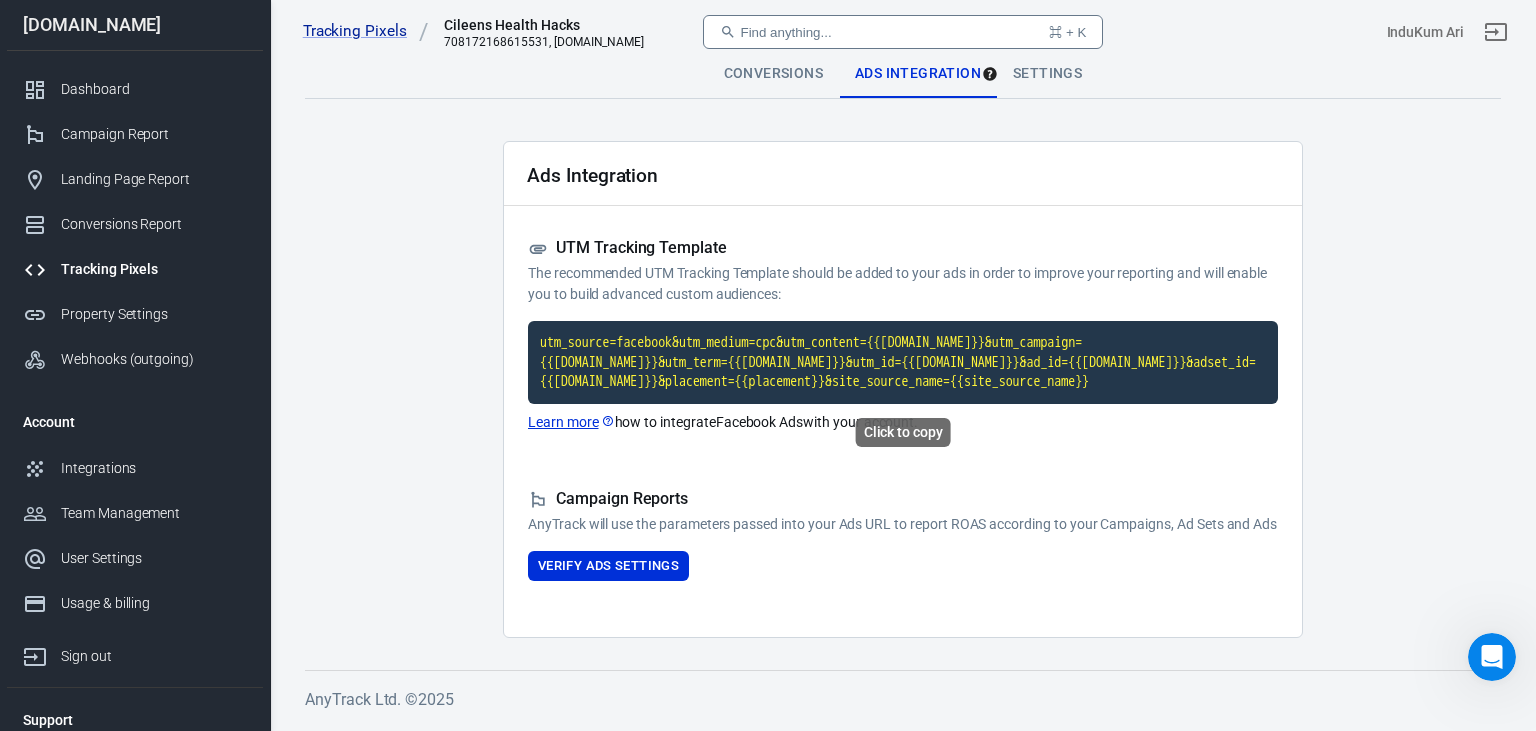 click on "utm_source=facebook&utm_medium=cpc&utm_content={{[DOMAIN_NAME]}}&utm_campaign={{[DOMAIN_NAME]}}&utm_term={{[DOMAIN_NAME]}}&utm_id={{[DOMAIN_NAME]}}&ad_id={{[DOMAIN_NAME]}}&adset_id={{[DOMAIN_NAME]}}&placement={{placement}}&site_source_name={{site_source_name}}" at bounding box center (903, 362) 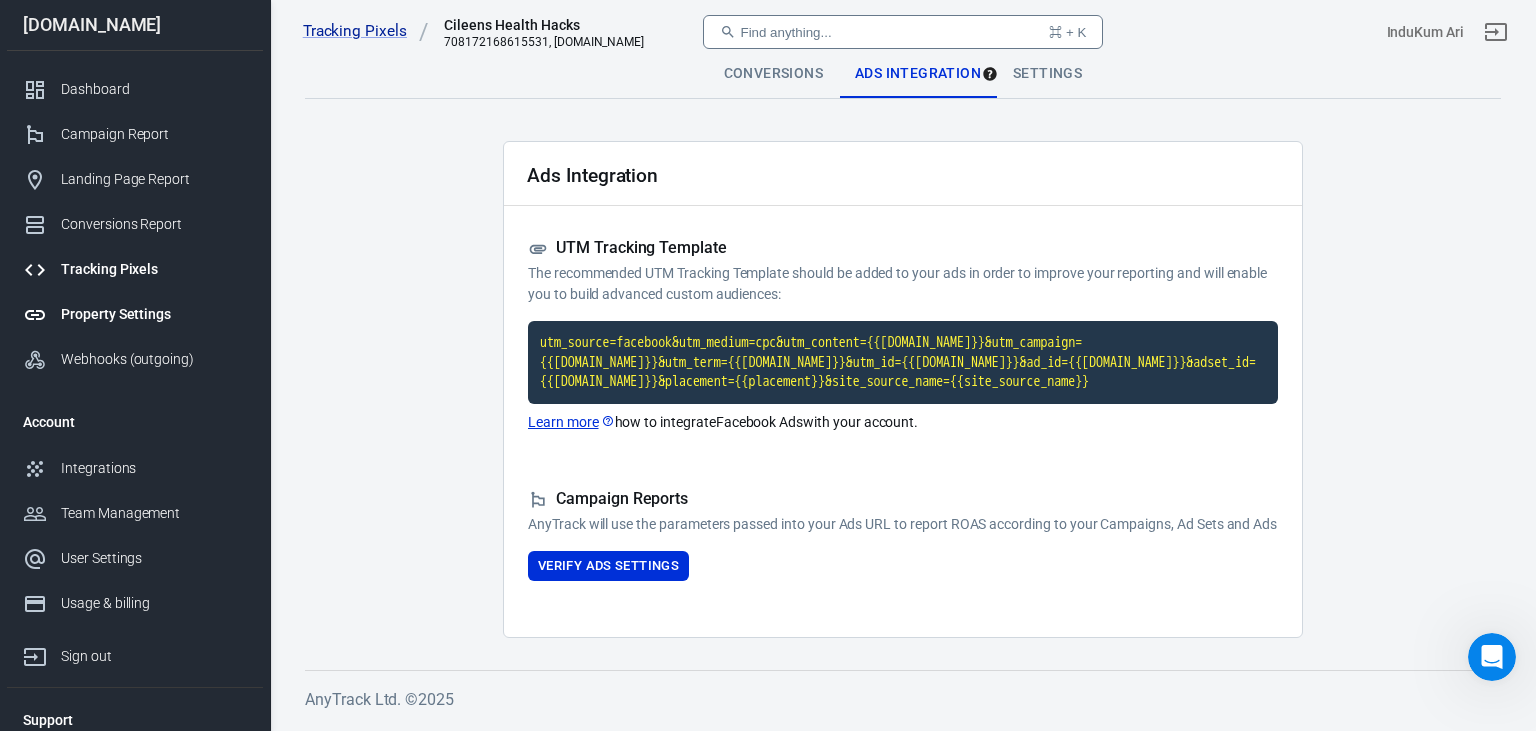 click on "Property Settings" at bounding box center [154, 314] 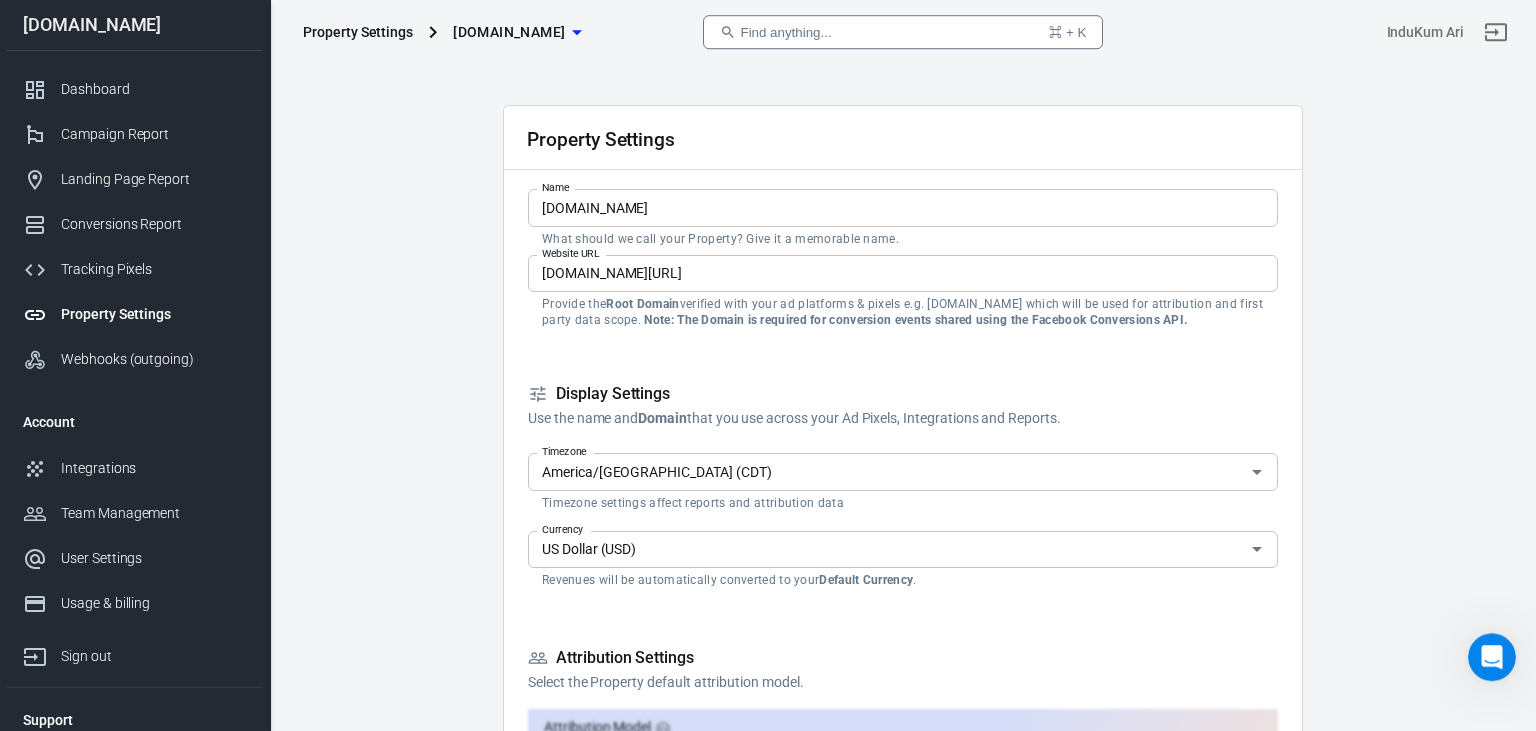 scroll, scrollTop: 0, scrollLeft: 0, axis: both 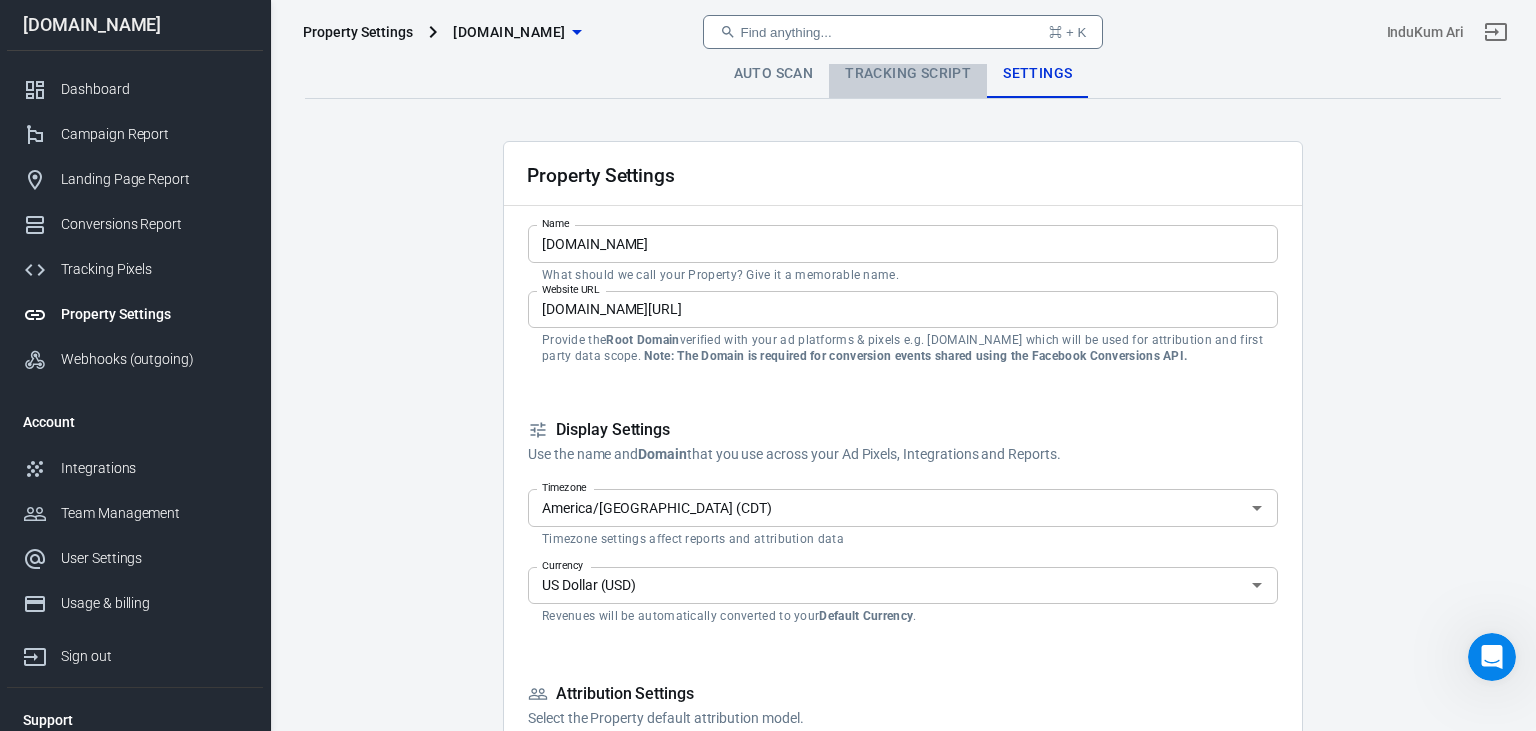 click on "Tracking Script" at bounding box center (908, 74) 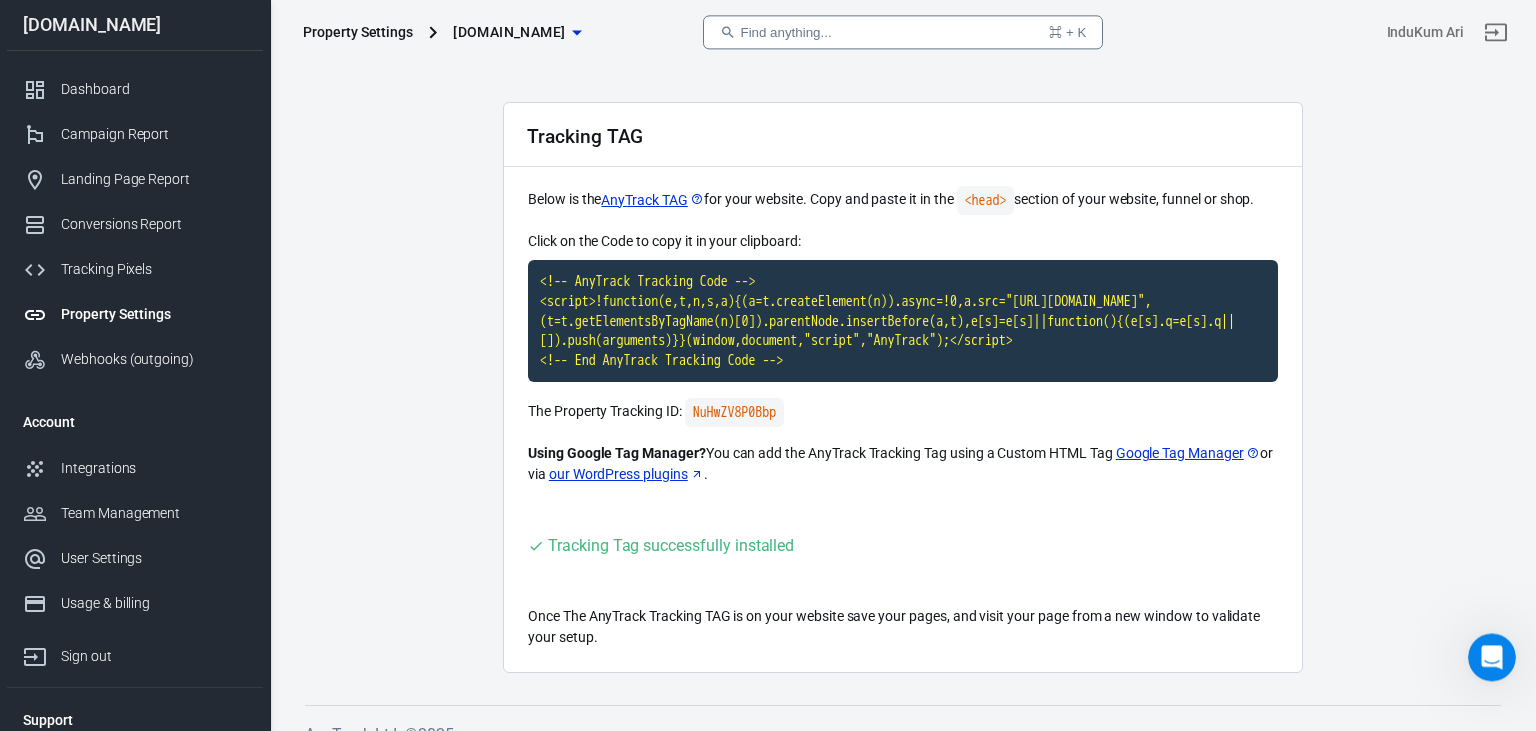 scroll, scrollTop: 85, scrollLeft: 0, axis: vertical 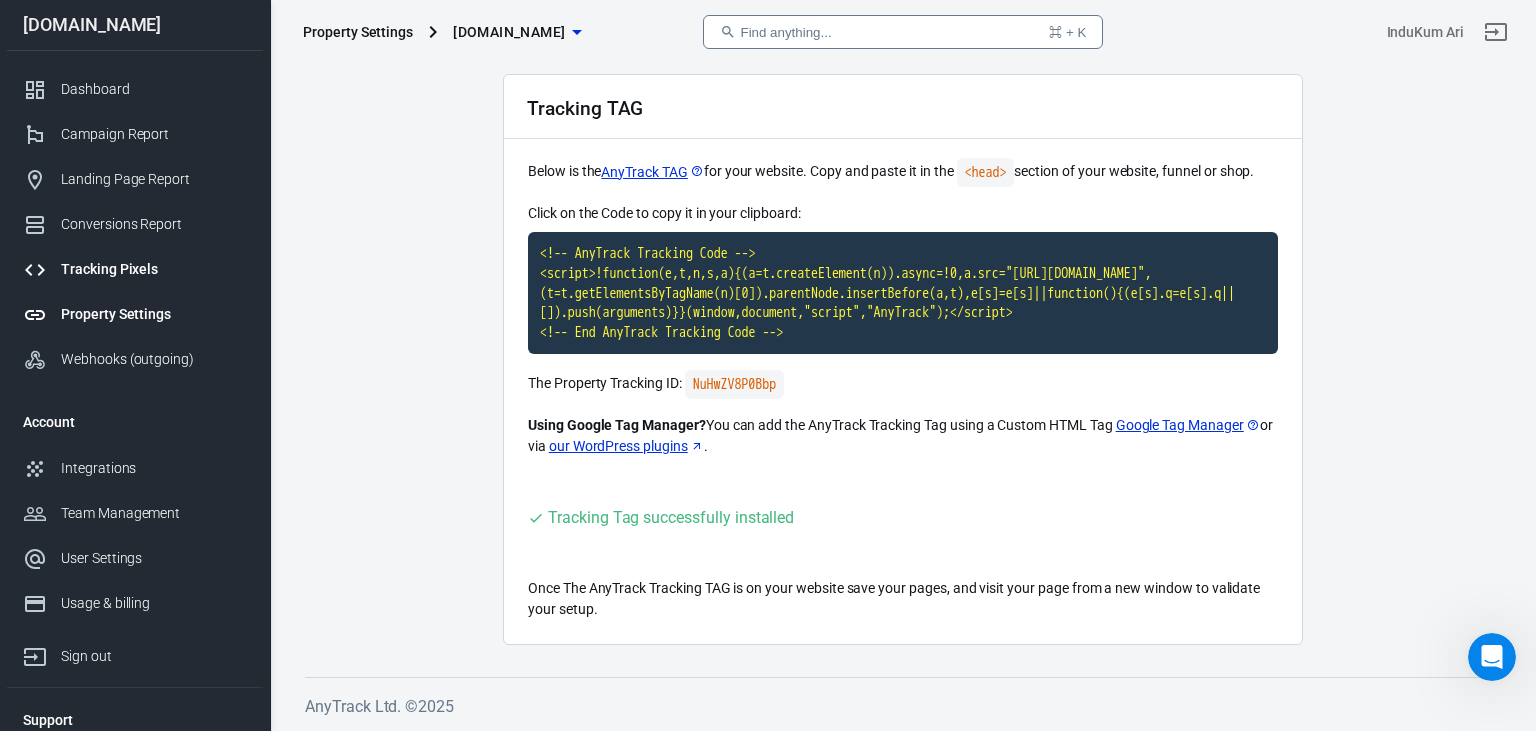 click on "Tracking Pixels" at bounding box center (154, 269) 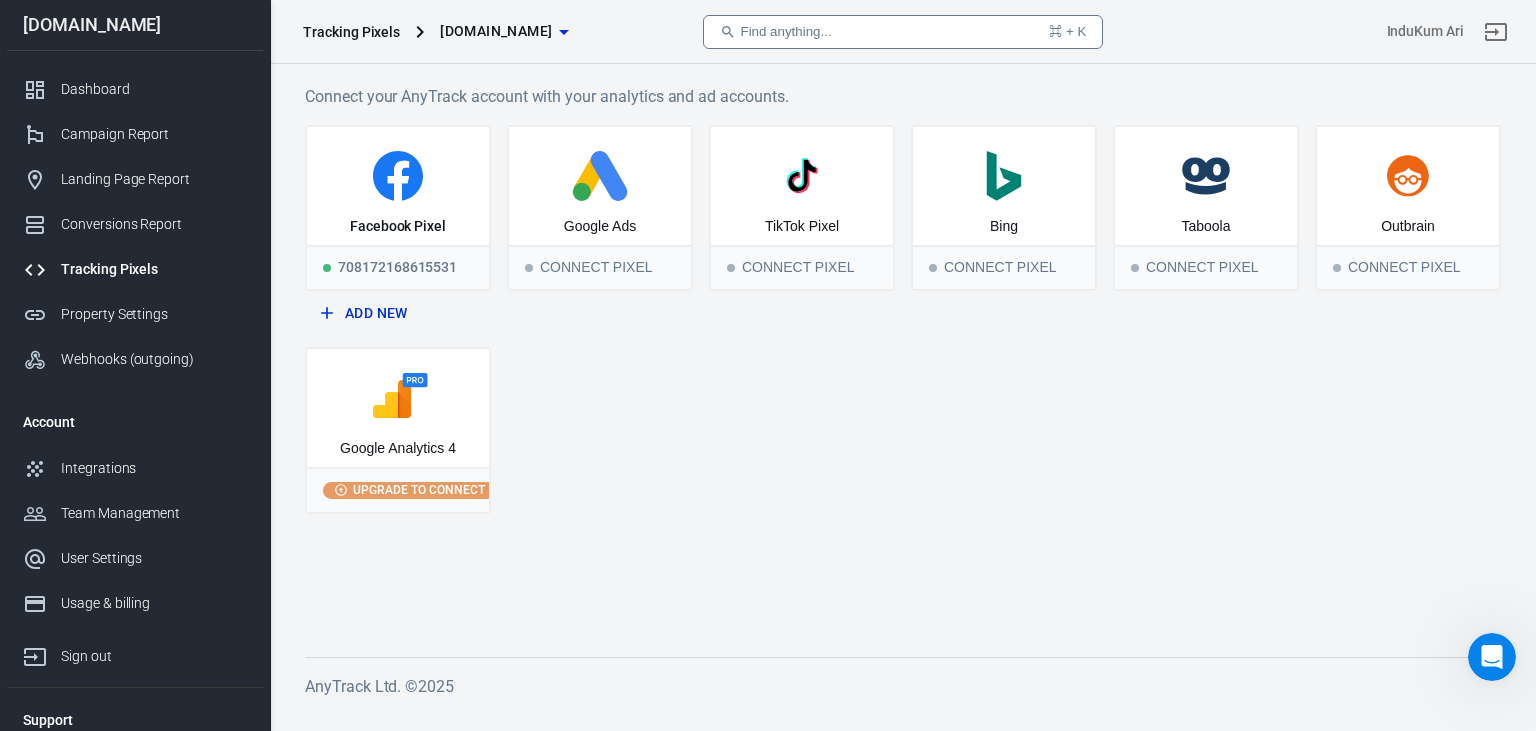 scroll, scrollTop: 0, scrollLeft: 0, axis: both 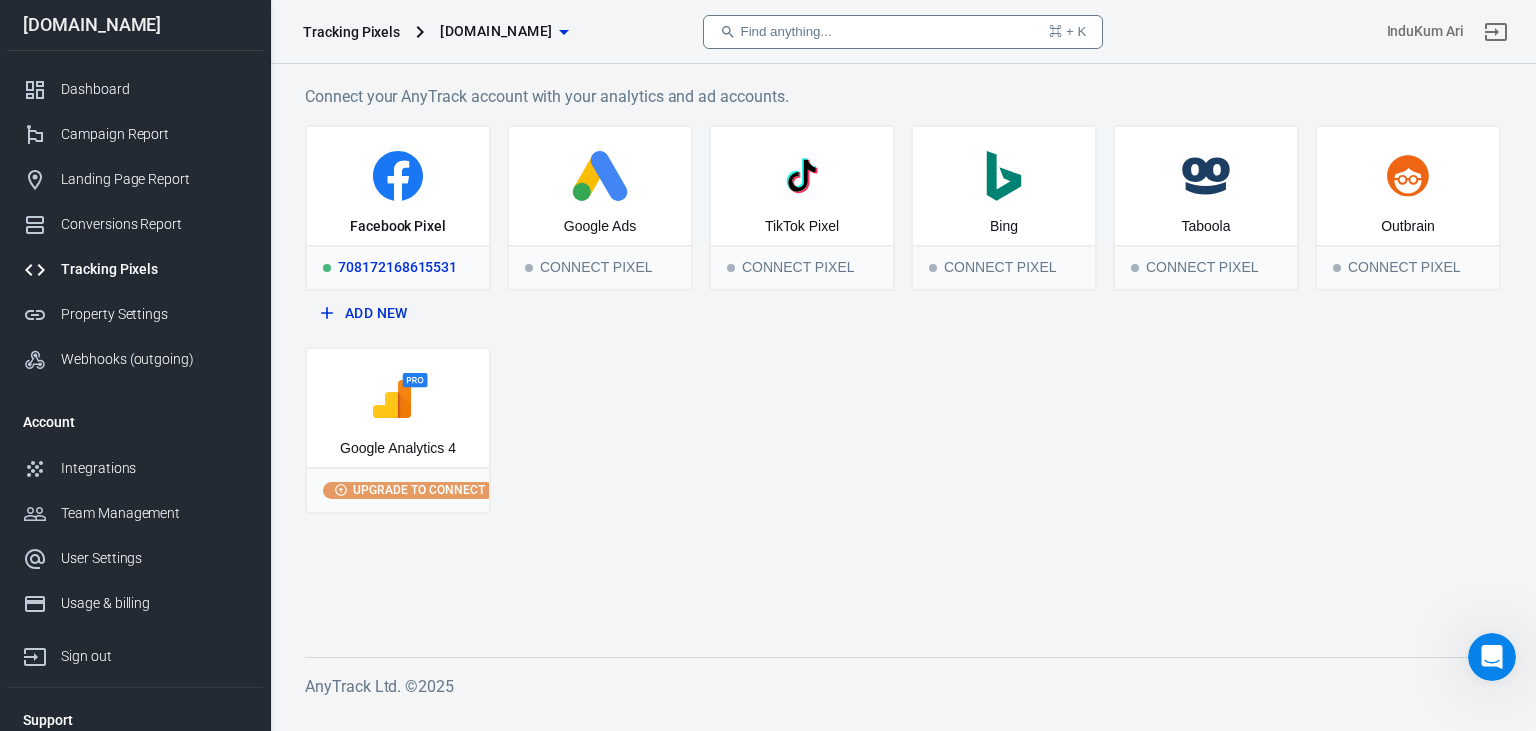 click 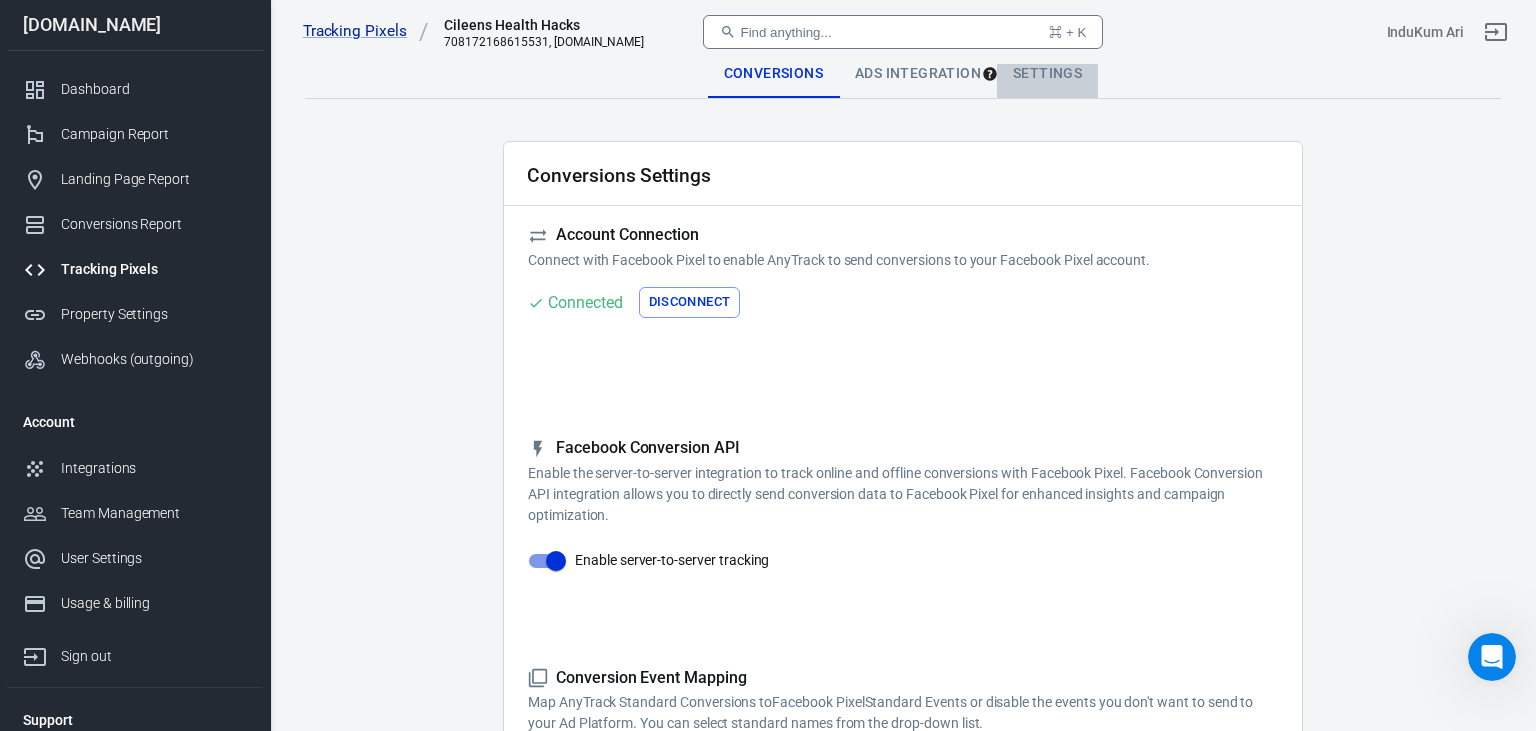 click on "Settings" at bounding box center (1047, 74) 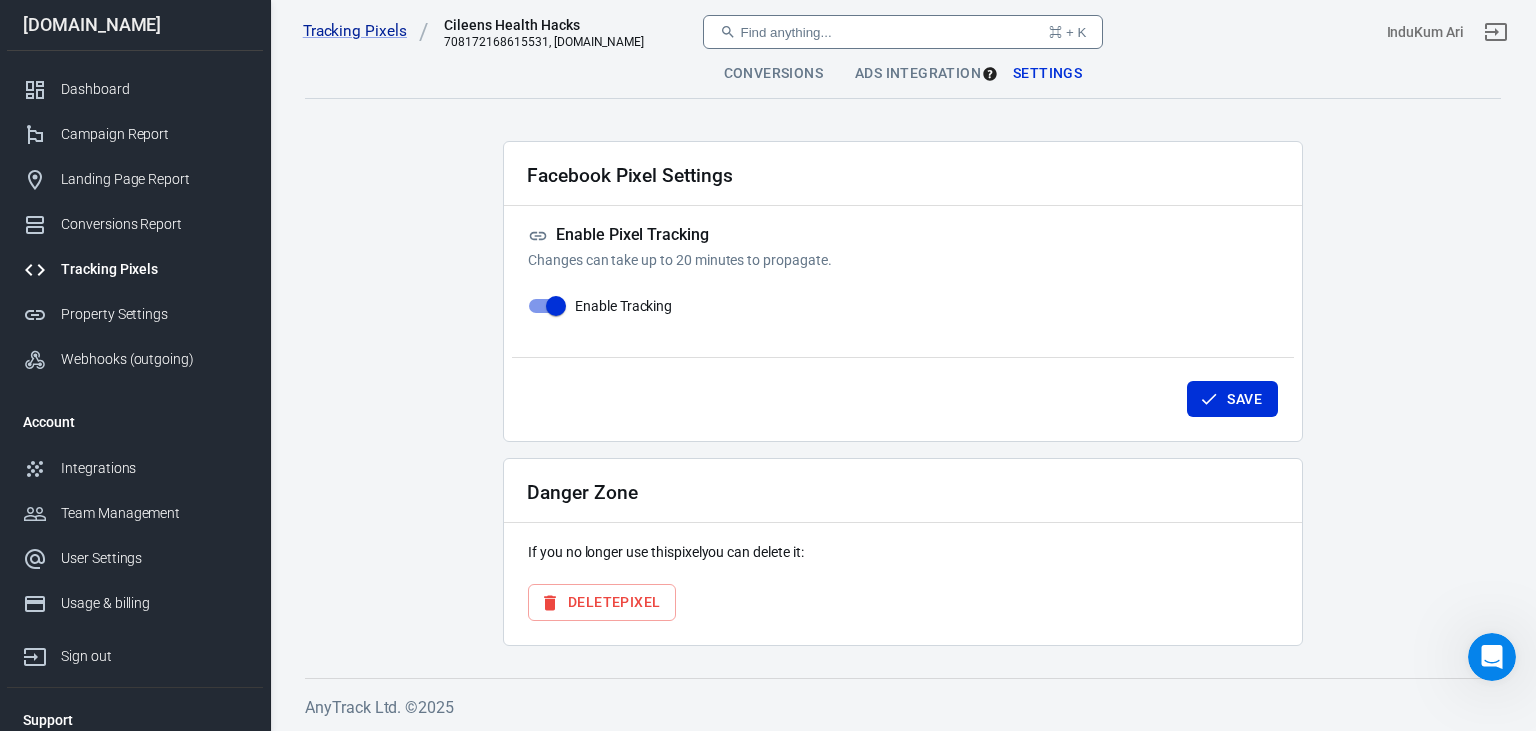 click 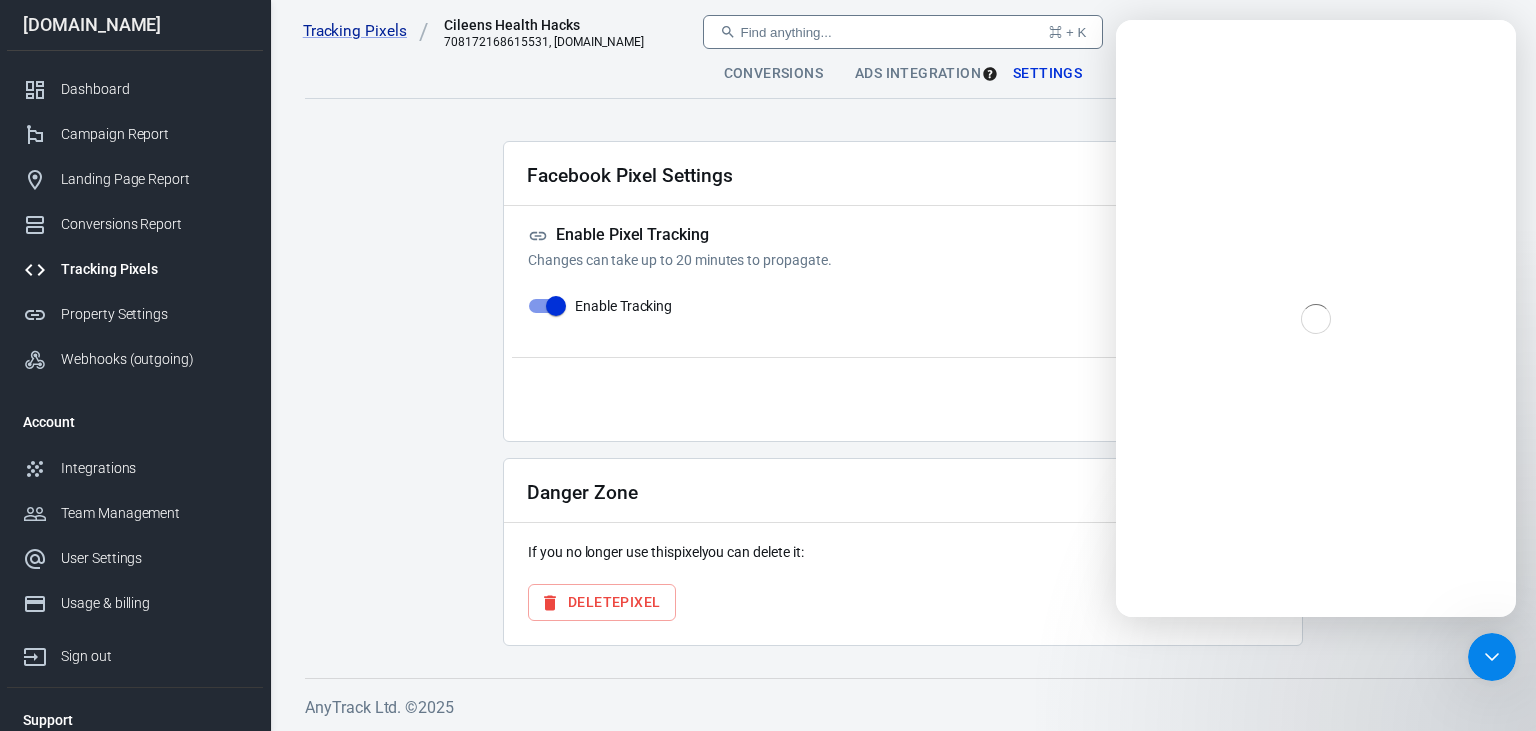 scroll, scrollTop: 0, scrollLeft: 0, axis: both 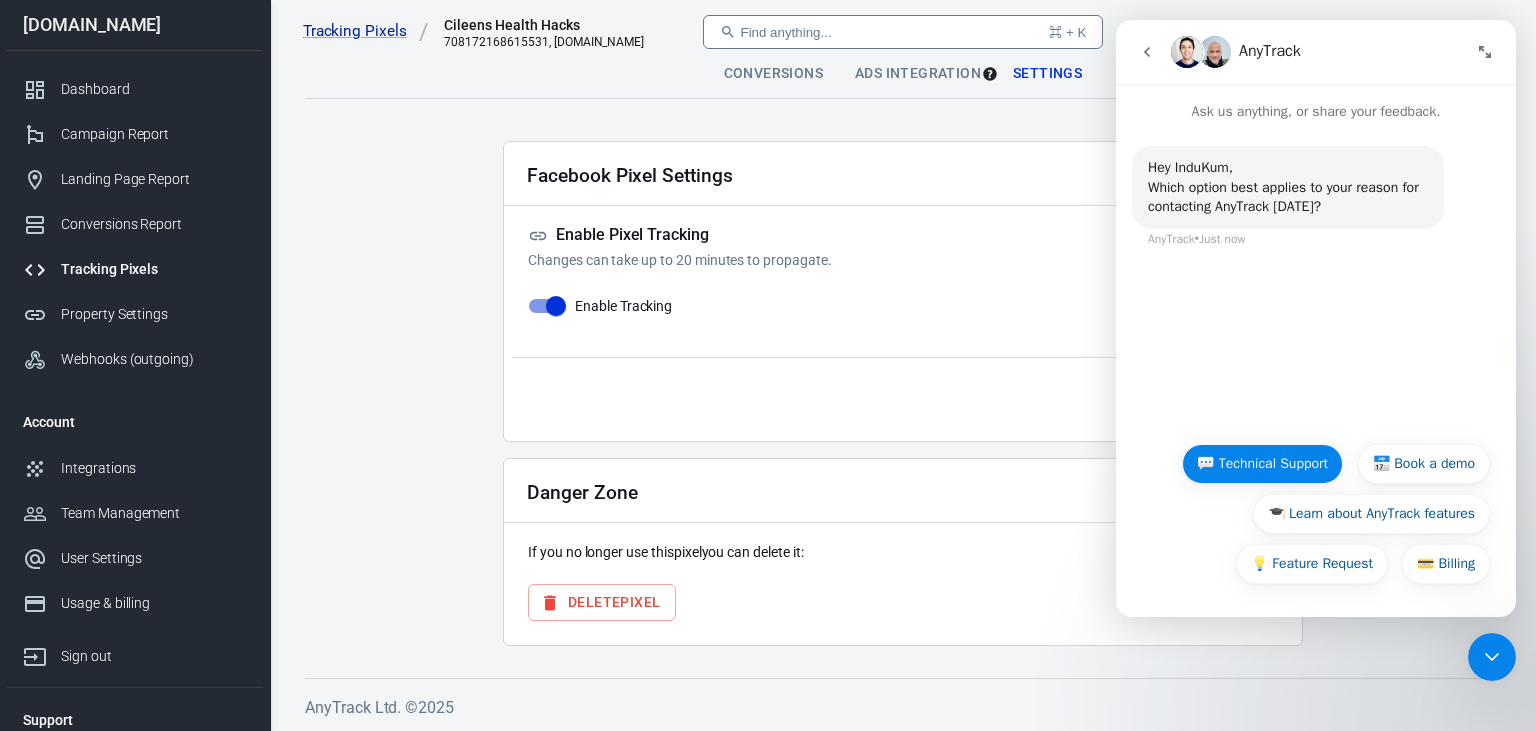 click on "💬 Technical Support" at bounding box center (1262, 464) 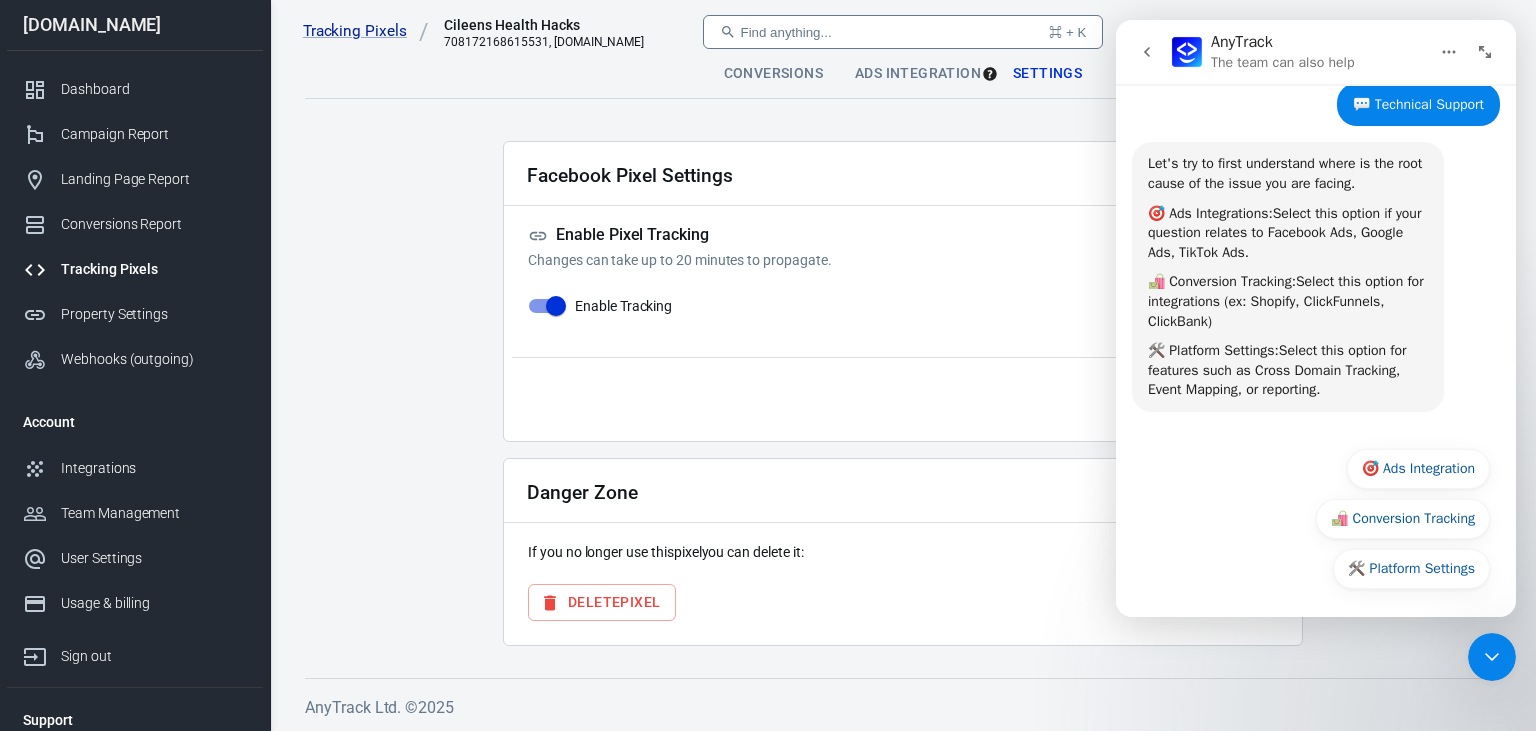 scroll, scrollTop: 166, scrollLeft: 0, axis: vertical 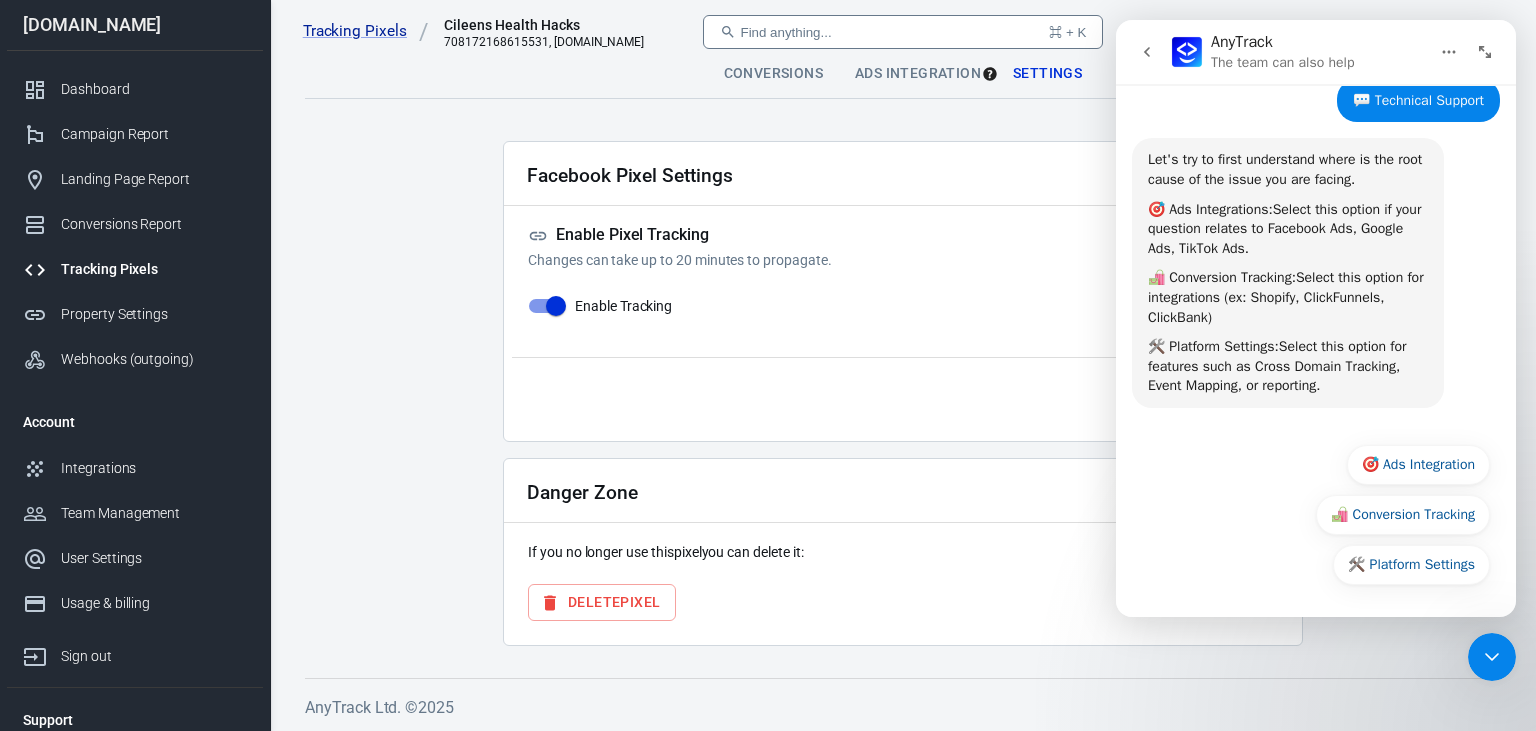 click 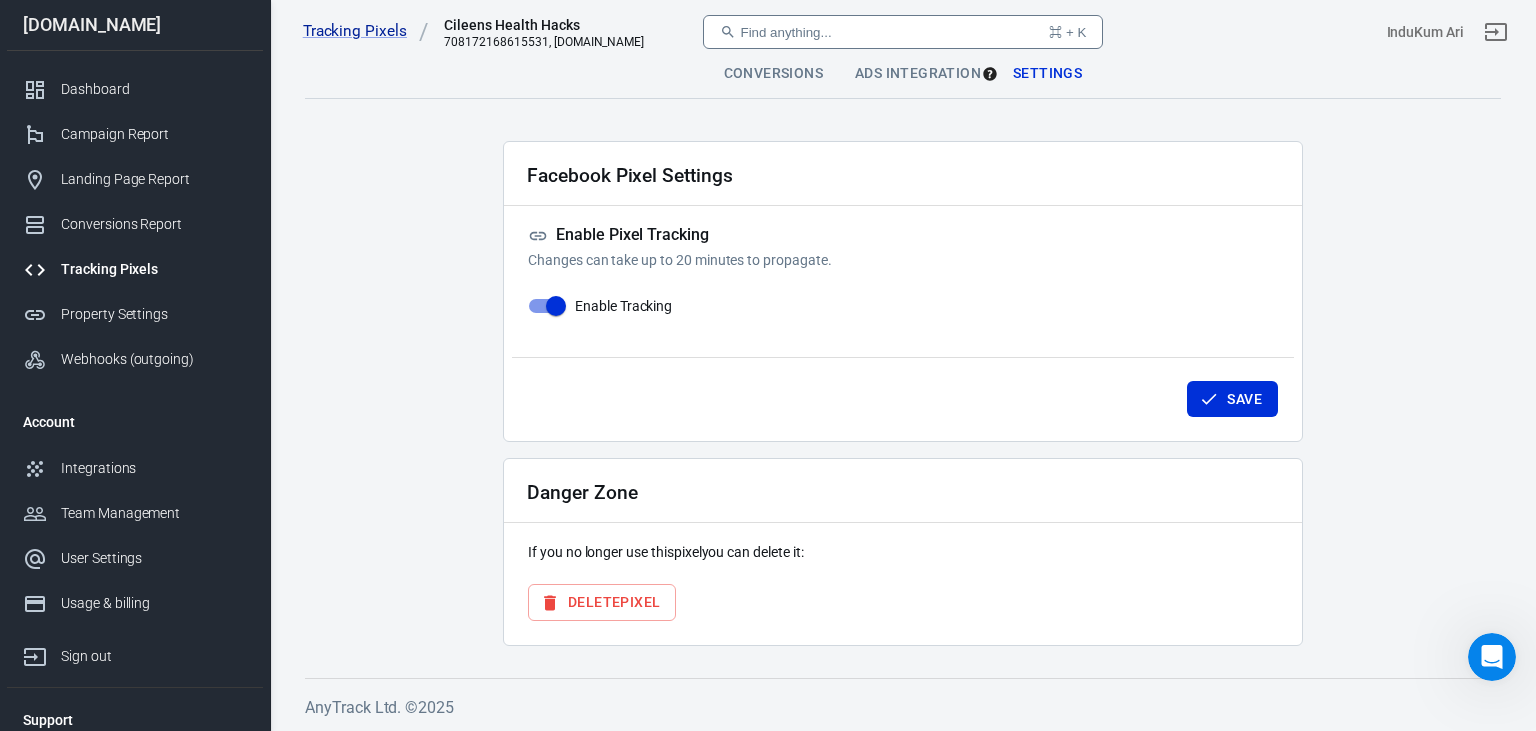 scroll, scrollTop: 0, scrollLeft: 0, axis: both 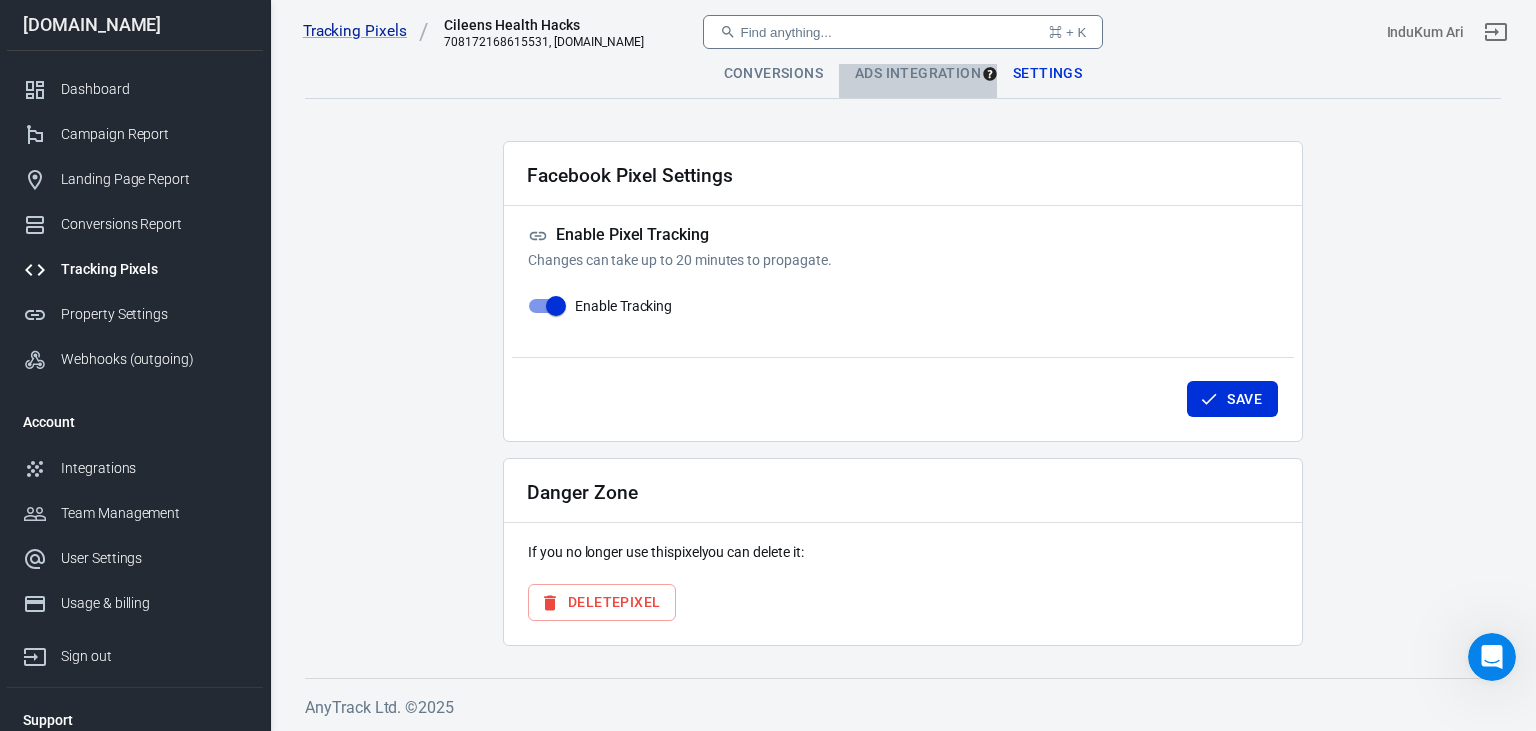 click on "Ads Integration" at bounding box center (918, 74) 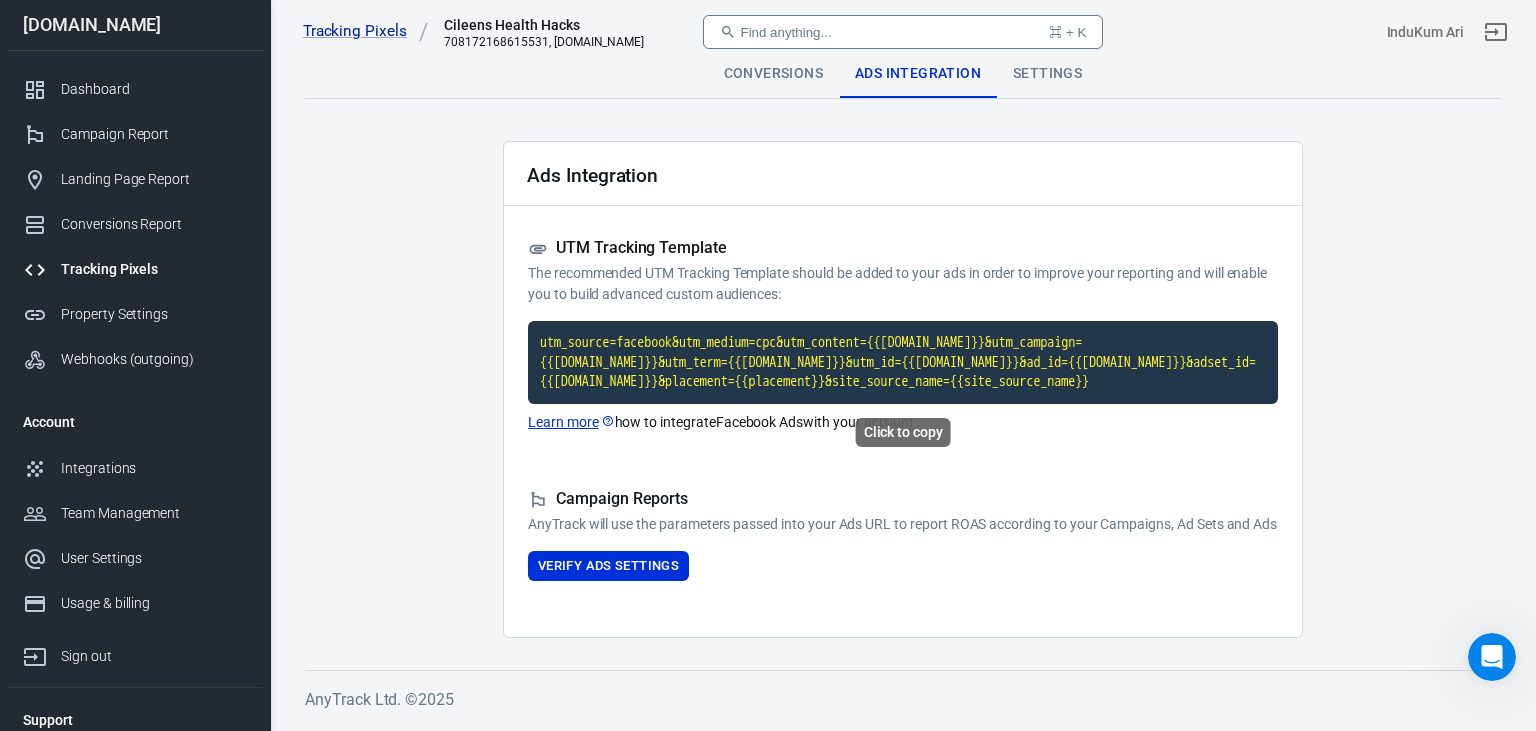 click on "utm_source=facebook&utm_medium=cpc&utm_content={{[DOMAIN_NAME]}}&utm_campaign={{[DOMAIN_NAME]}}&utm_term={{[DOMAIN_NAME]}}&utm_id={{[DOMAIN_NAME]}}&ad_id={{[DOMAIN_NAME]}}&adset_id={{[DOMAIN_NAME]}}&placement={{placement}}&site_source_name={{site_source_name}}" at bounding box center [903, 362] 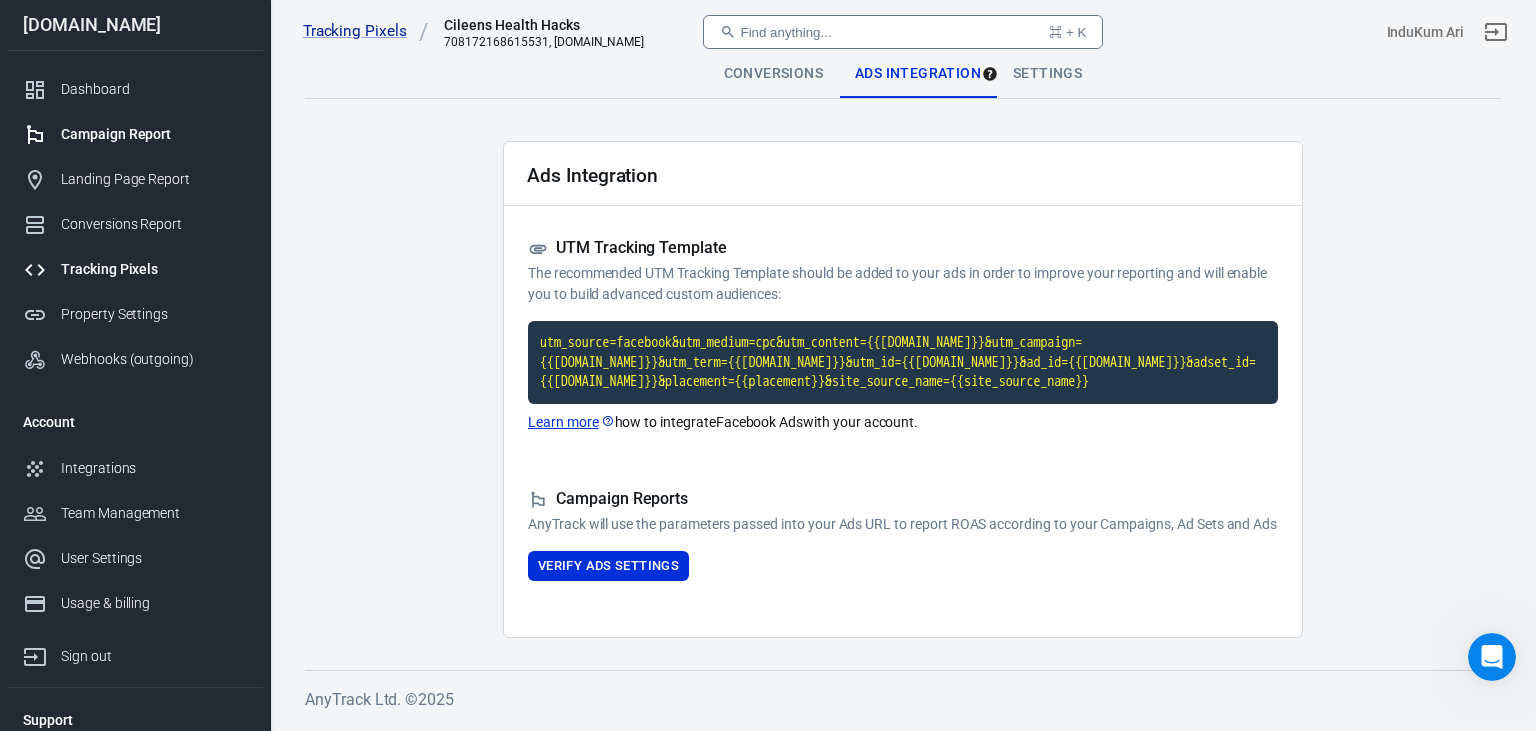 click on "Campaign Report" at bounding box center (154, 134) 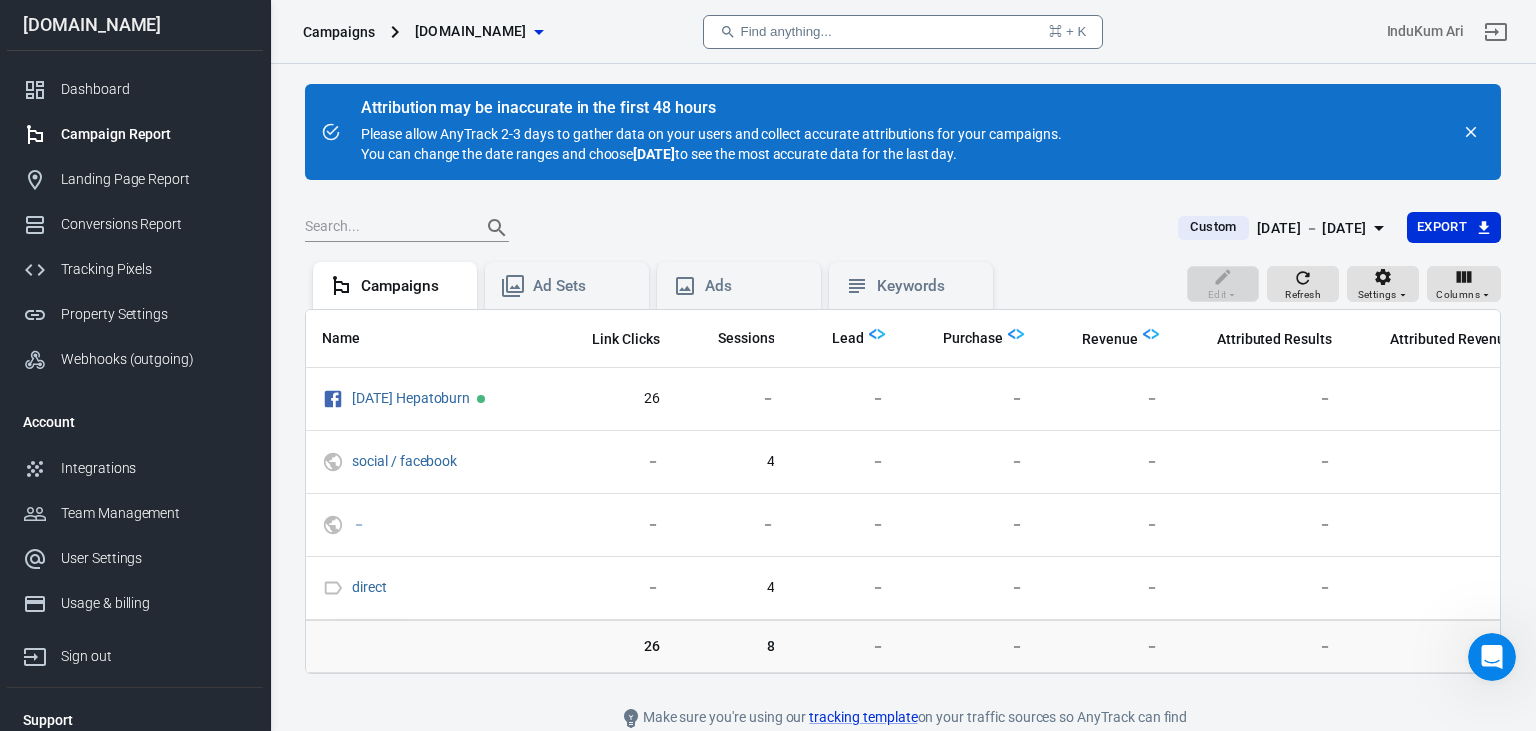 scroll, scrollTop: 0, scrollLeft: 418, axis: horizontal 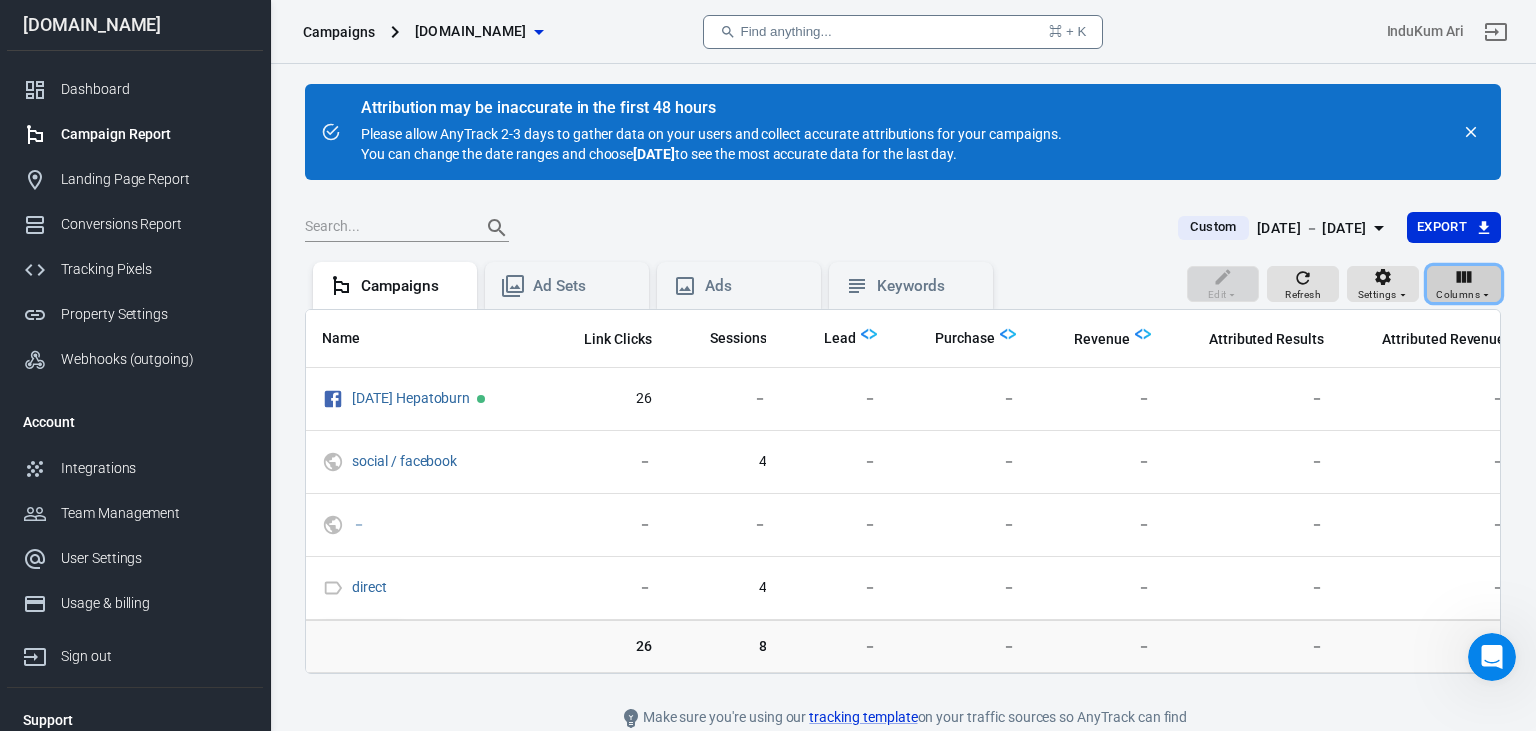 click on "Columns" at bounding box center (1464, 284) 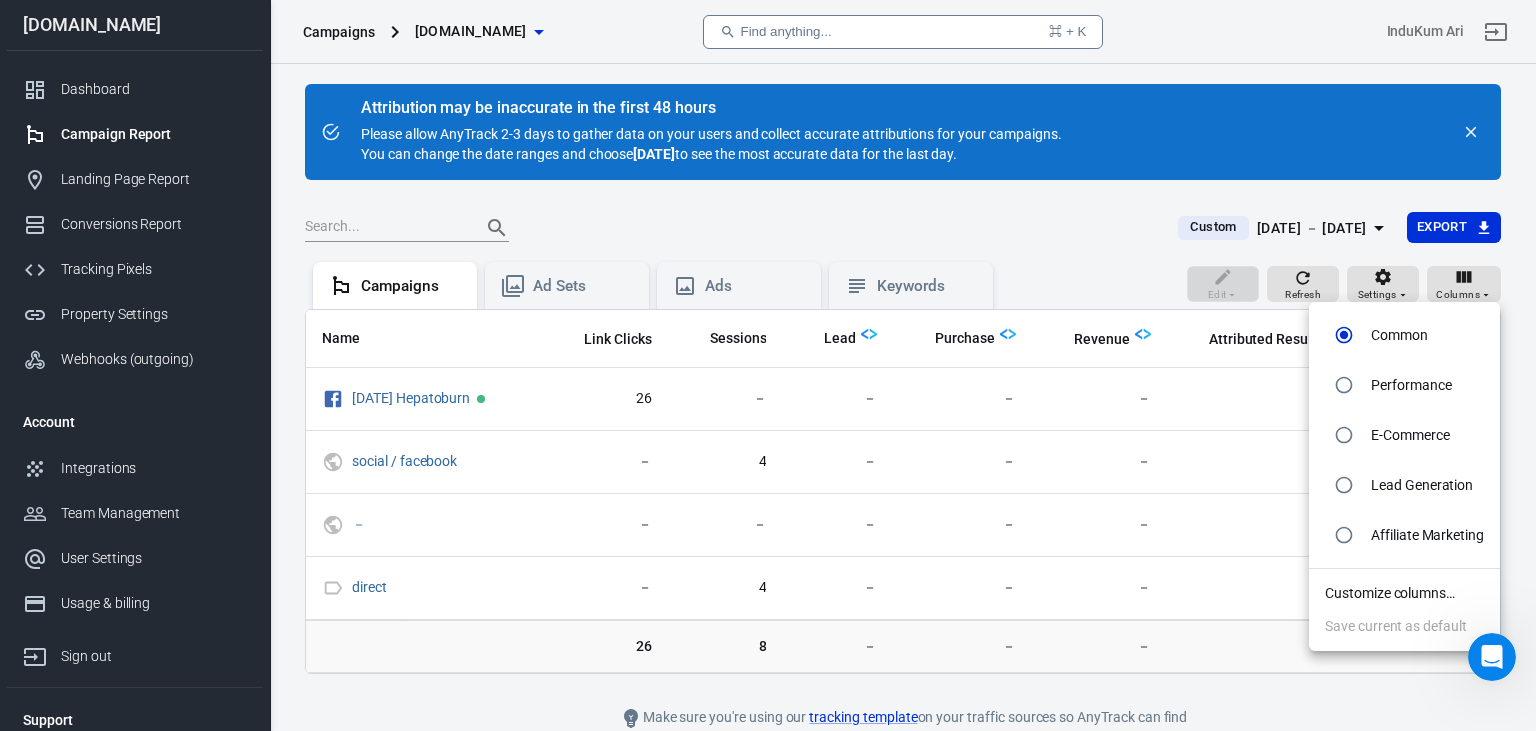 click on "Customize columns…" at bounding box center [1404, 593] 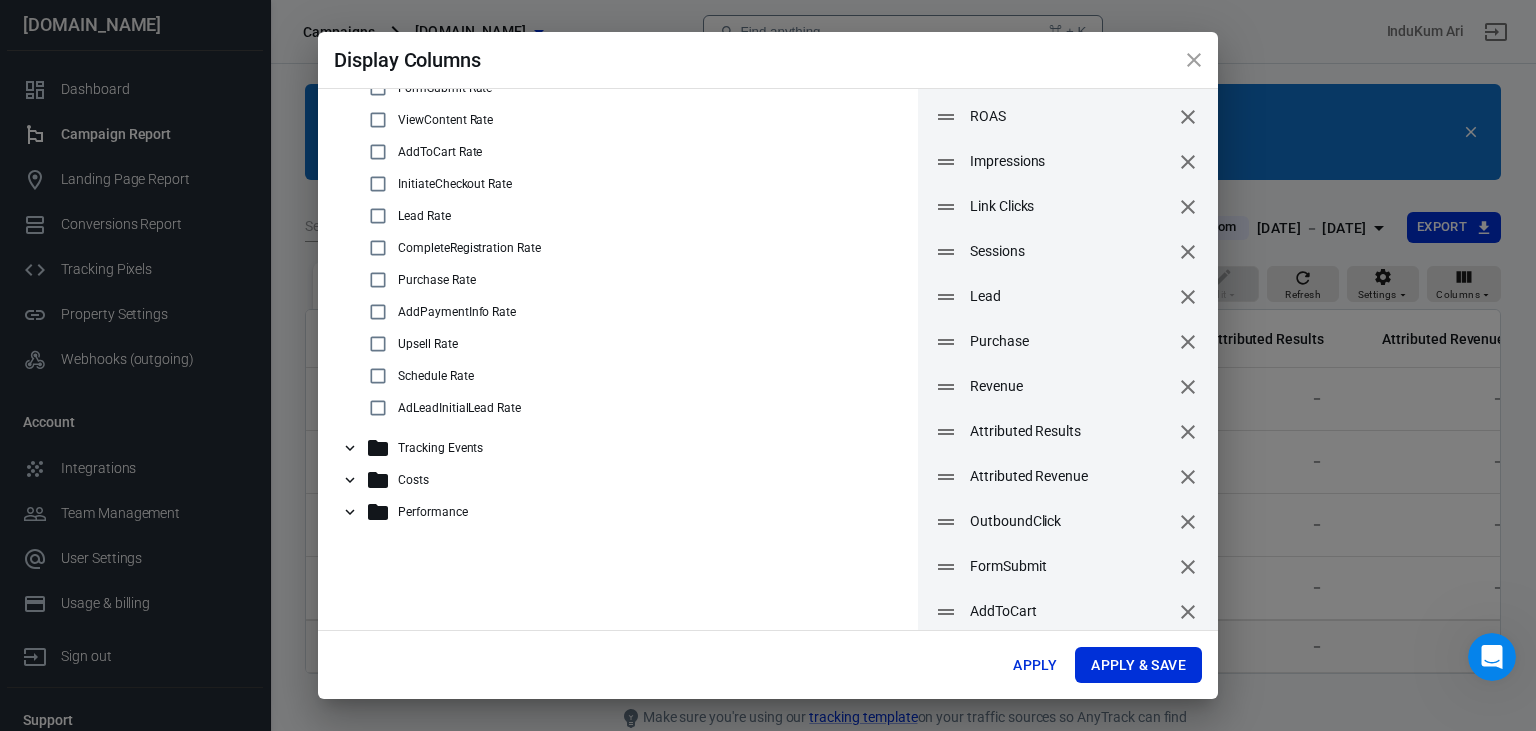 scroll, scrollTop: 113, scrollLeft: 0, axis: vertical 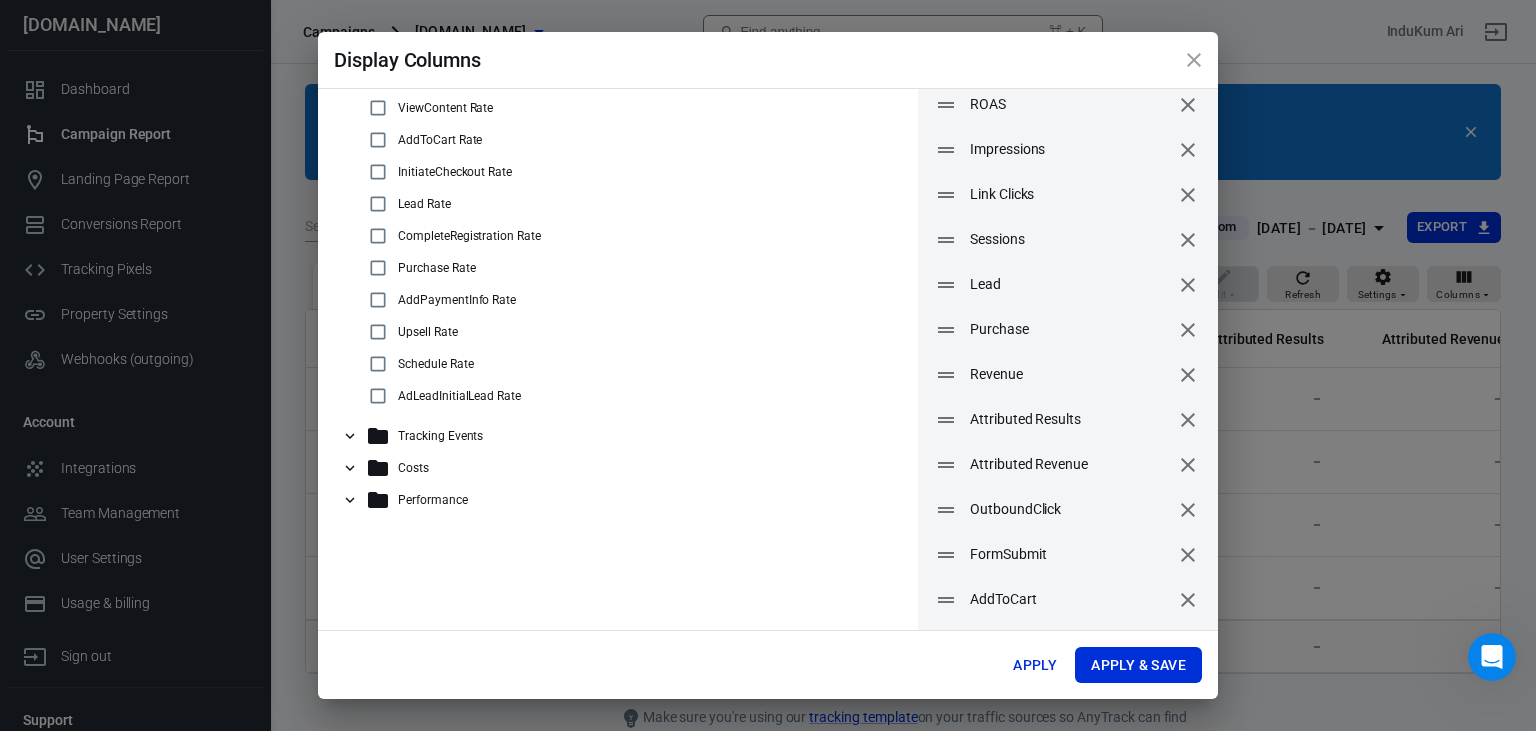click 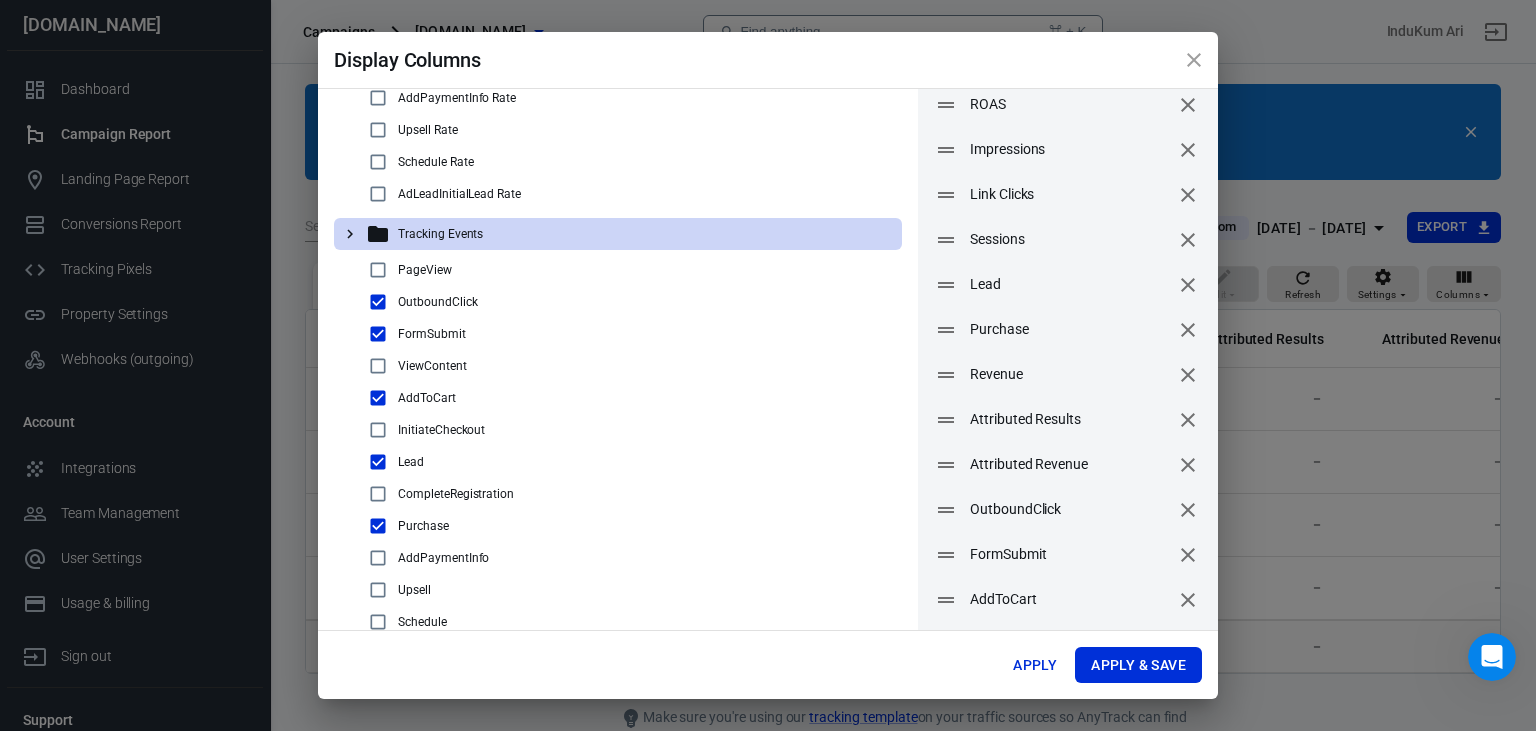 scroll, scrollTop: 284, scrollLeft: 0, axis: vertical 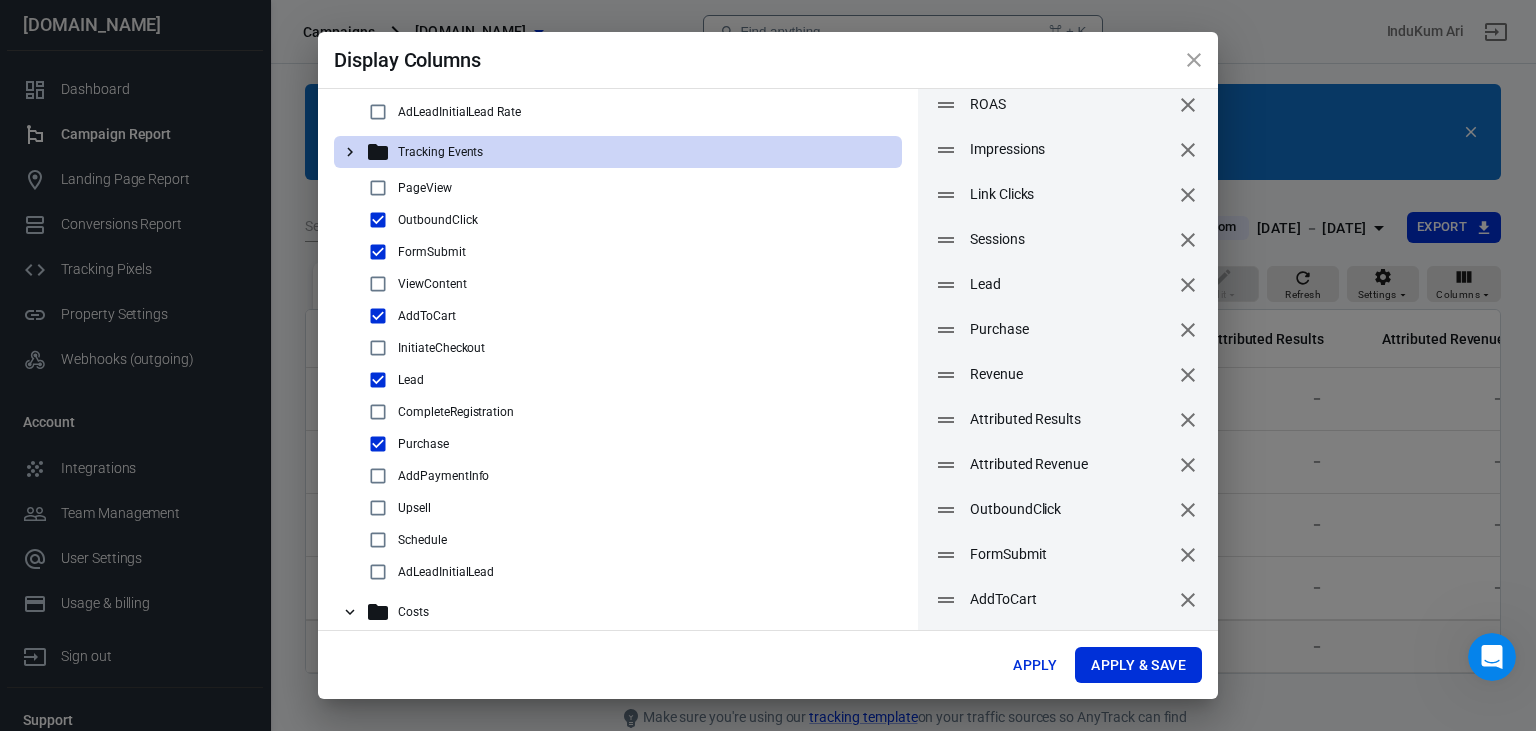 click 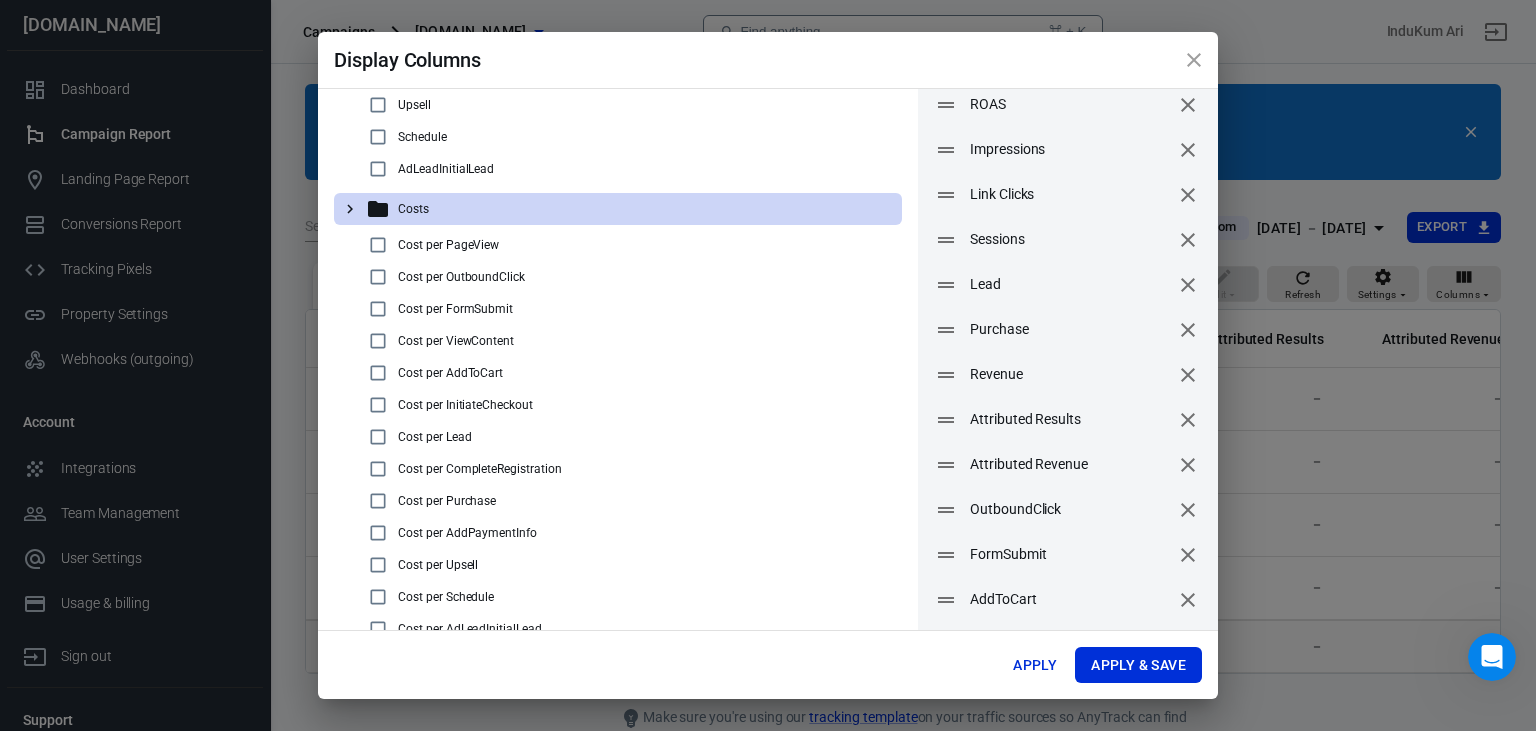 scroll, scrollTop: 712, scrollLeft: 0, axis: vertical 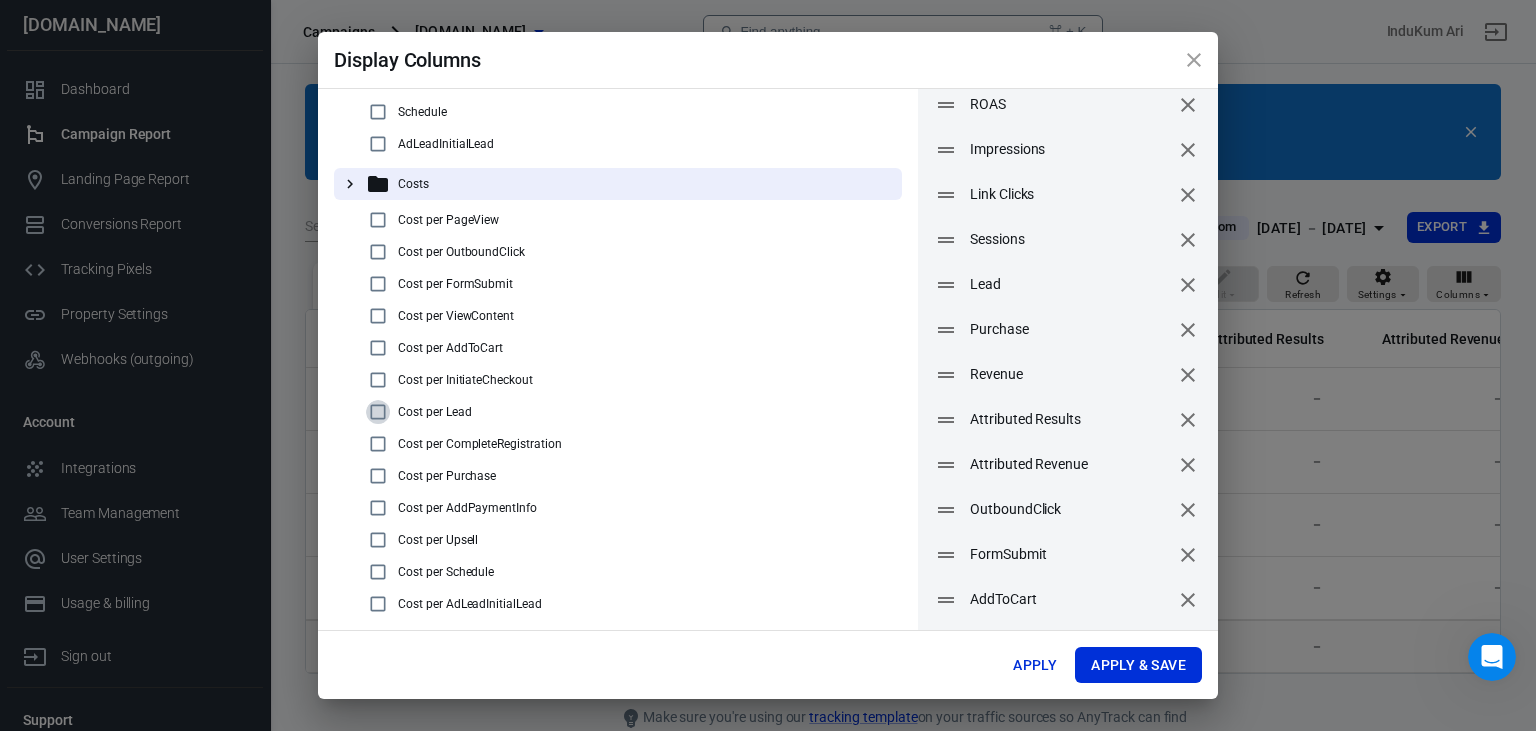 click at bounding box center [378, 412] 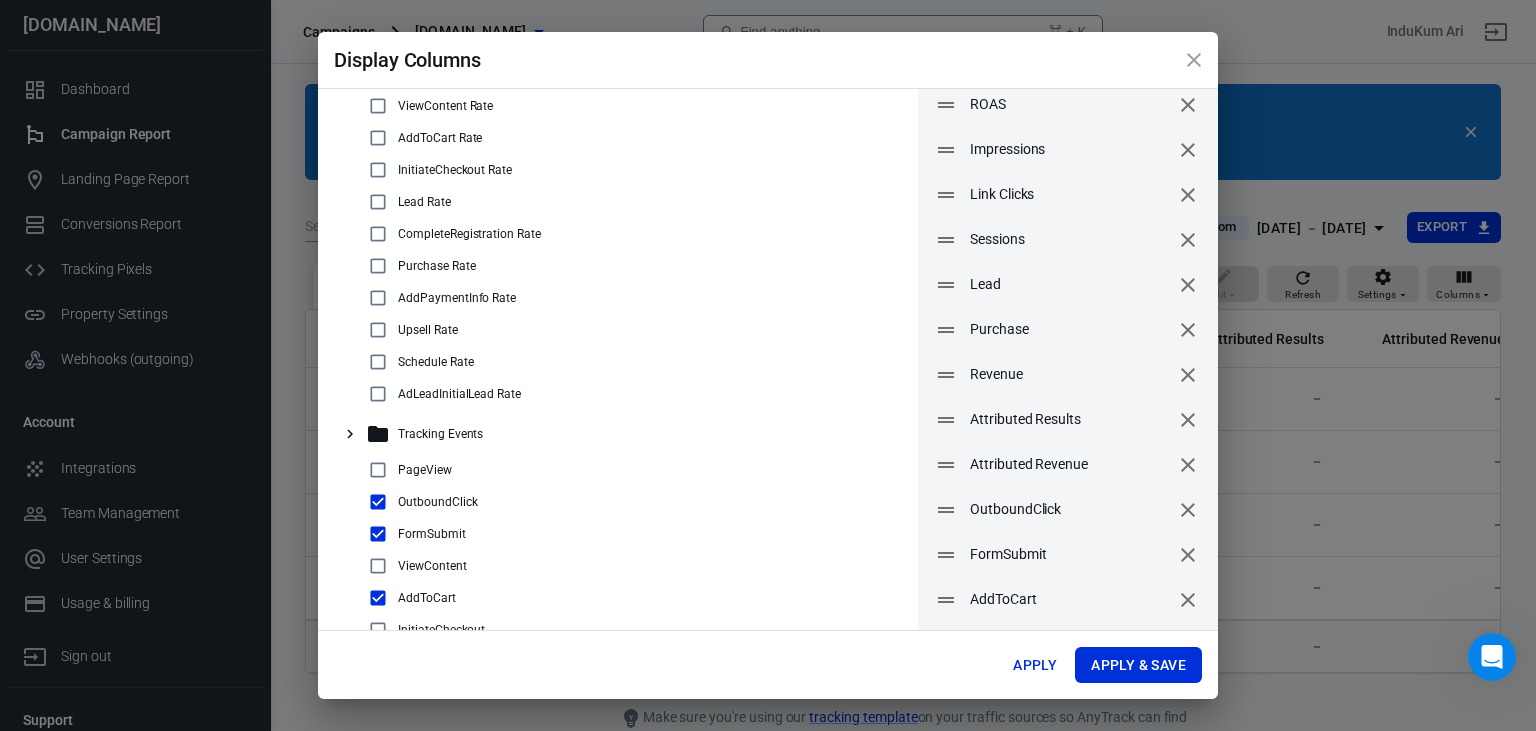 scroll, scrollTop: 0, scrollLeft: 0, axis: both 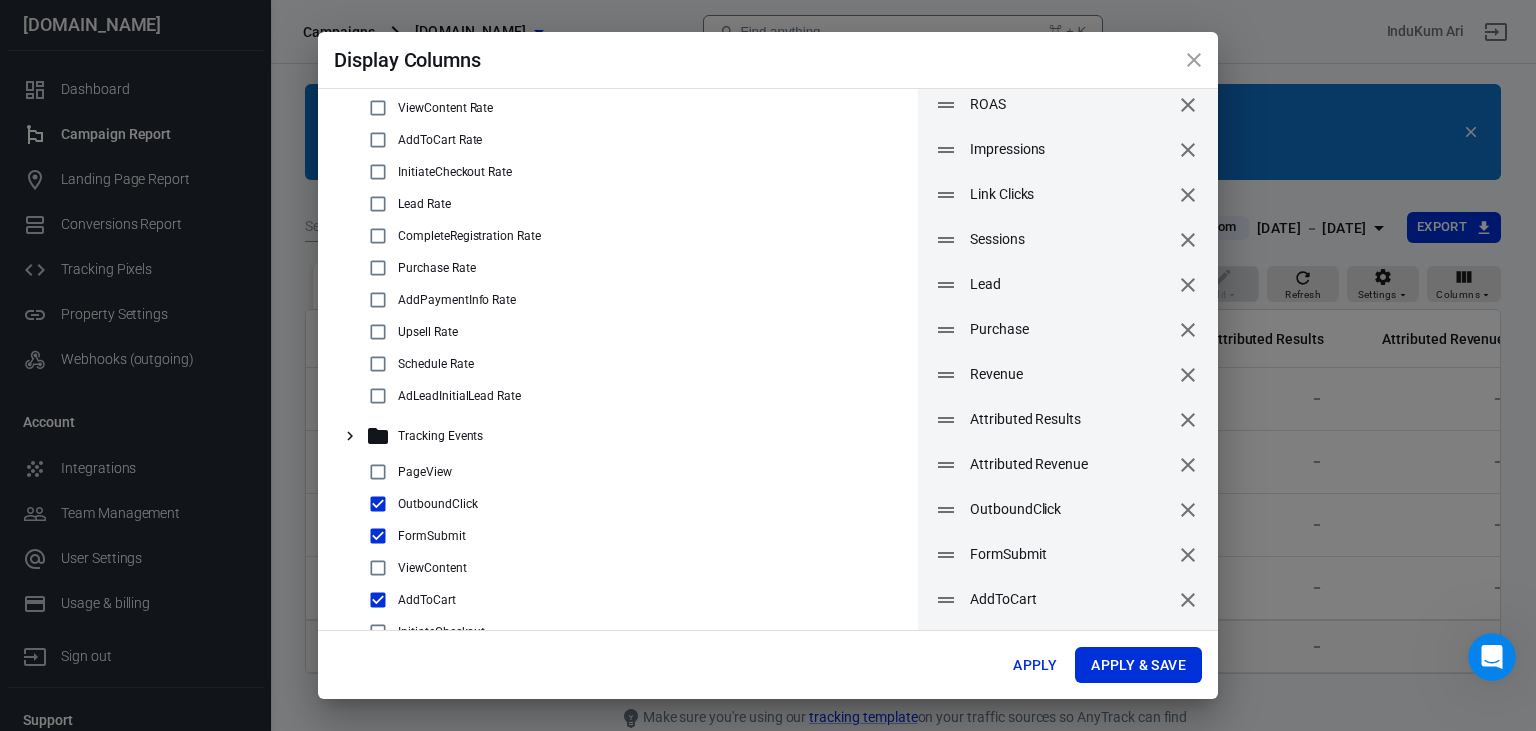 click 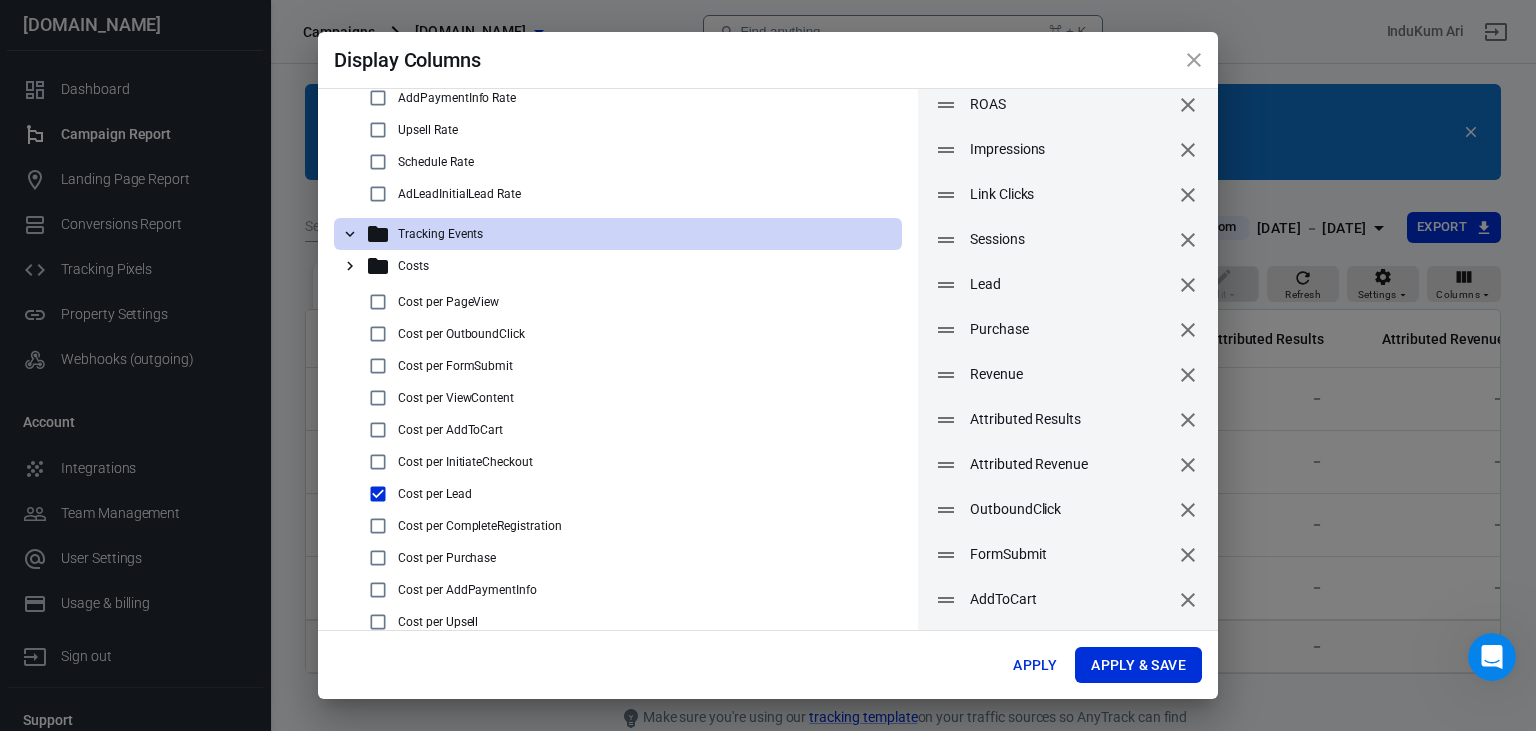 scroll, scrollTop: 284, scrollLeft: 0, axis: vertical 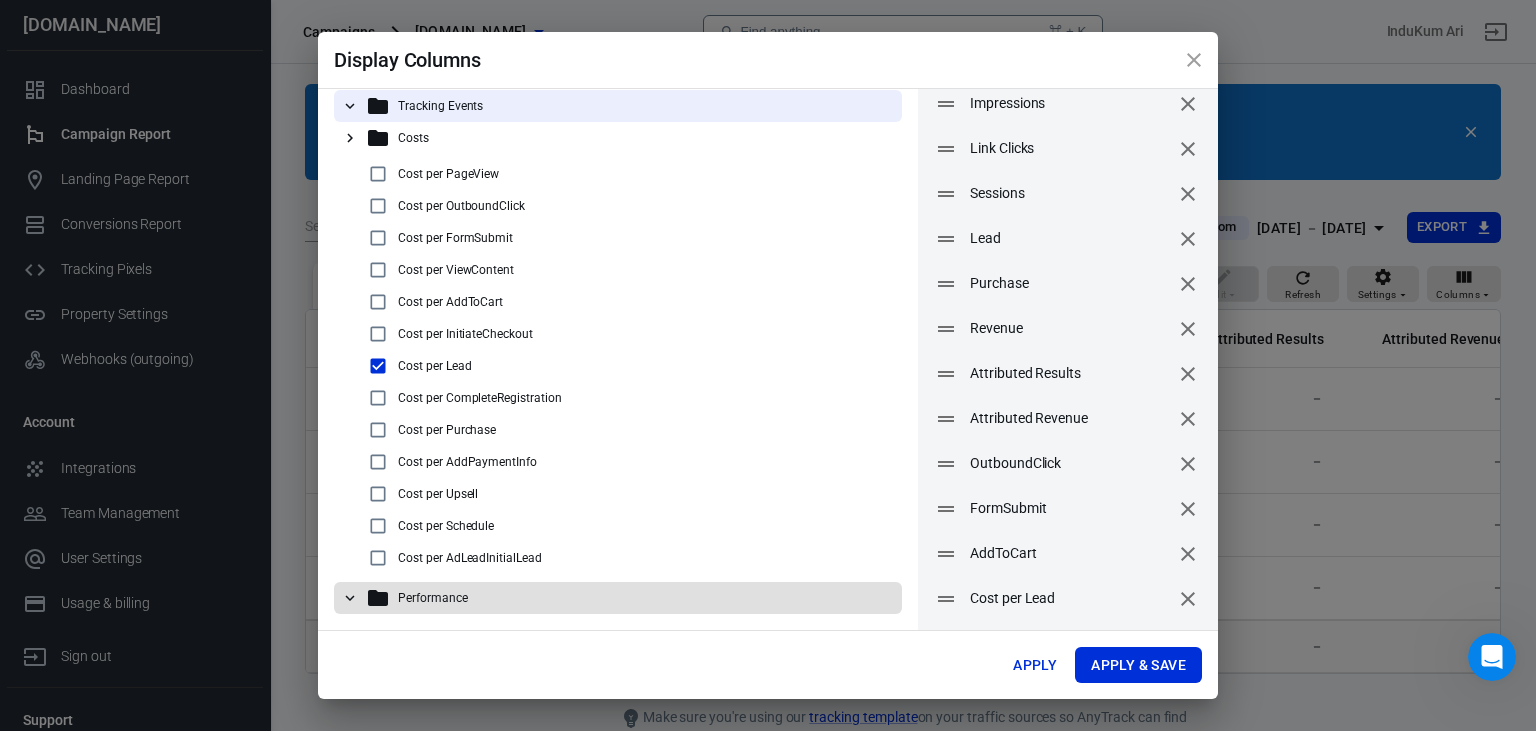 click 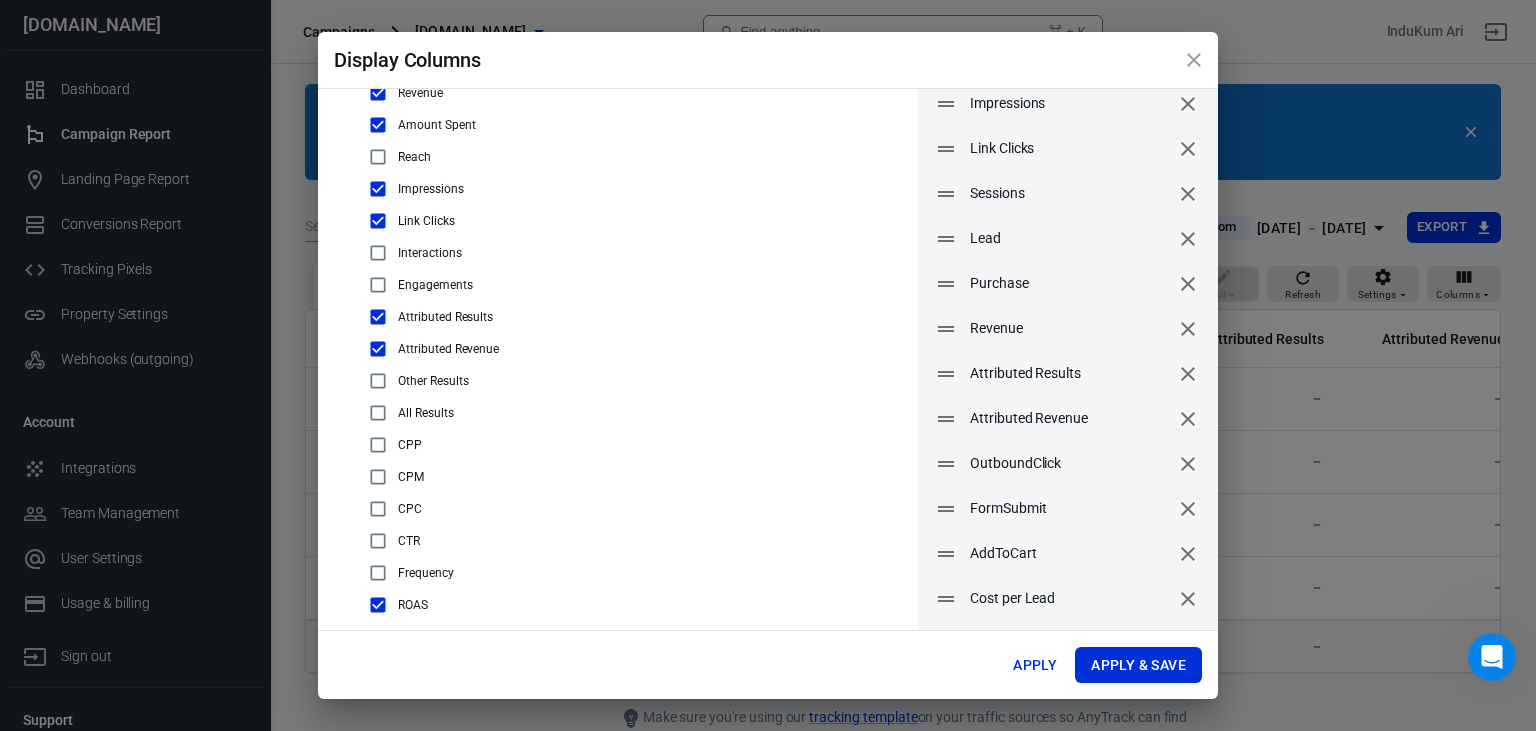 scroll, scrollTop: 904, scrollLeft: 0, axis: vertical 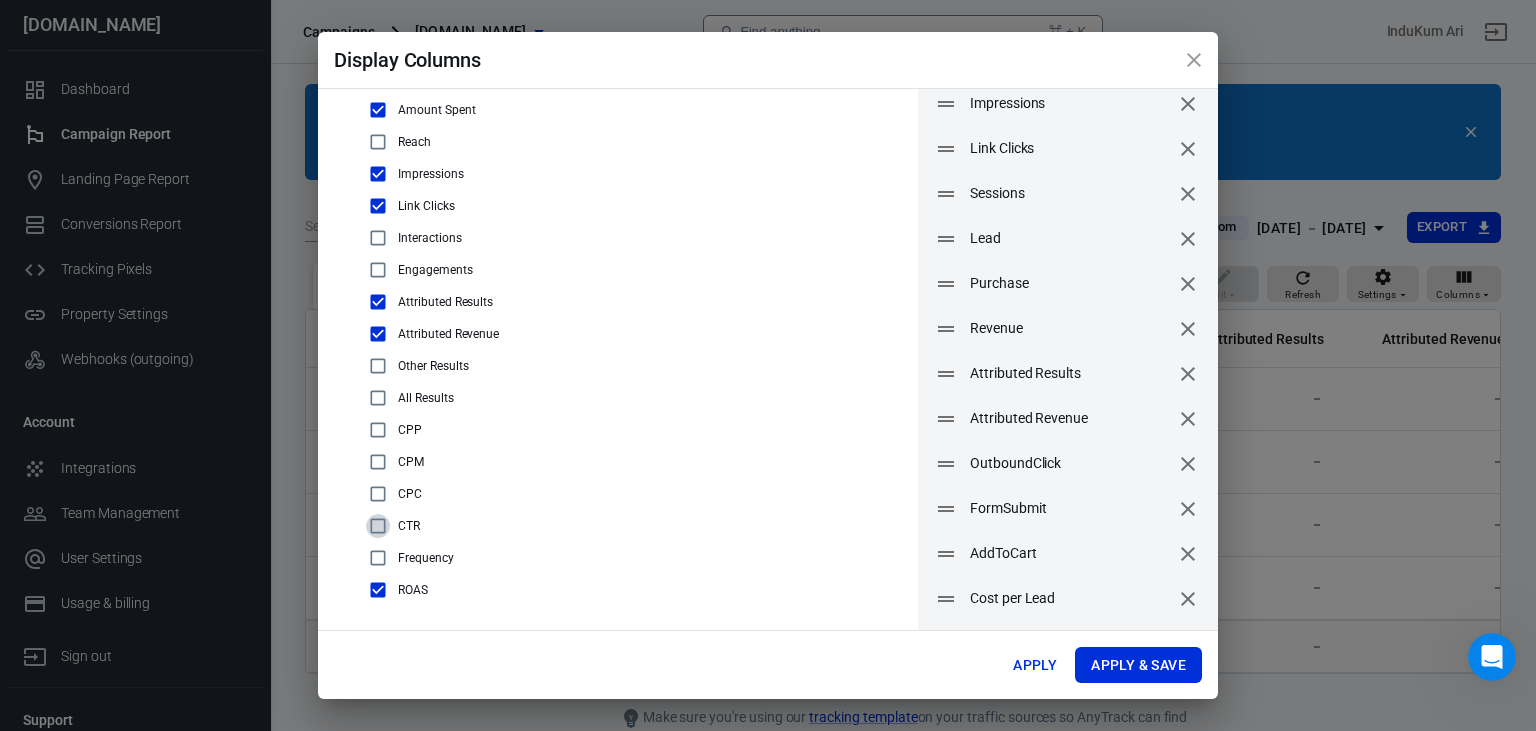 click at bounding box center (378, 526) 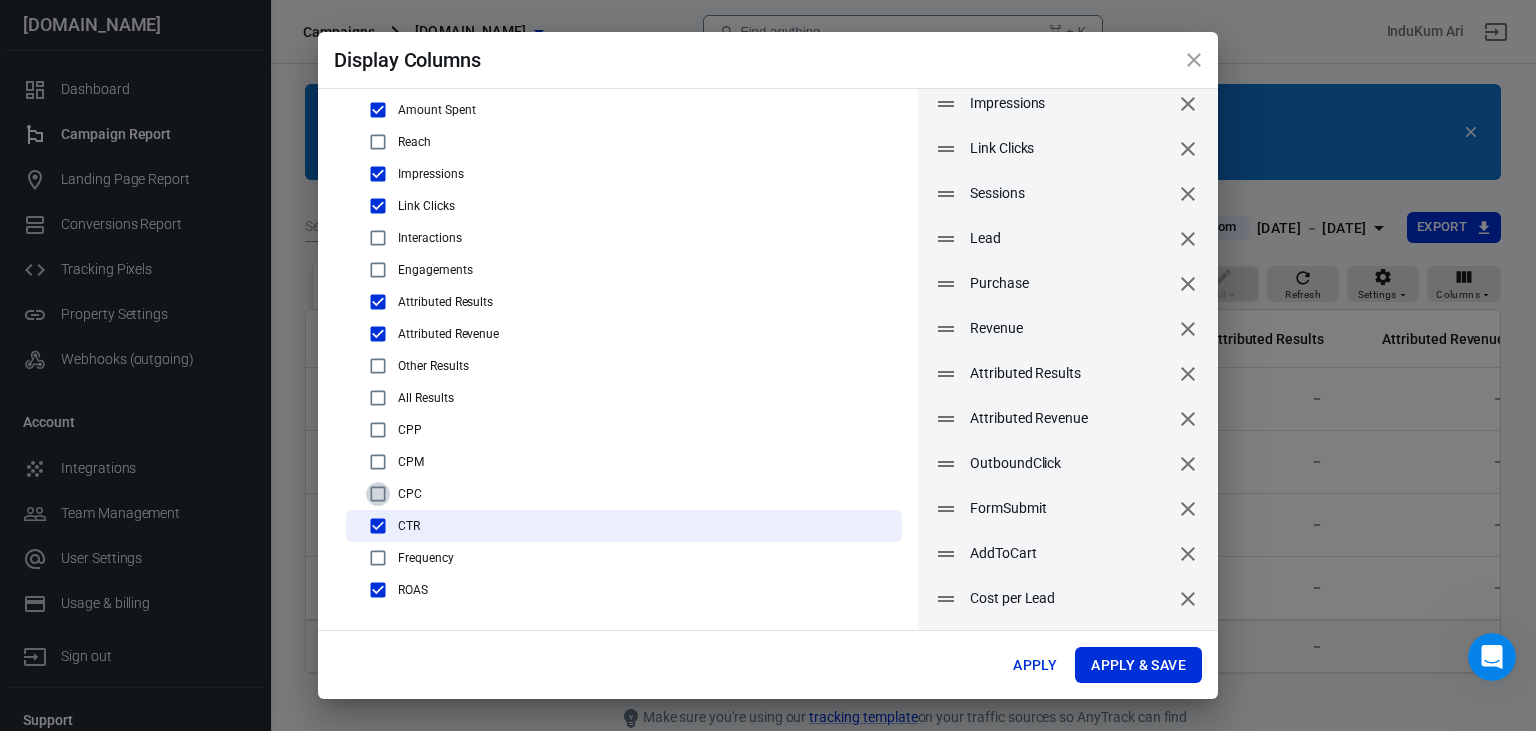 click at bounding box center (378, 494) 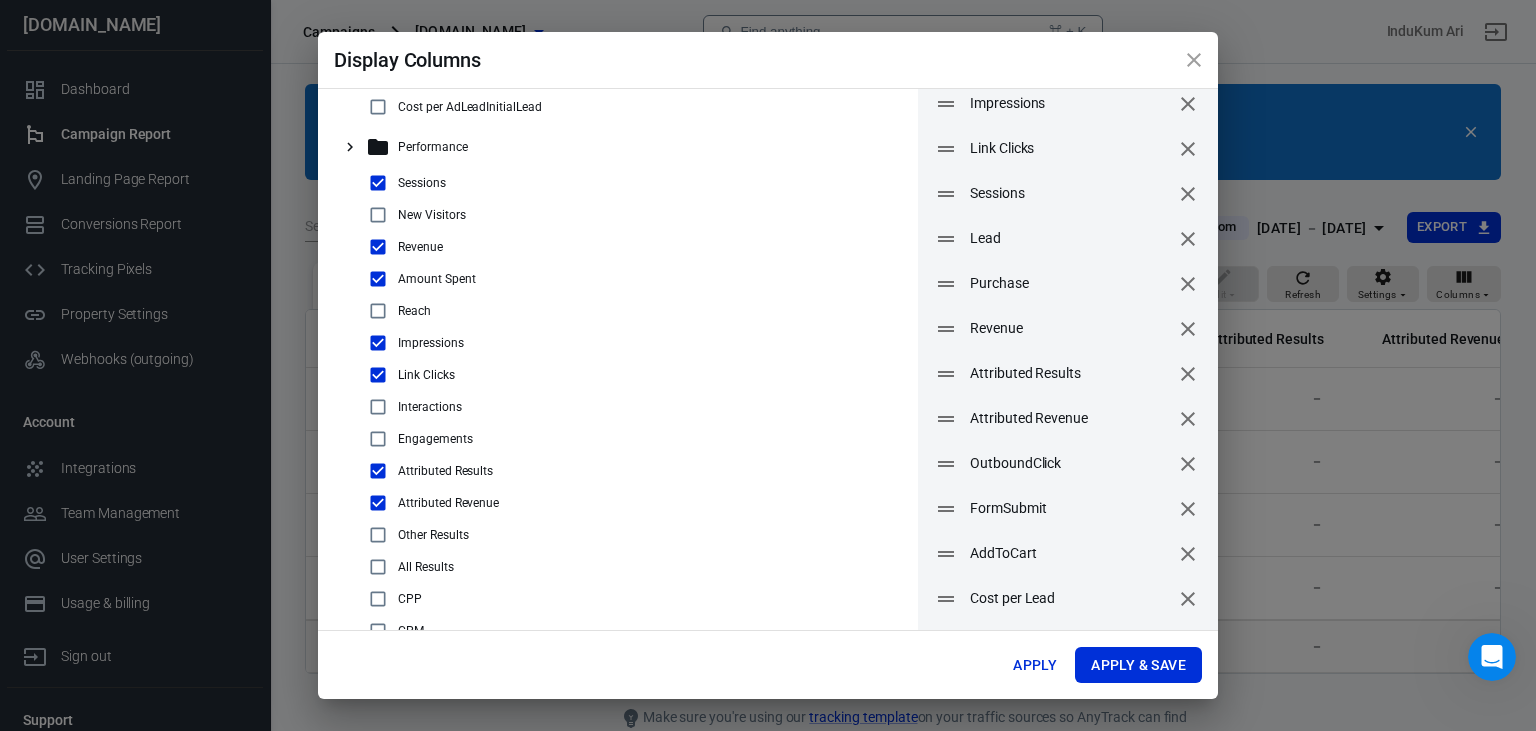 scroll, scrollTop: 702, scrollLeft: 0, axis: vertical 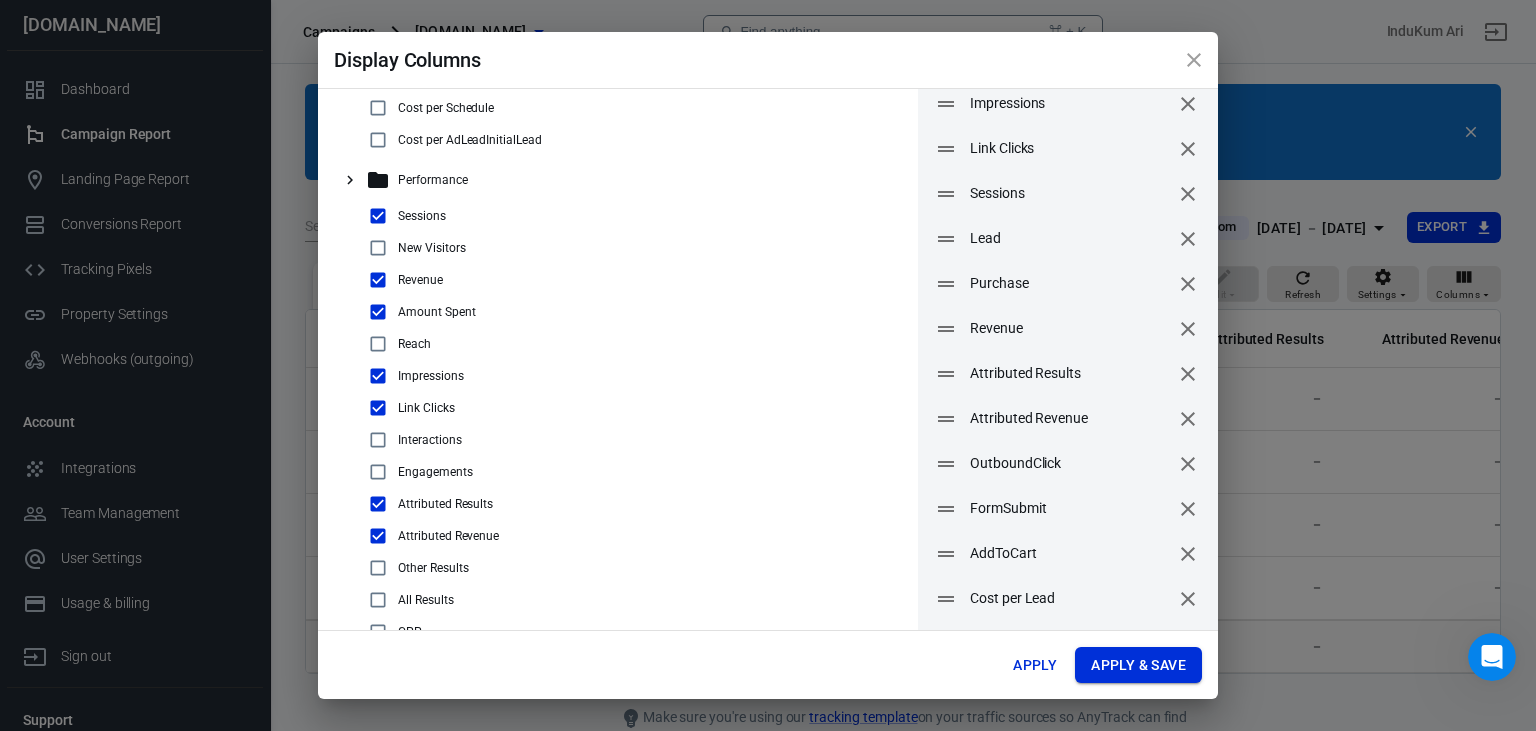 click on "Apply & Save" at bounding box center (1138, 665) 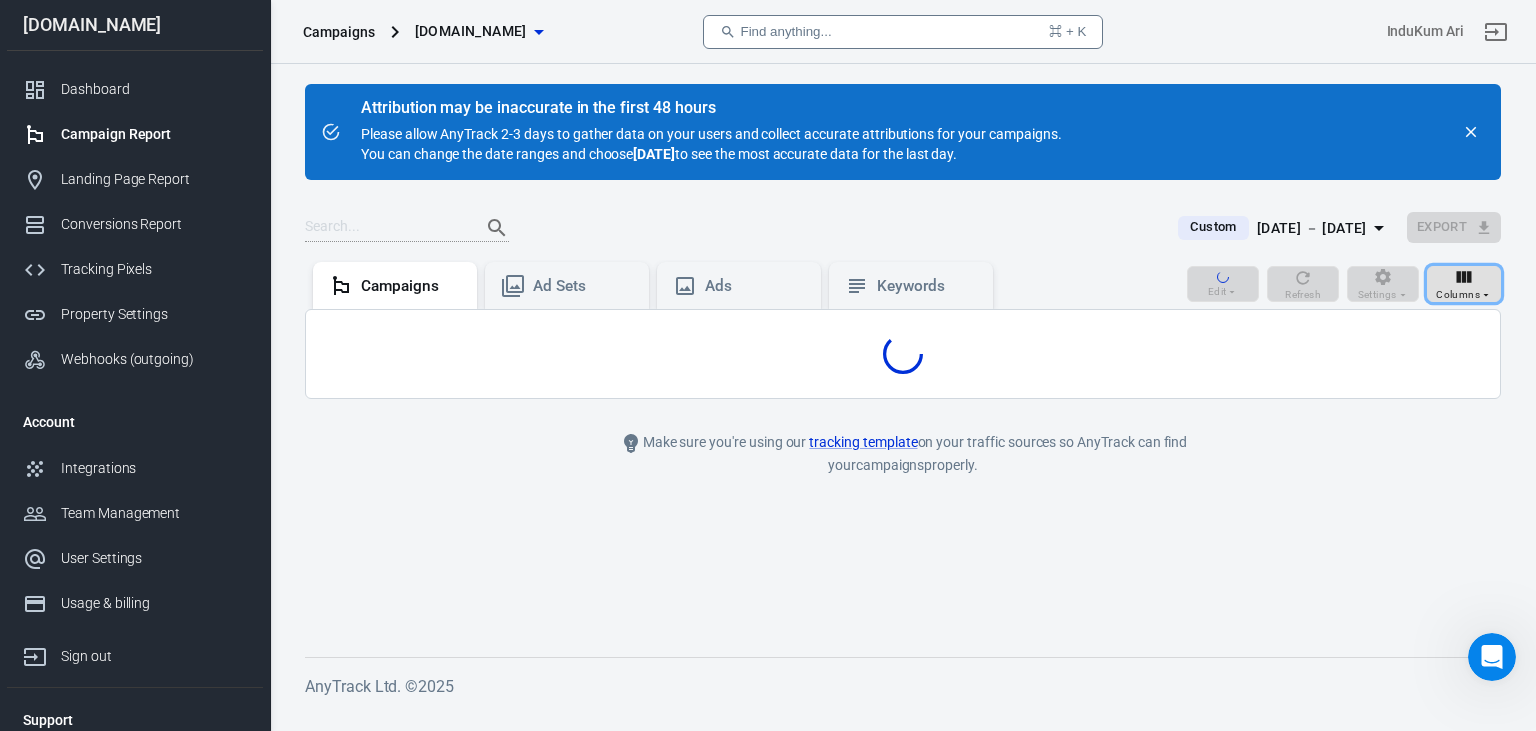 radio on "false" 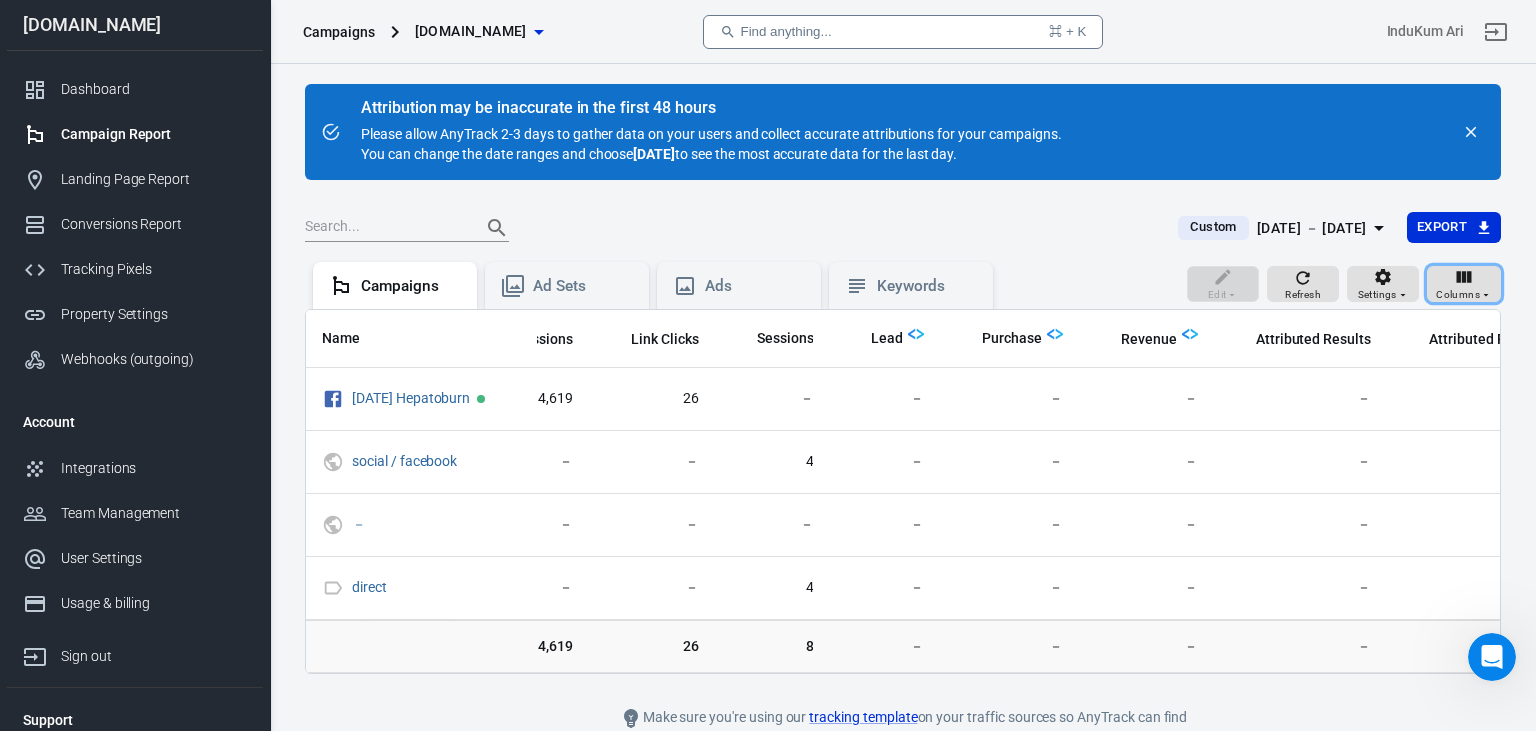 scroll, scrollTop: 0, scrollLeft: 0, axis: both 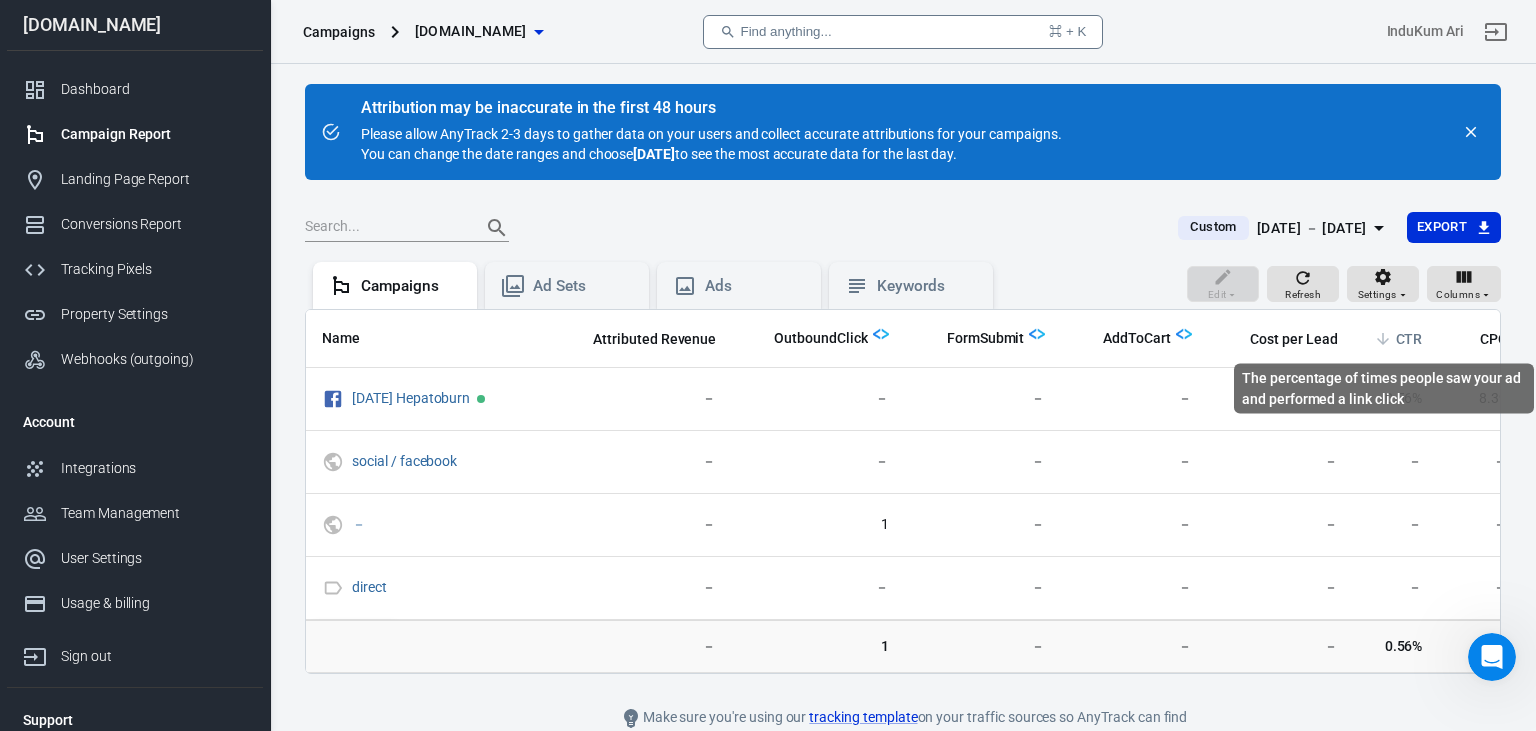 click on "CTR" at bounding box center [1409, 340] 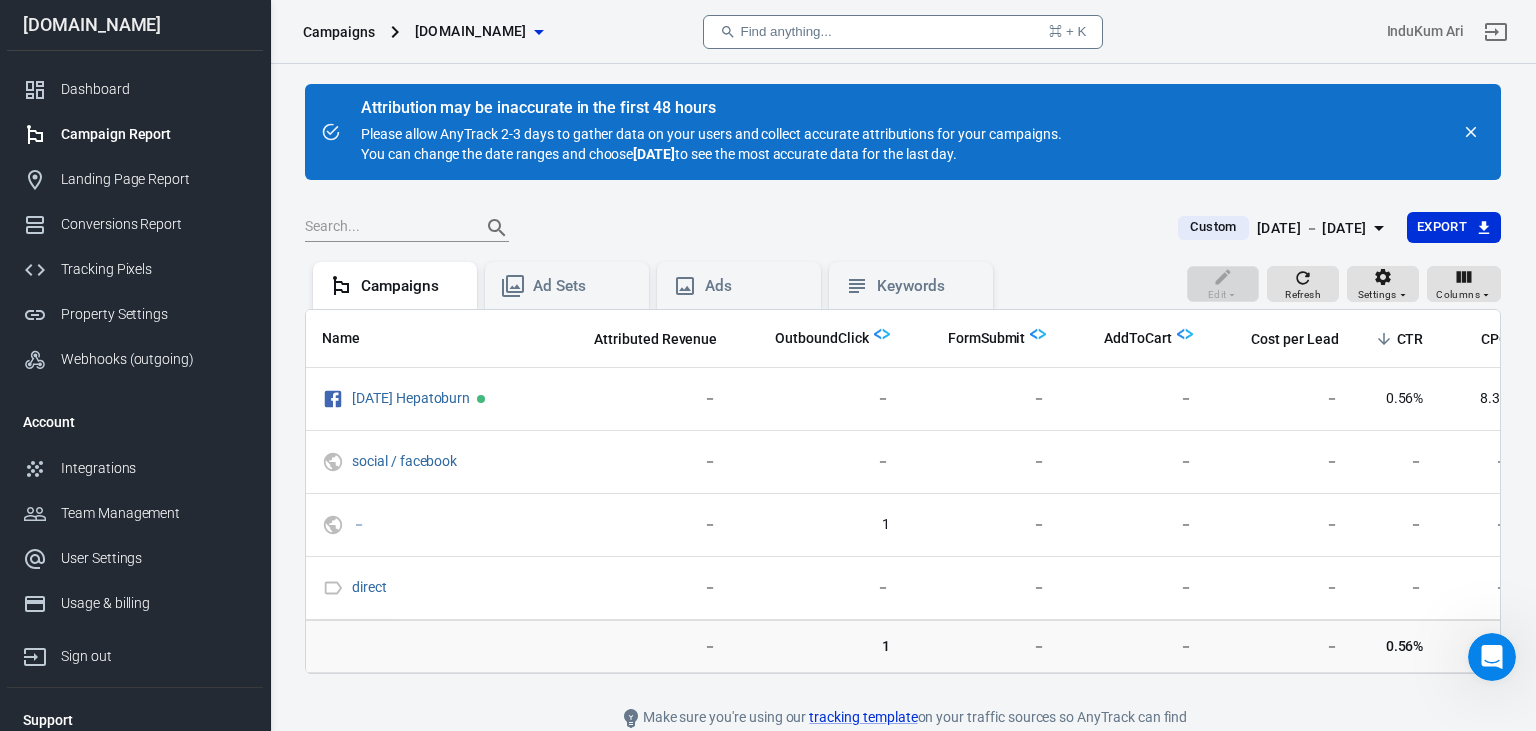 scroll, scrollTop: 0, scrollLeft: 1207, axis: horizontal 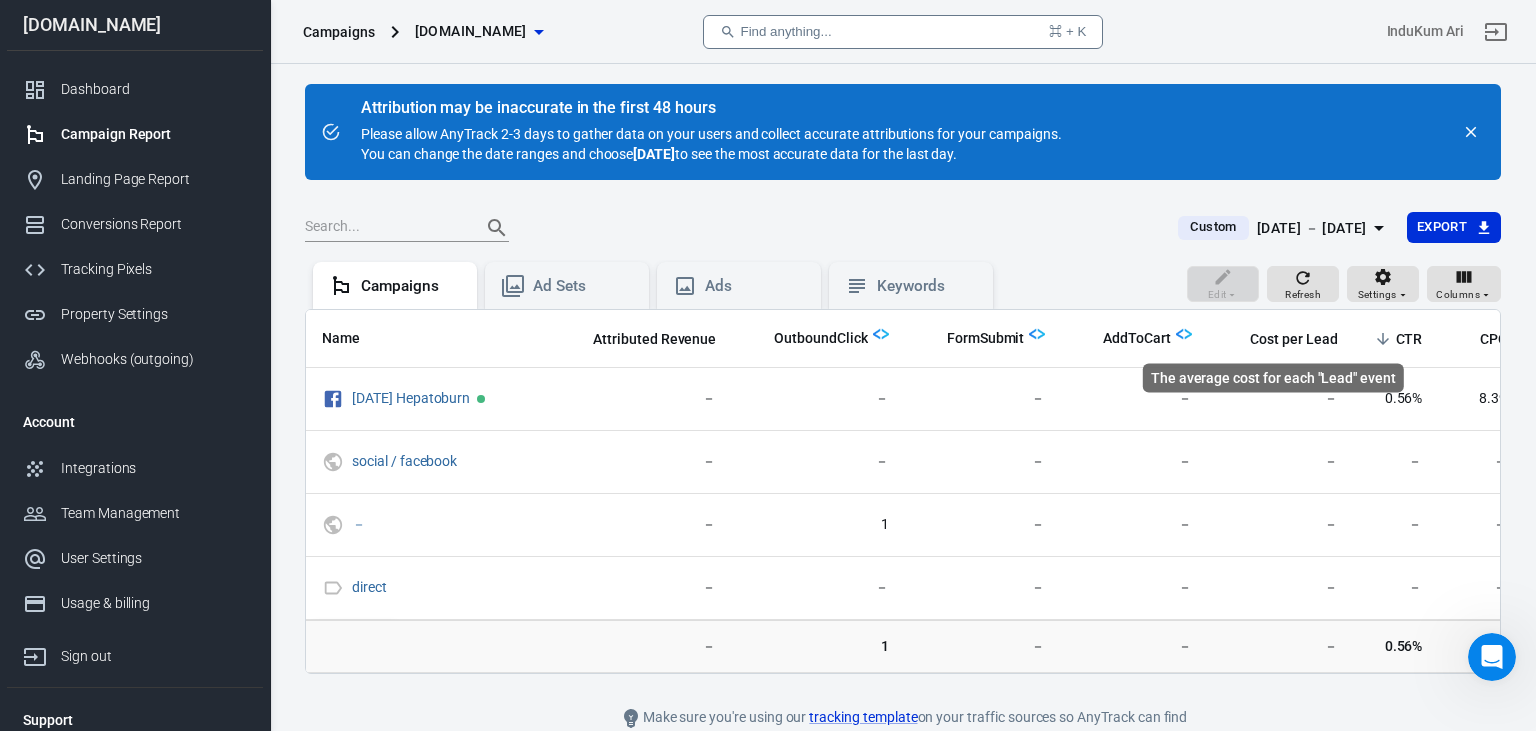 drag, startPoint x: 1382, startPoint y: 341, endPoint x: 1354, endPoint y: 333, distance: 29.12044 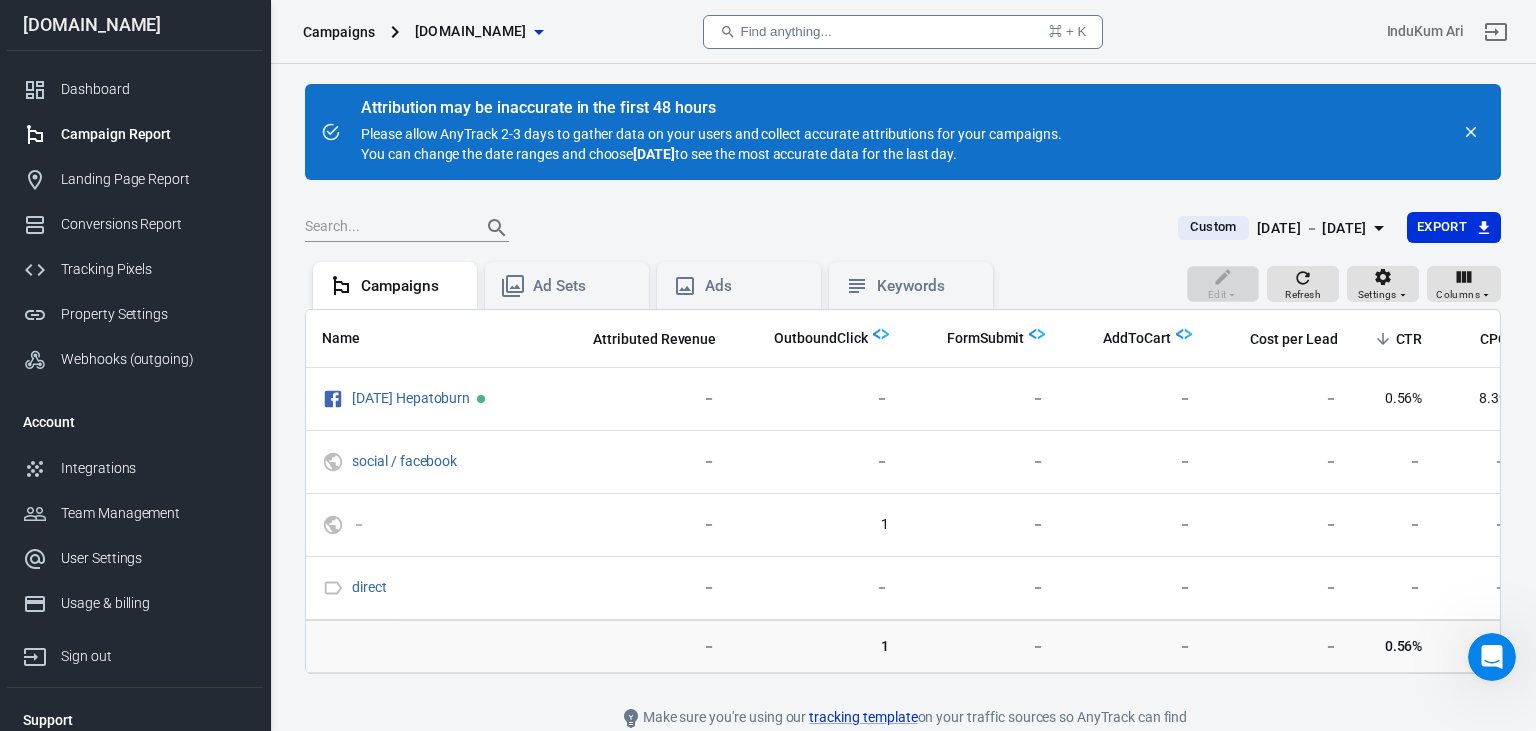 drag, startPoint x: 1387, startPoint y: 324, endPoint x: 1376, endPoint y: 326, distance: 11.18034 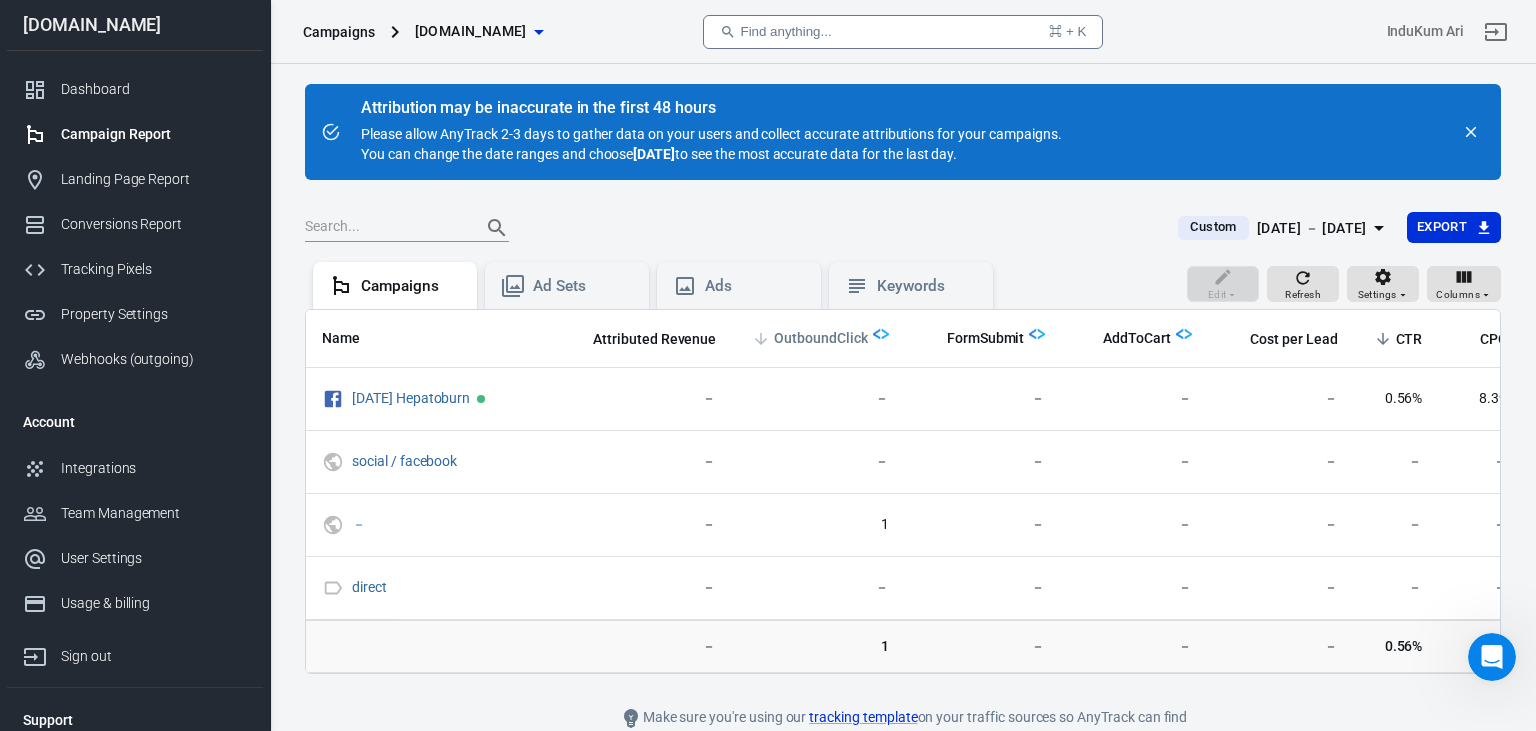 click on "OutboundClick" at bounding box center [820, 339] 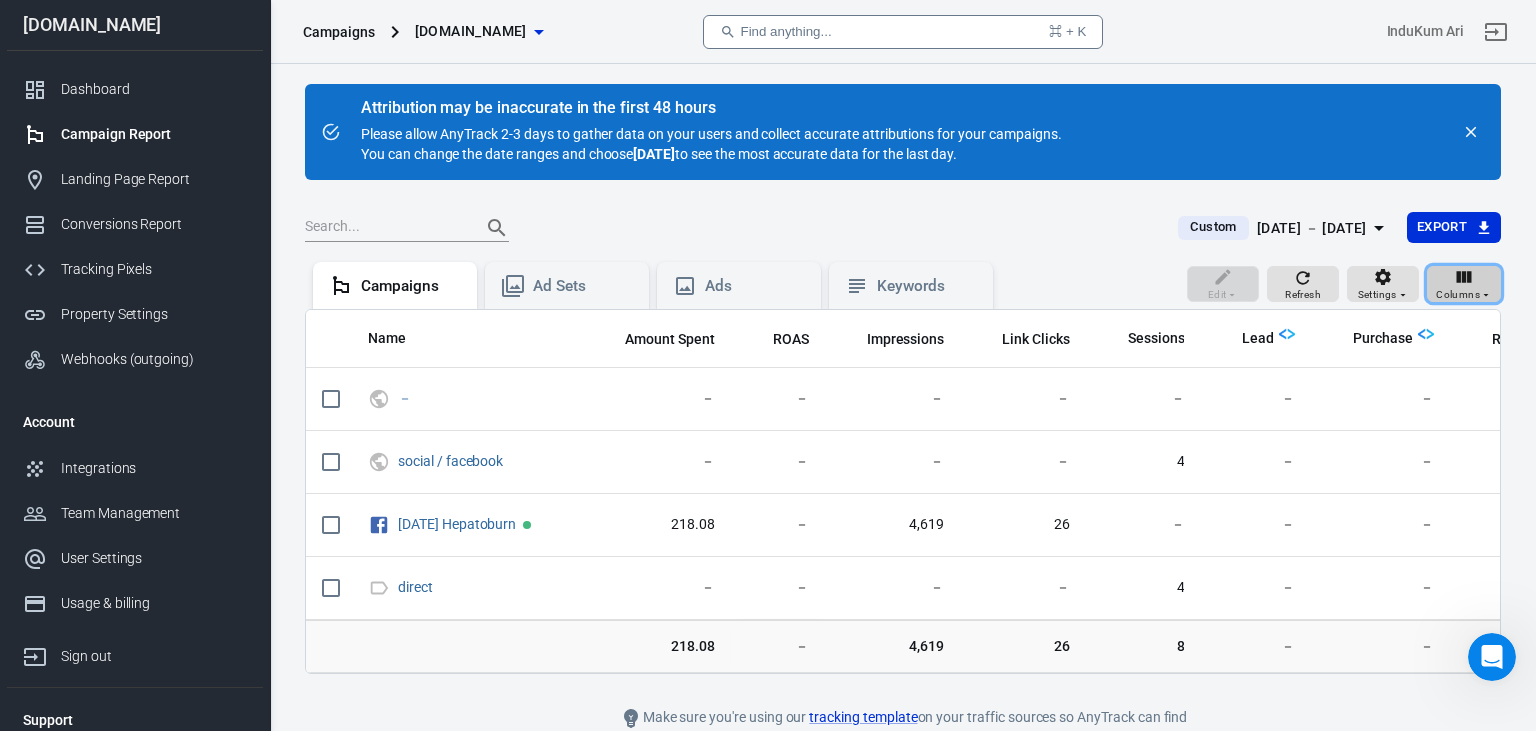 click on "Columns" at bounding box center (1464, 284) 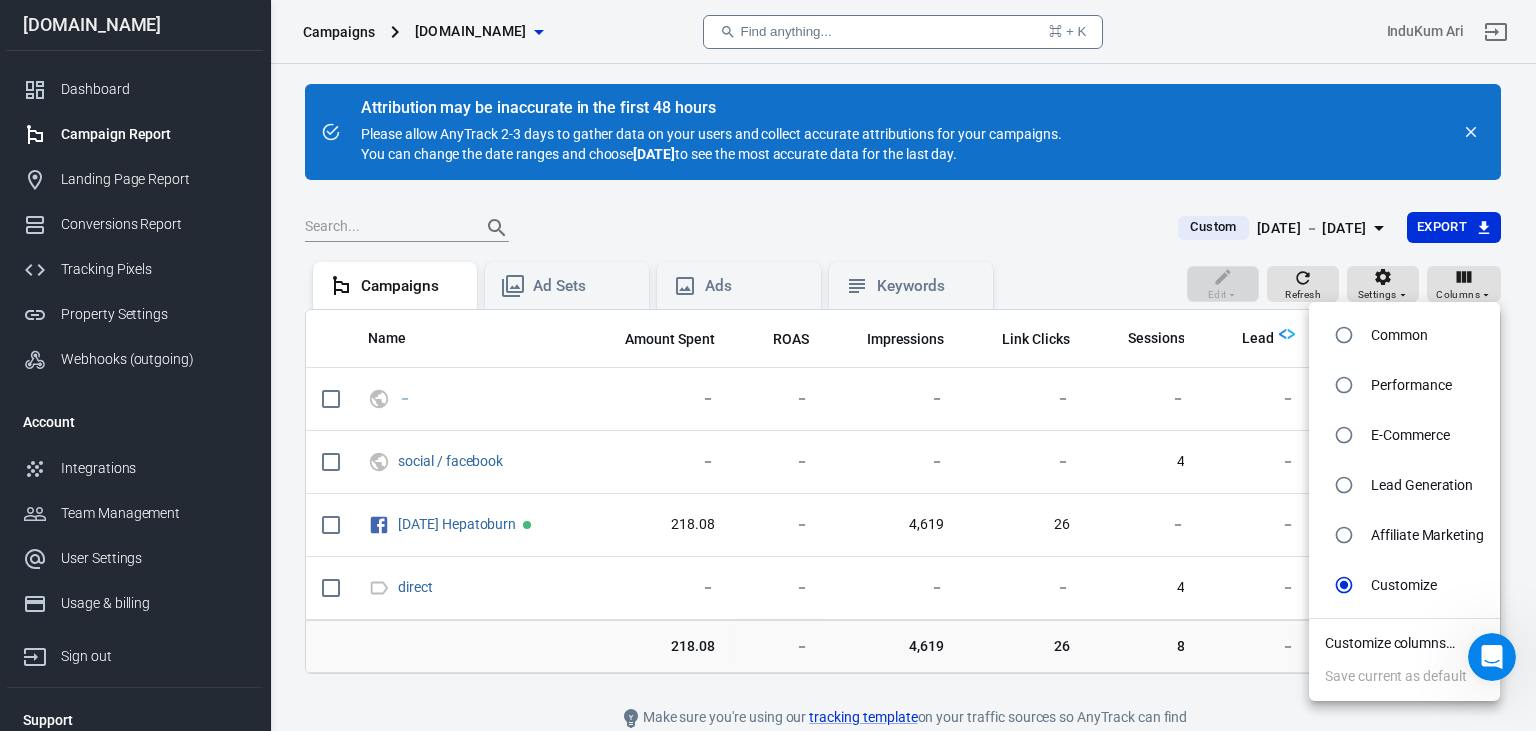 click on "Customize columns…" at bounding box center [1404, 643] 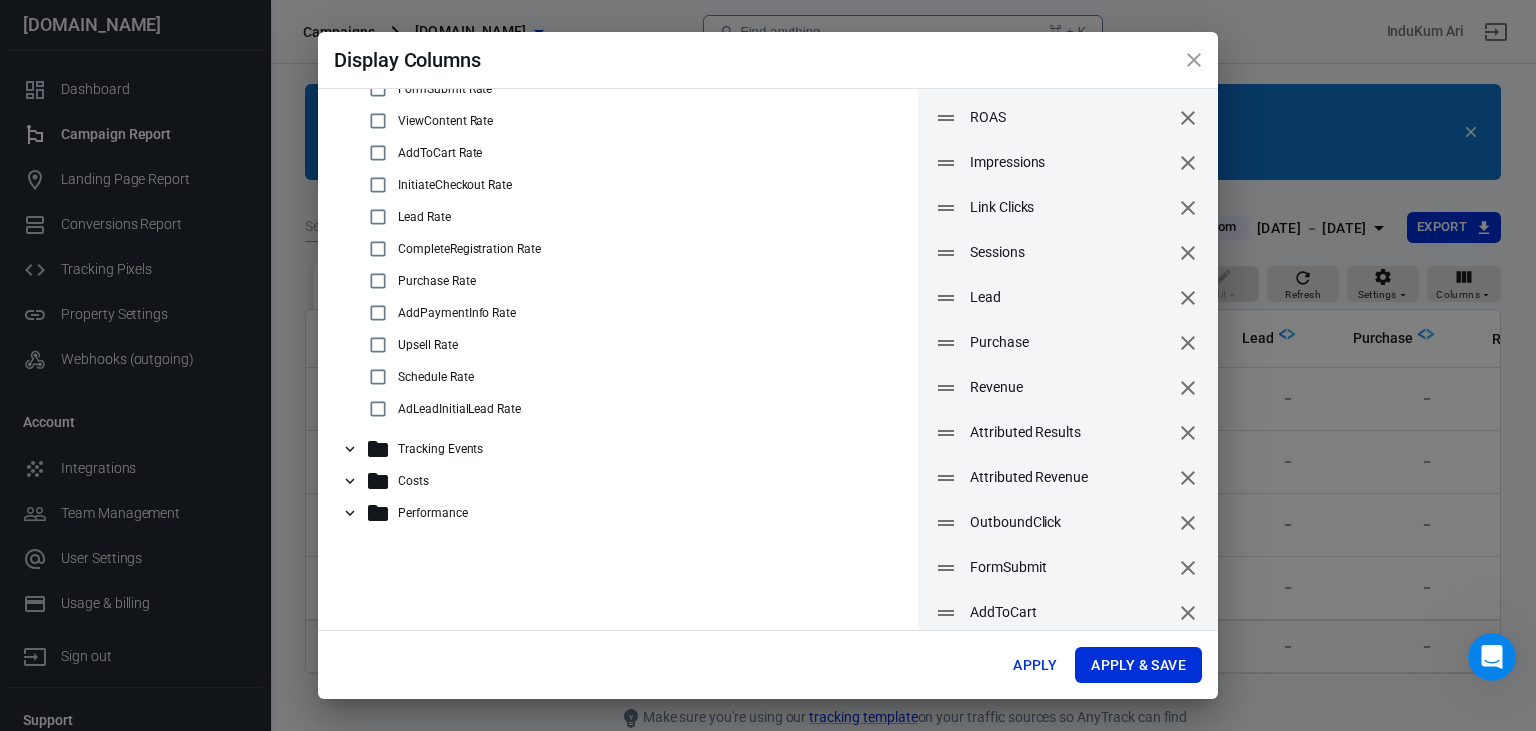 scroll, scrollTop: 159, scrollLeft: 0, axis: vertical 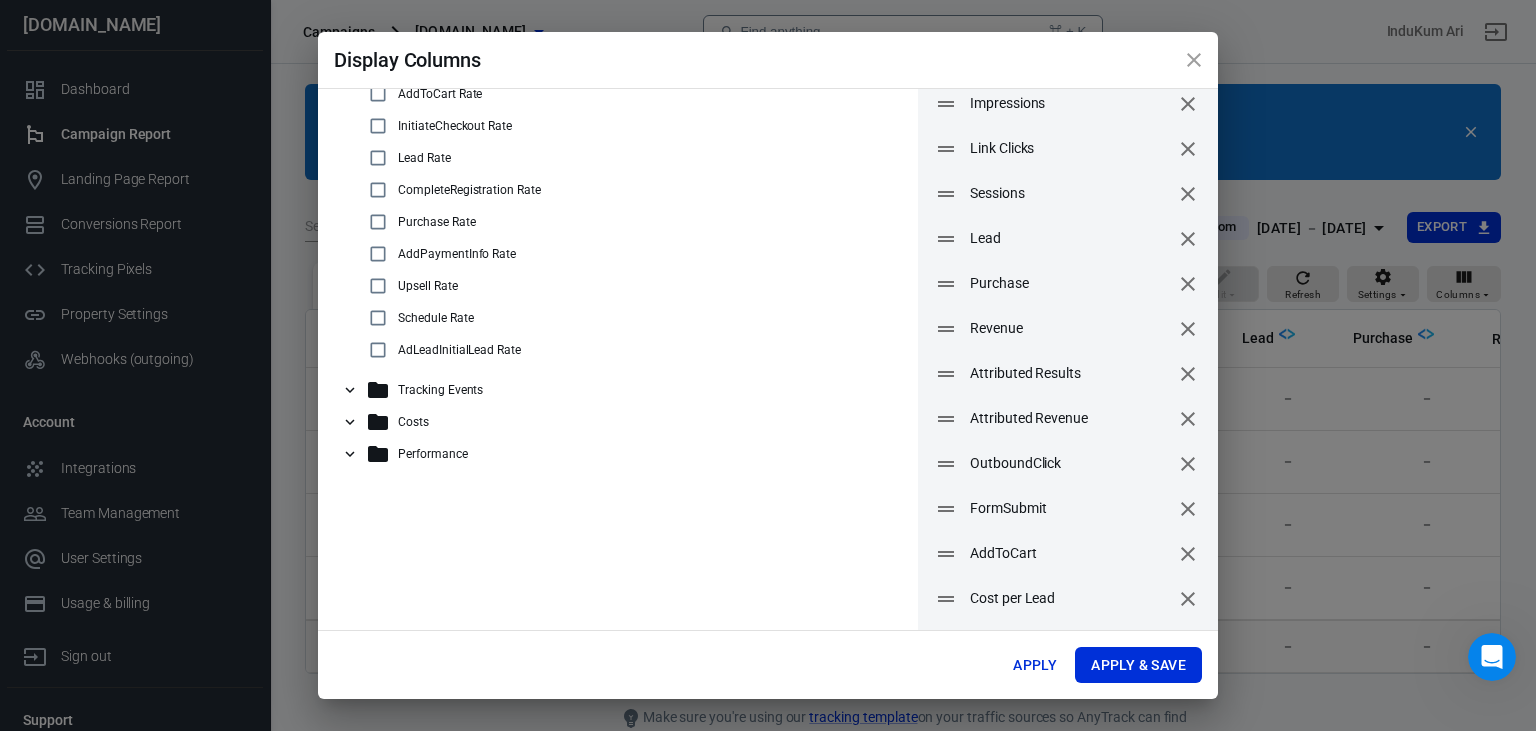 click 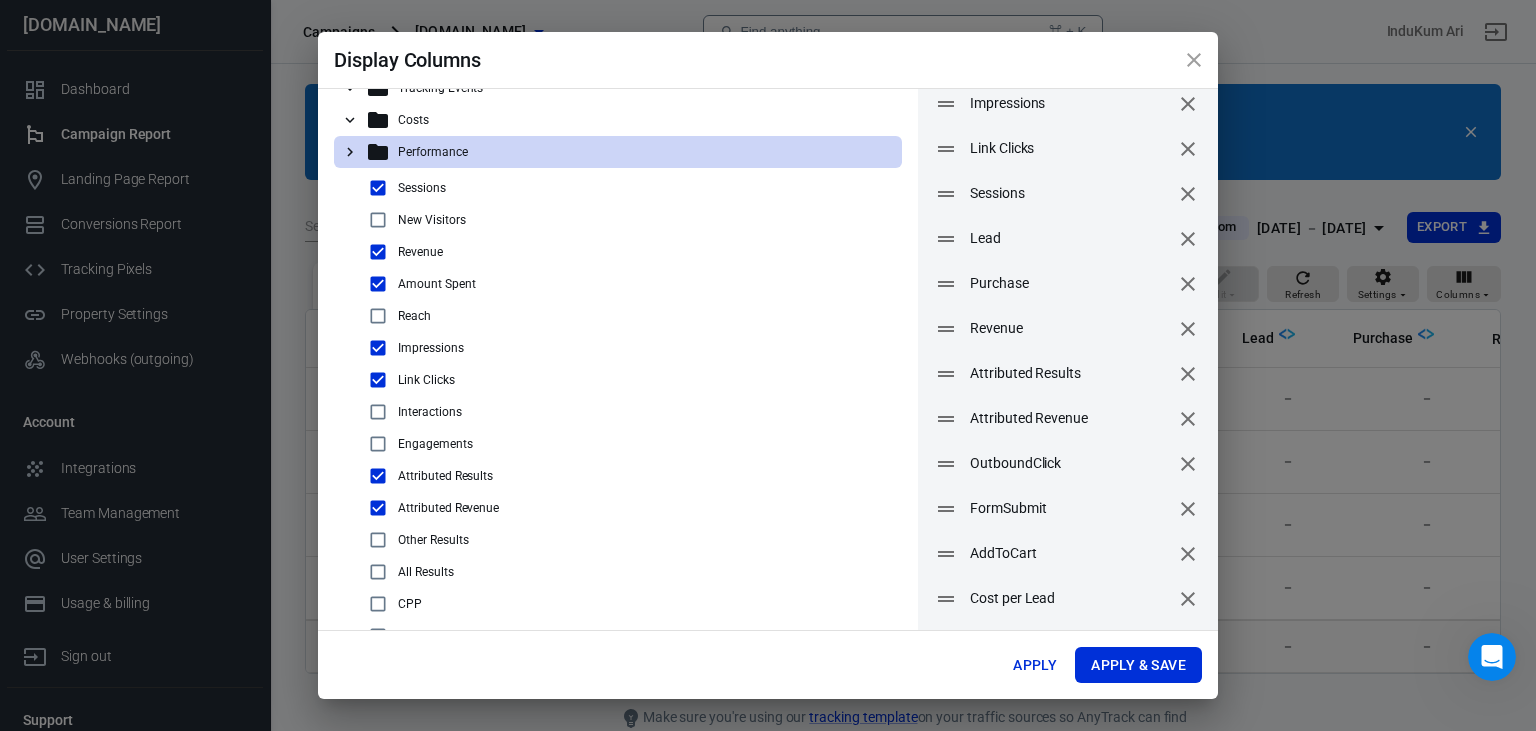 scroll, scrollTop: 0, scrollLeft: 0, axis: both 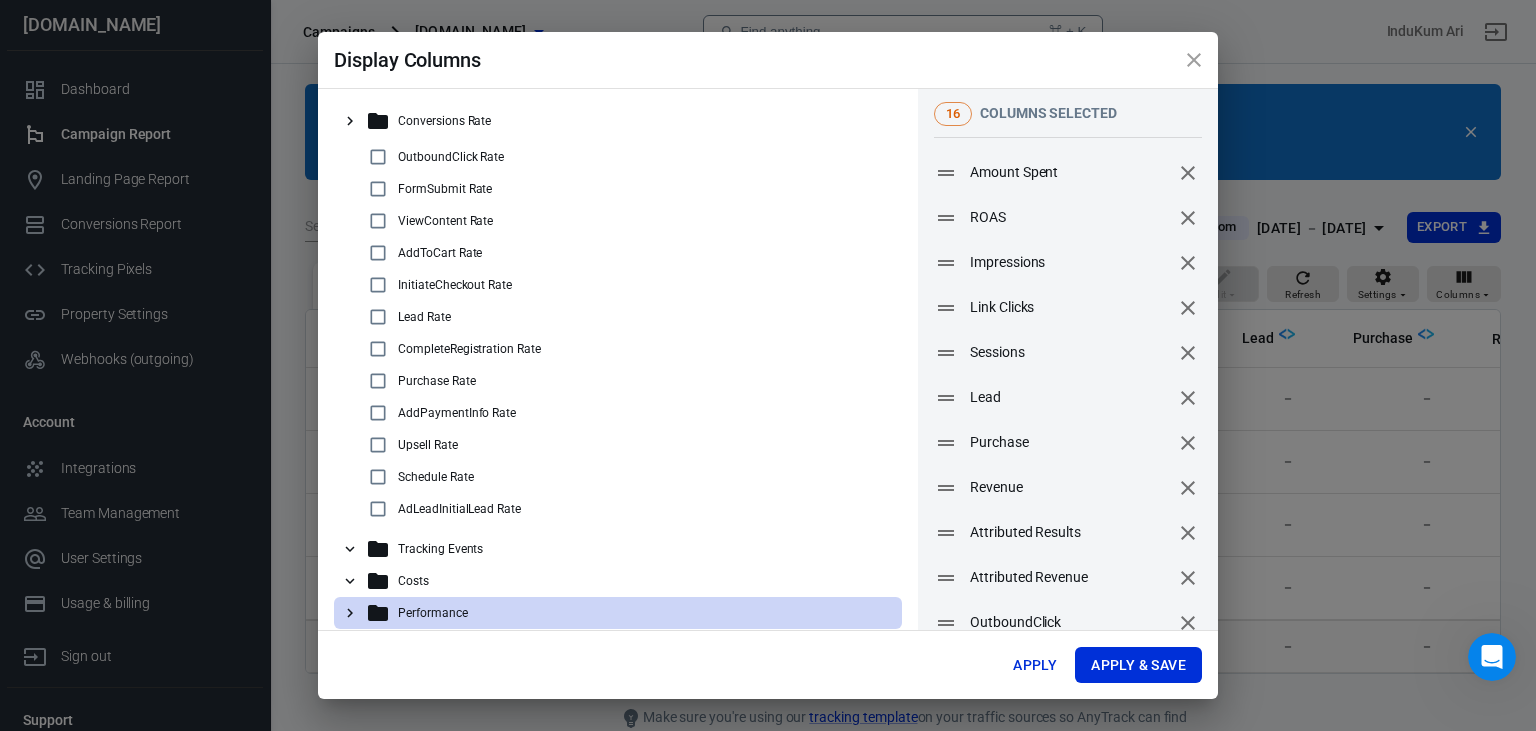 click at bounding box center [378, 157] 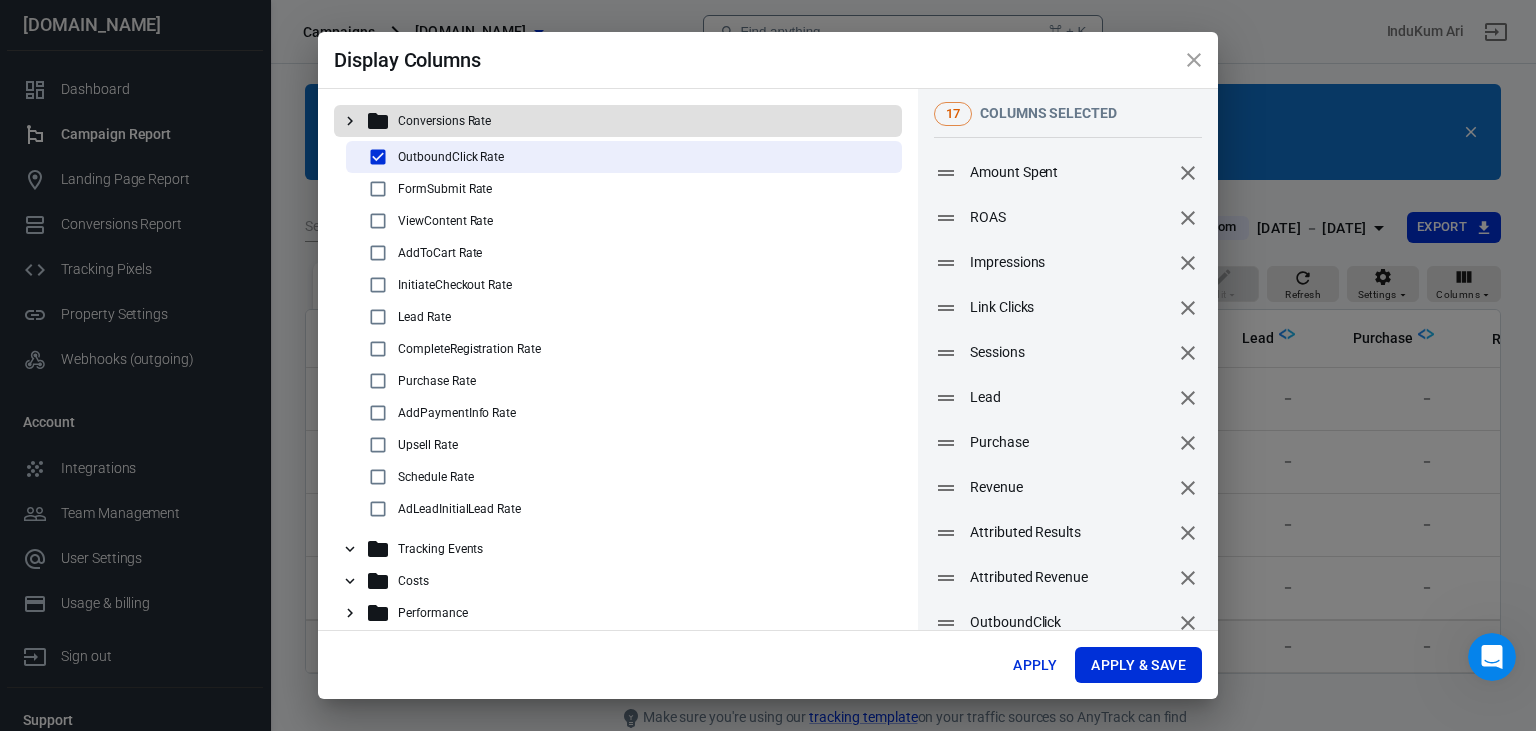 click 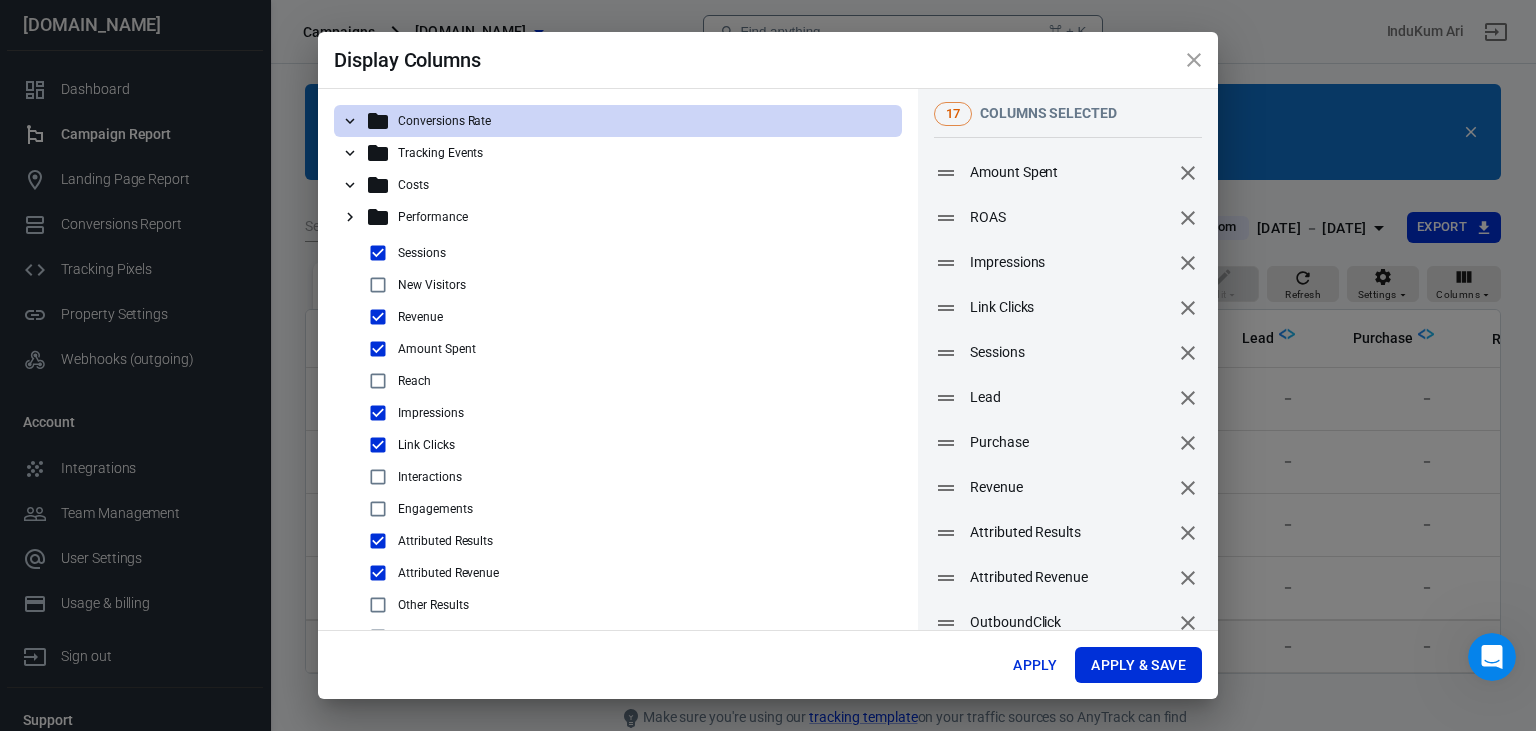 click 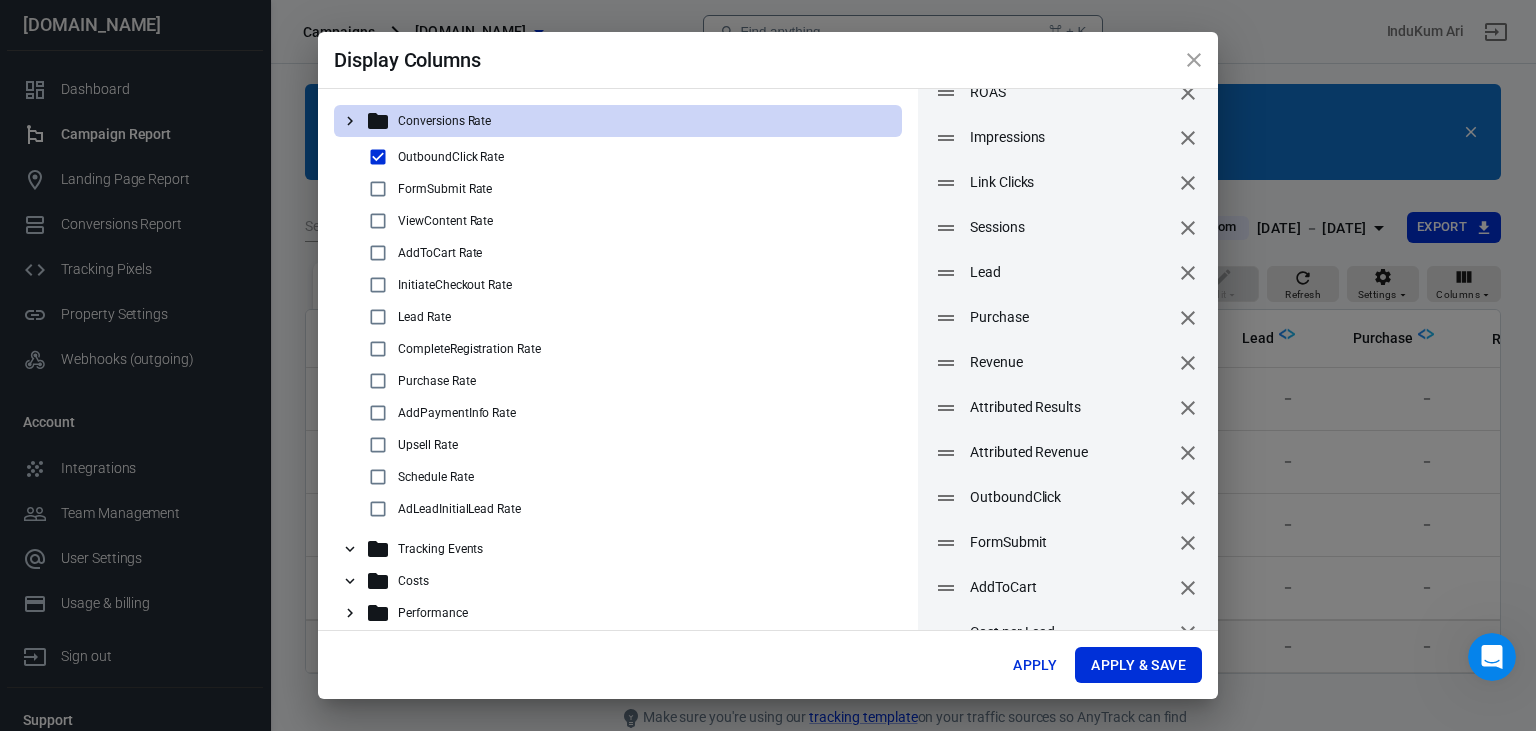 scroll, scrollTop: 134, scrollLeft: 0, axis: vertical 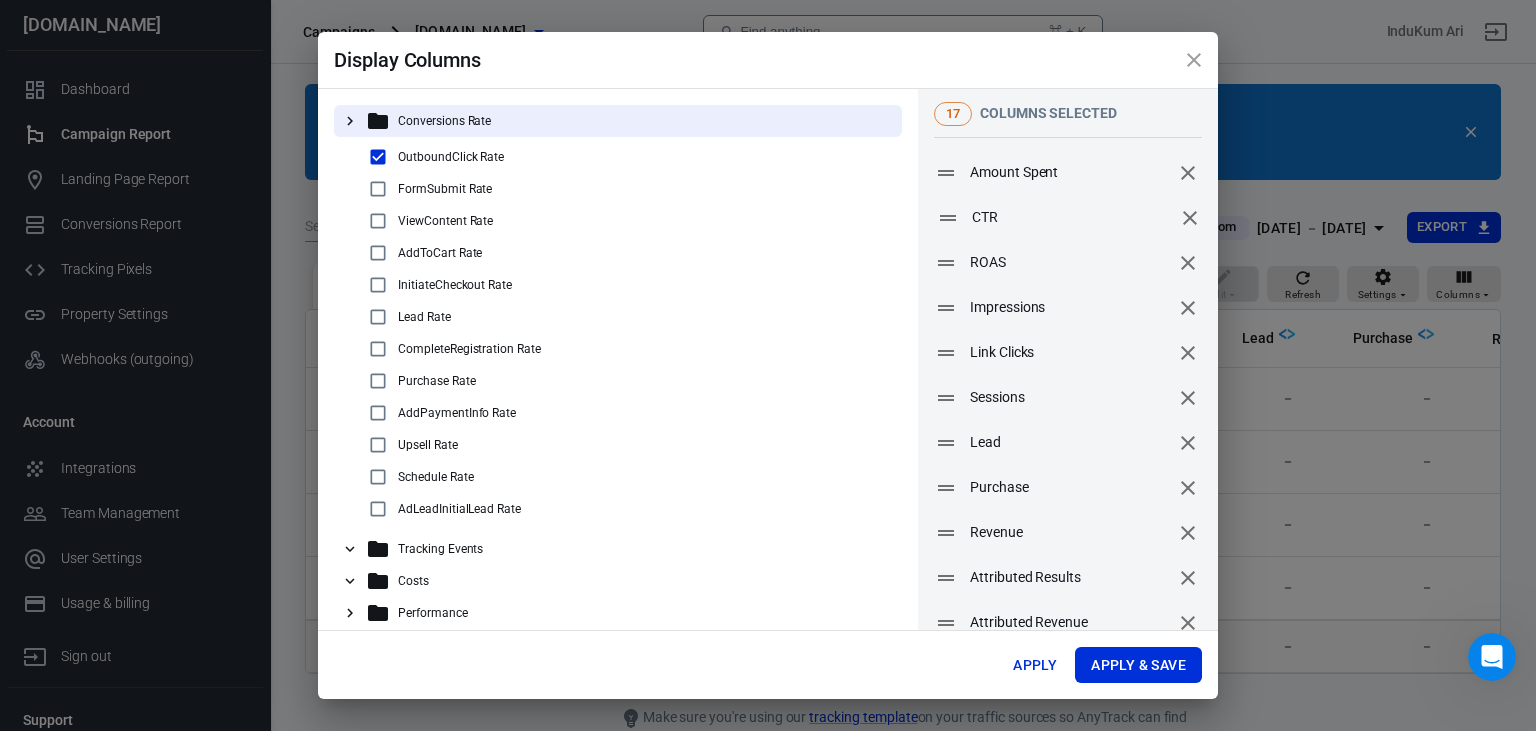 drag, startPoint x: 1004, startPoint y: 511, endPoint x: 1006, endPoint y: 220, distance: 291.00687 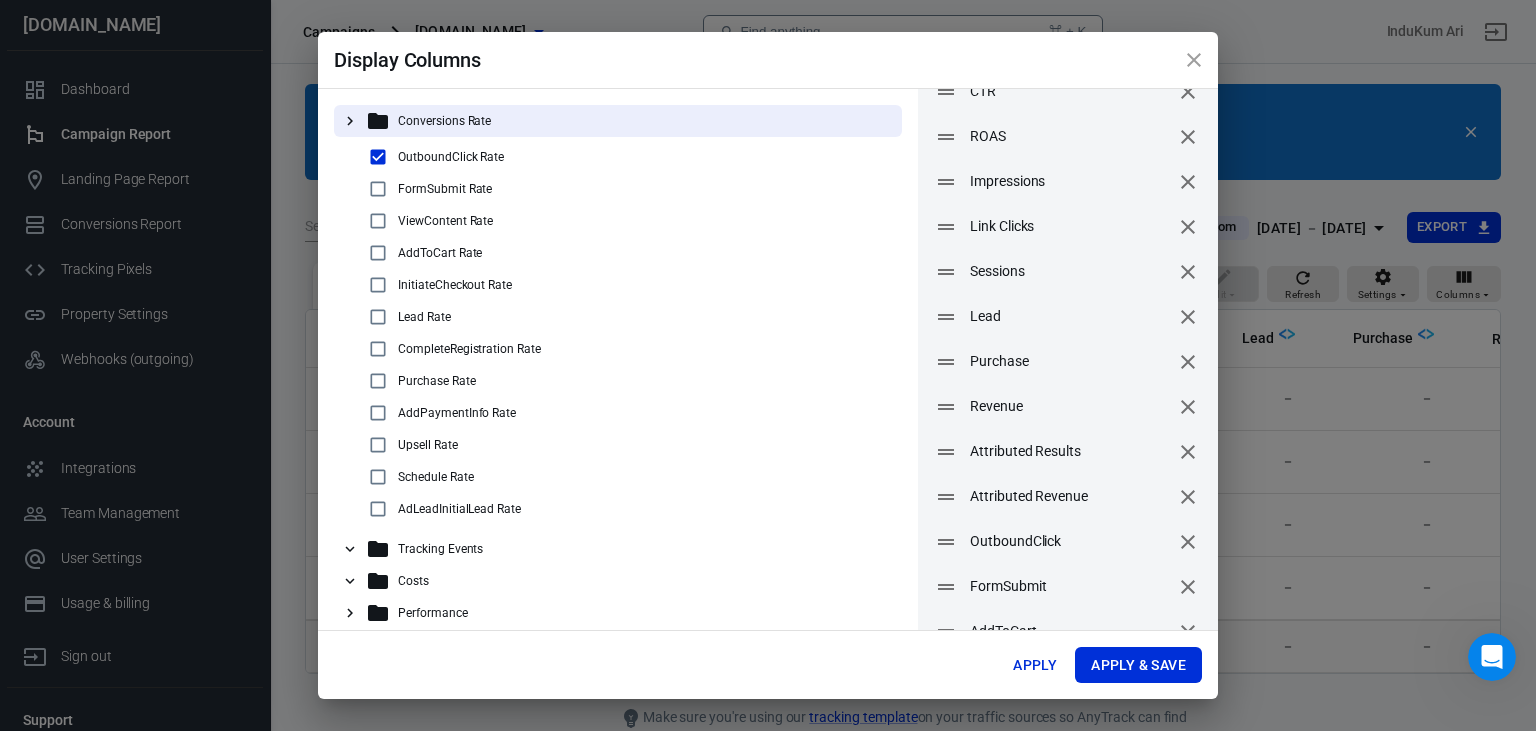 scroll, scrollTop: 134, scrollLeft: 0, axis: vertical 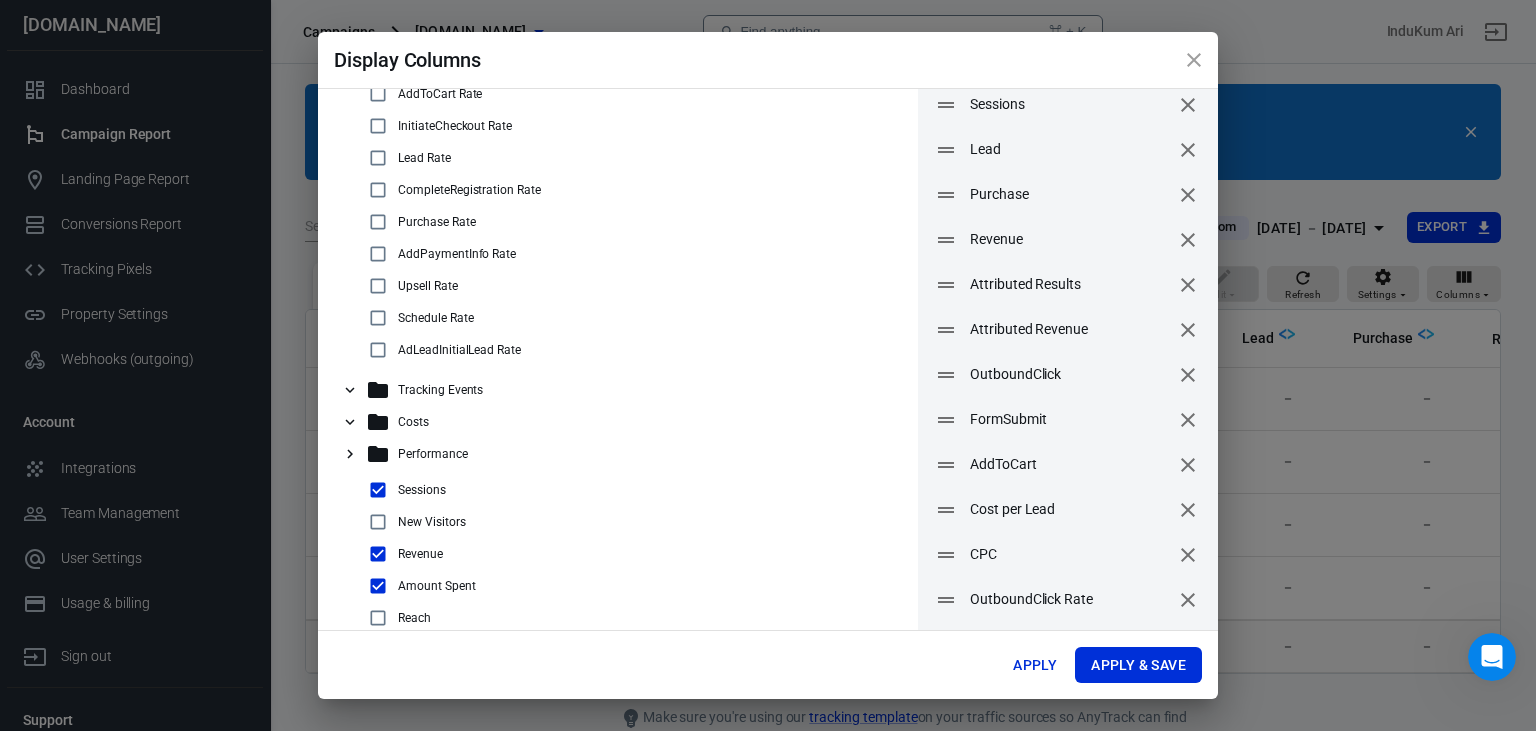 click on "OutboundClick" at bounding box center [1070, 374] 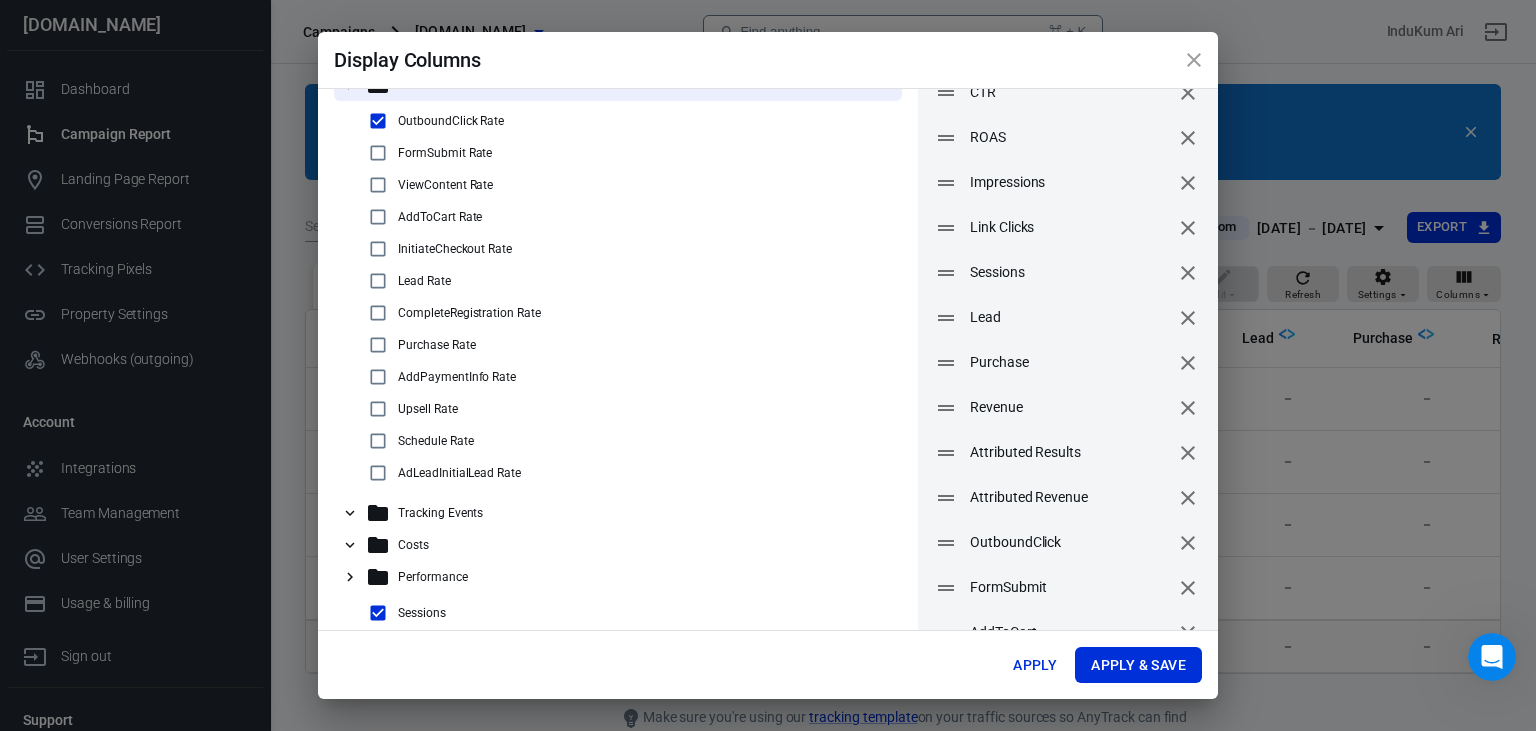 scroll, scrollTop: 0, scrollLeft: 0, axis: both 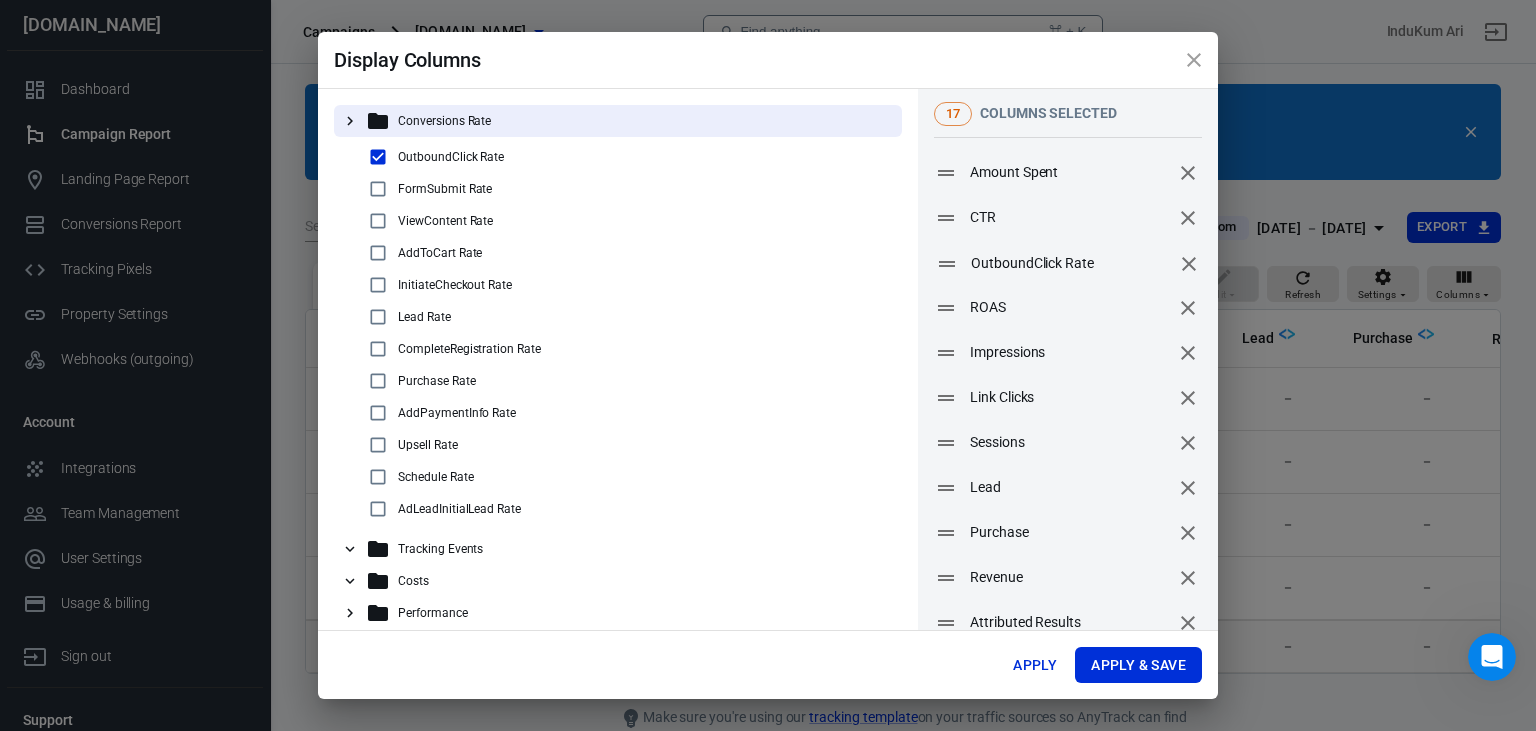 drag, startPoint x: 1051, startPoint y: 601, endPoint x: 1052, endPoint y: 265, distance: 336.0015 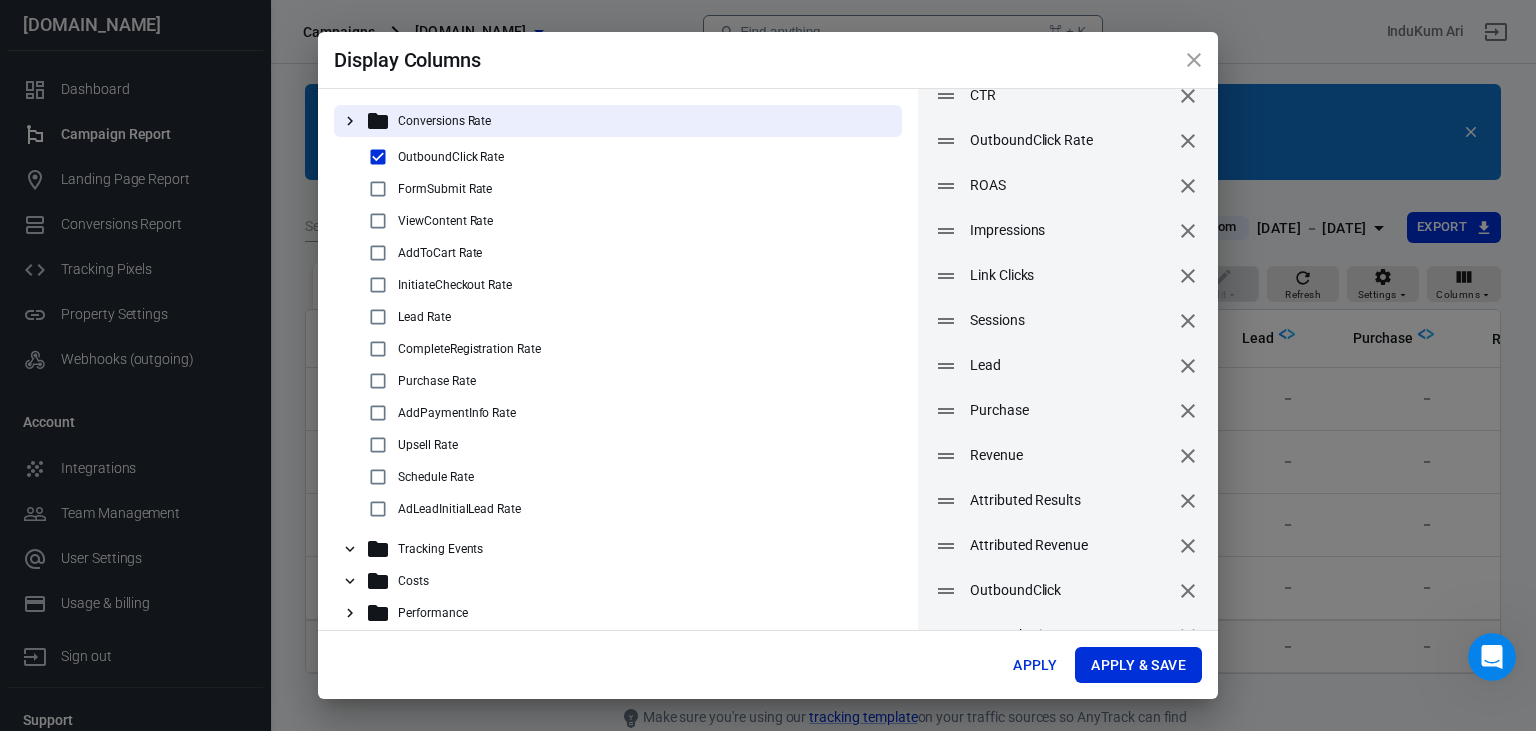 scroll, scrollTop: 134, scrollLeft: 0, axis: vertical 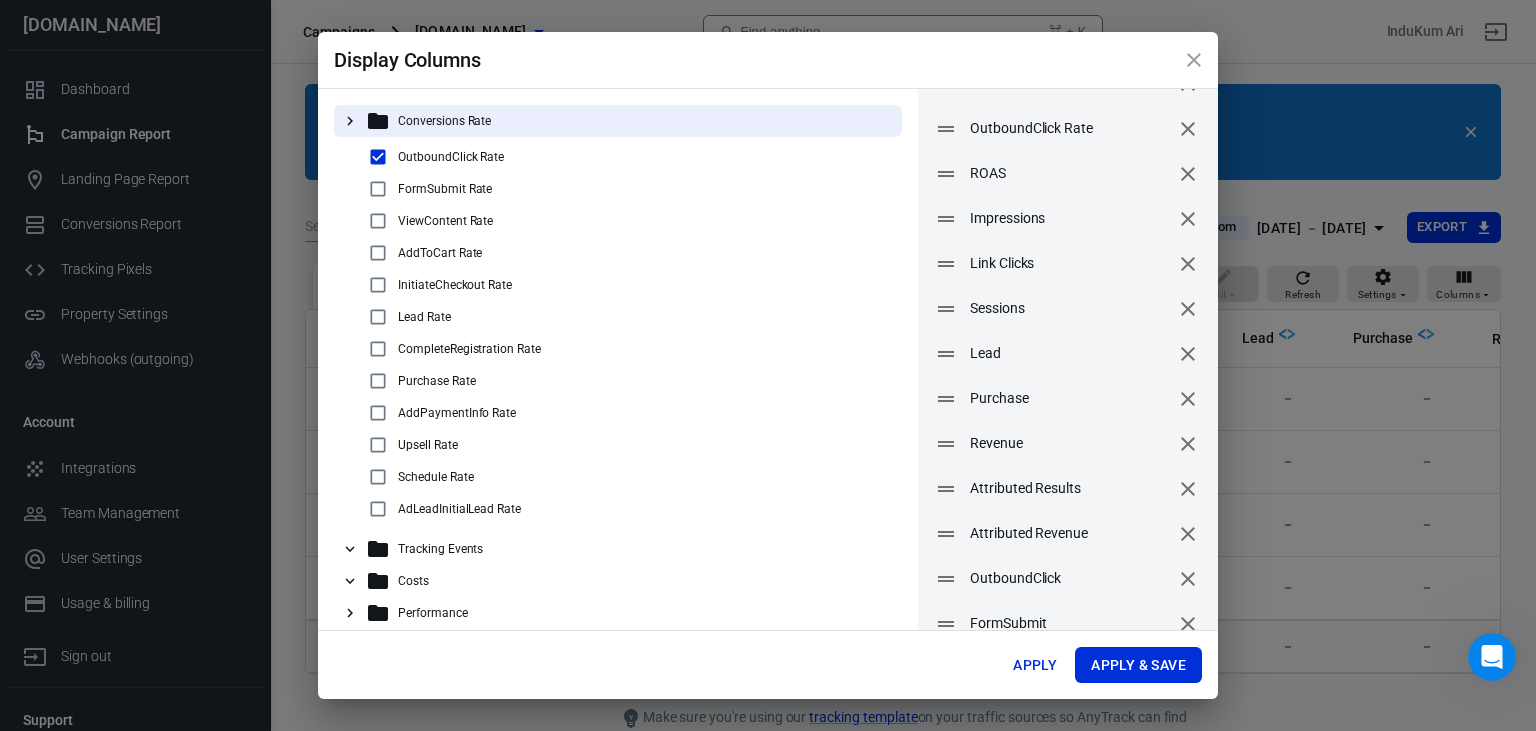 click on "Purchase" at bounding box center (1070, 398) 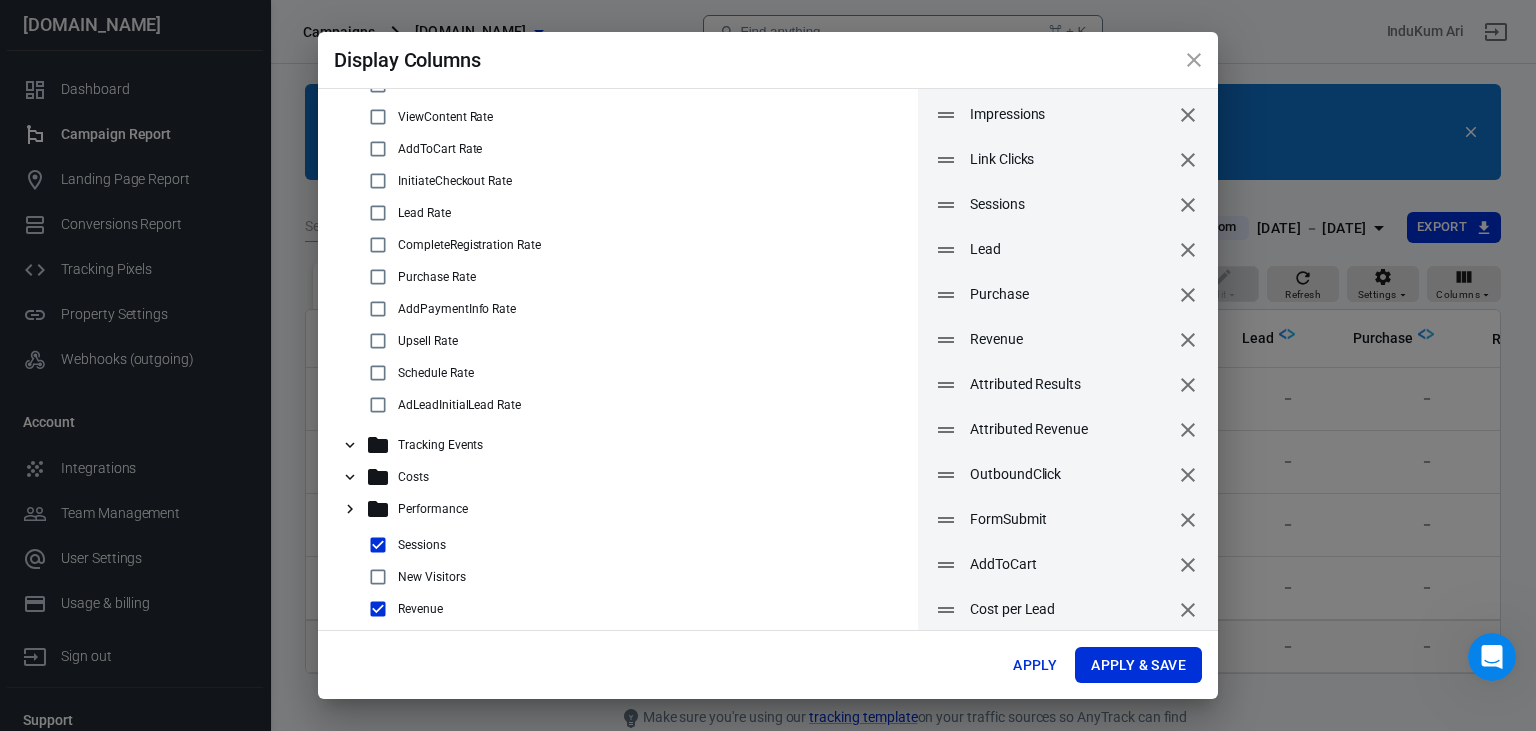 scroll, scrollTop: 159, scrollLeft: 0, axis: vertical 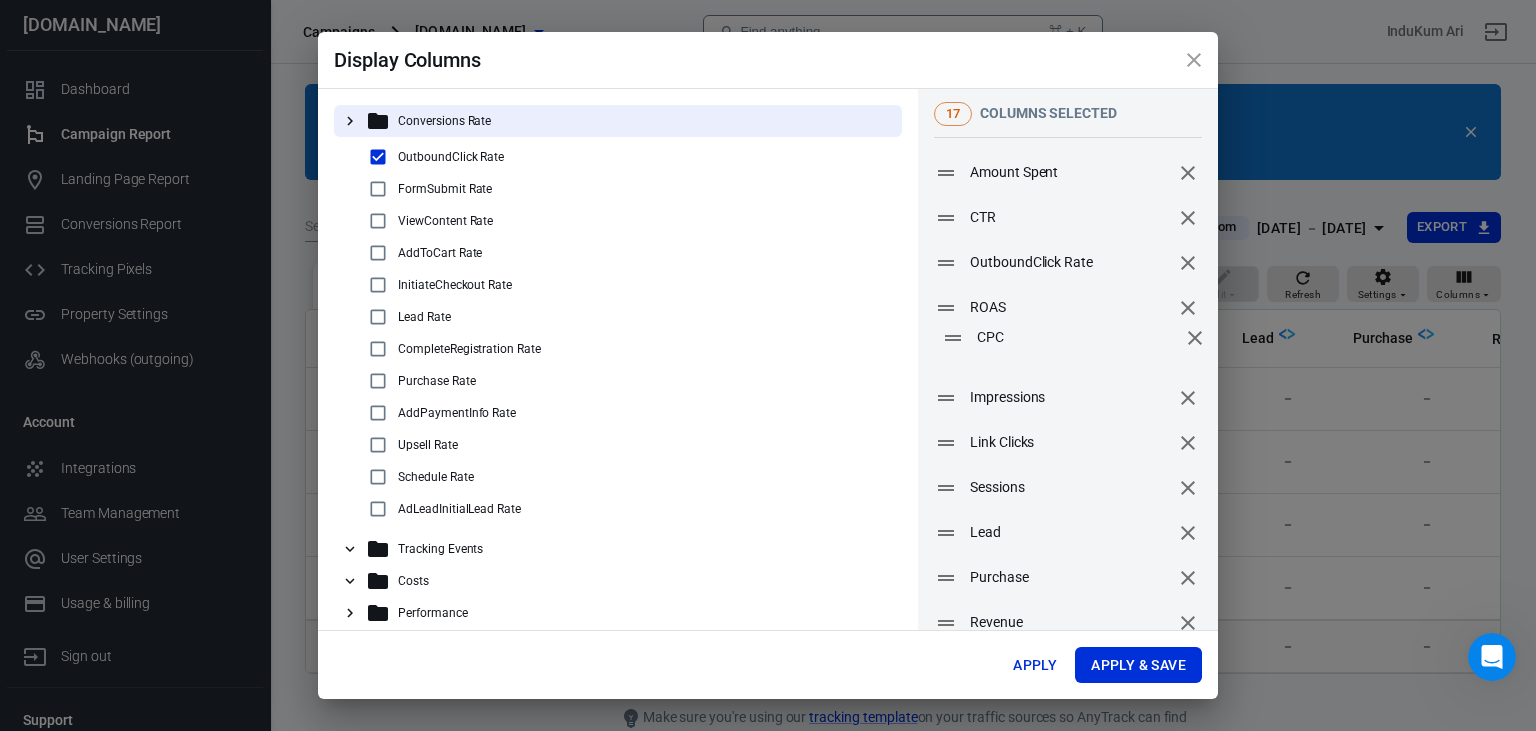 drag, startPoint x: 1037, startPoint y: 602, endPoint x: 1044, endPoint y: 342, distance: 260.0942 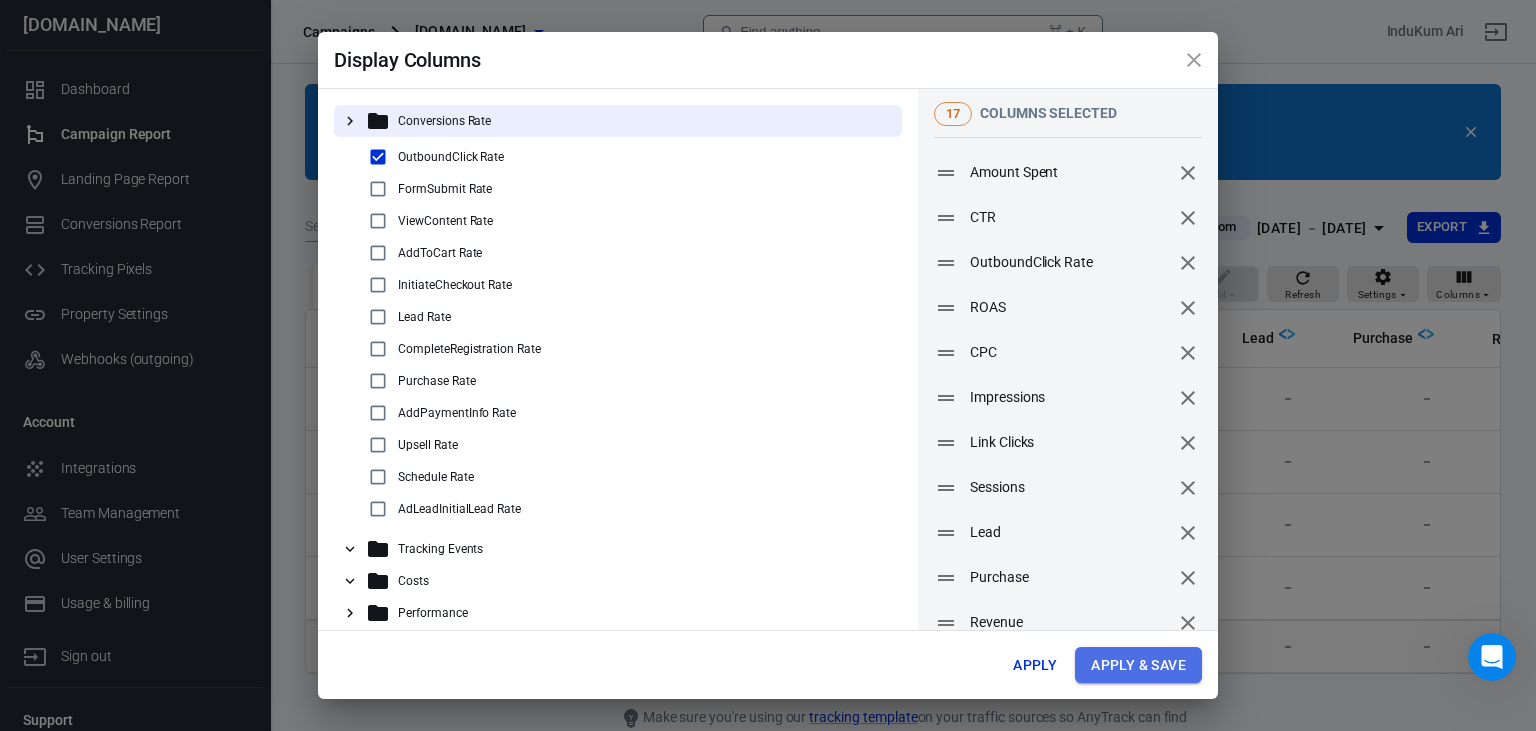 click on "Apply & Save" at bounding box center (1138, 665) 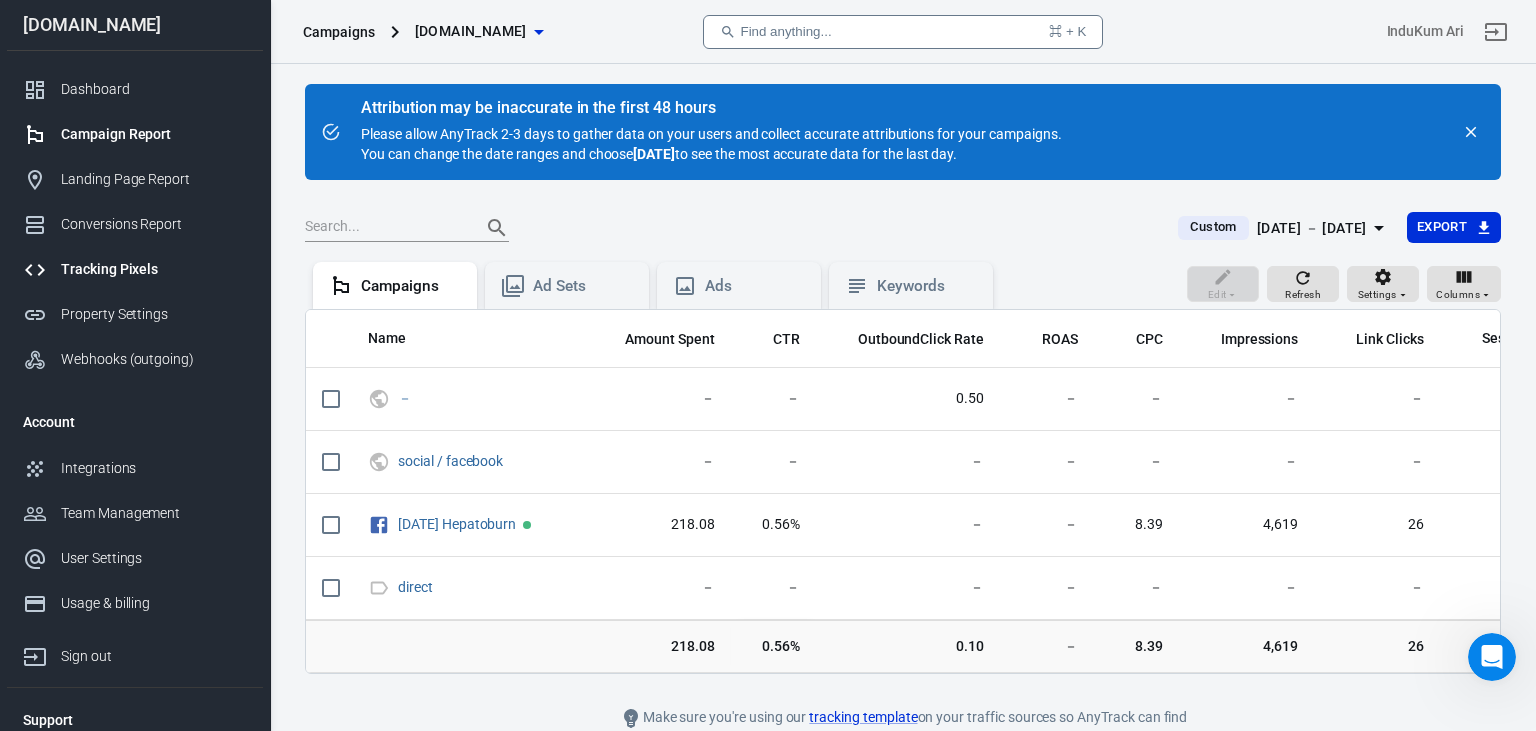 click on "Tracking Pixels" at bounding box center [154, 269] 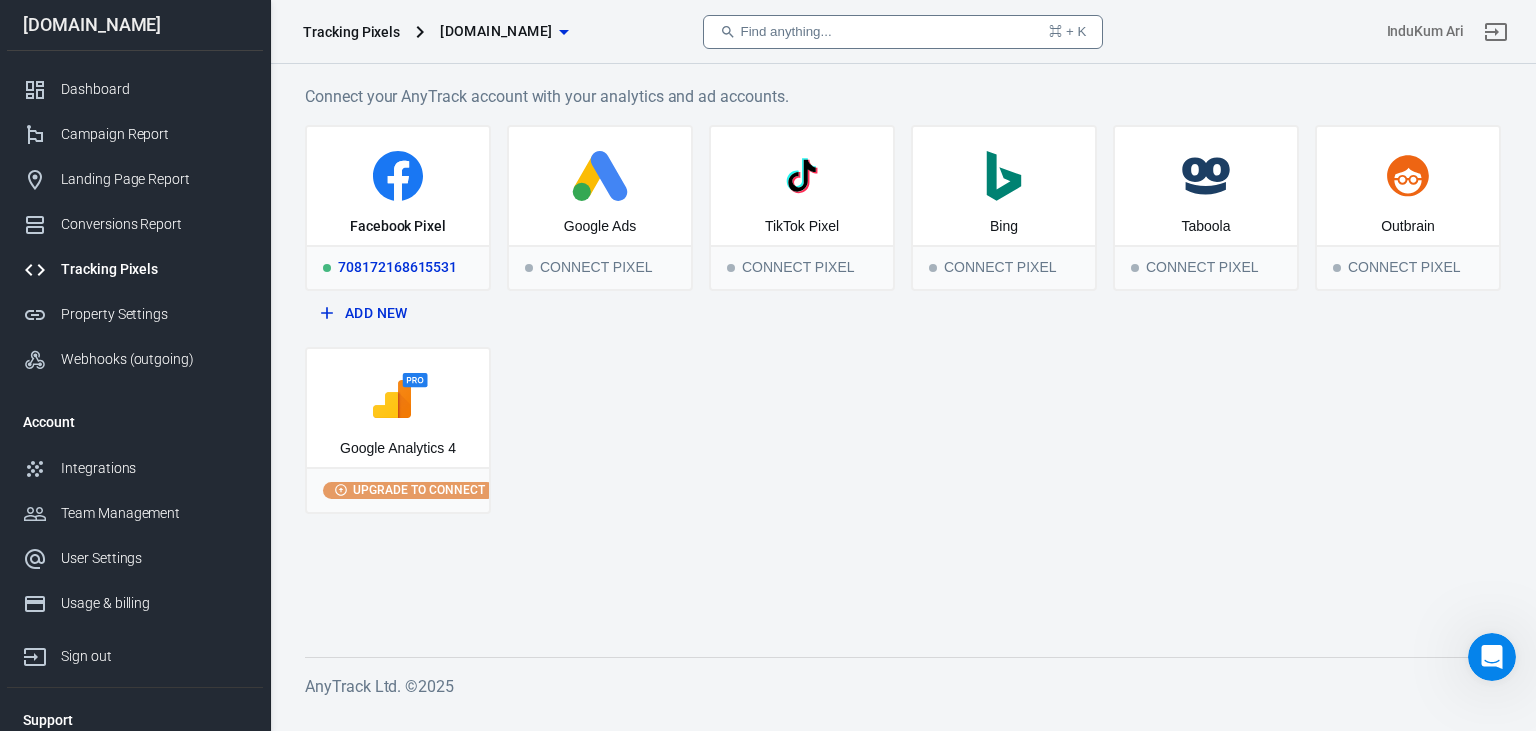 click on "Facebook Pixel" at bounding box center [398, 227] 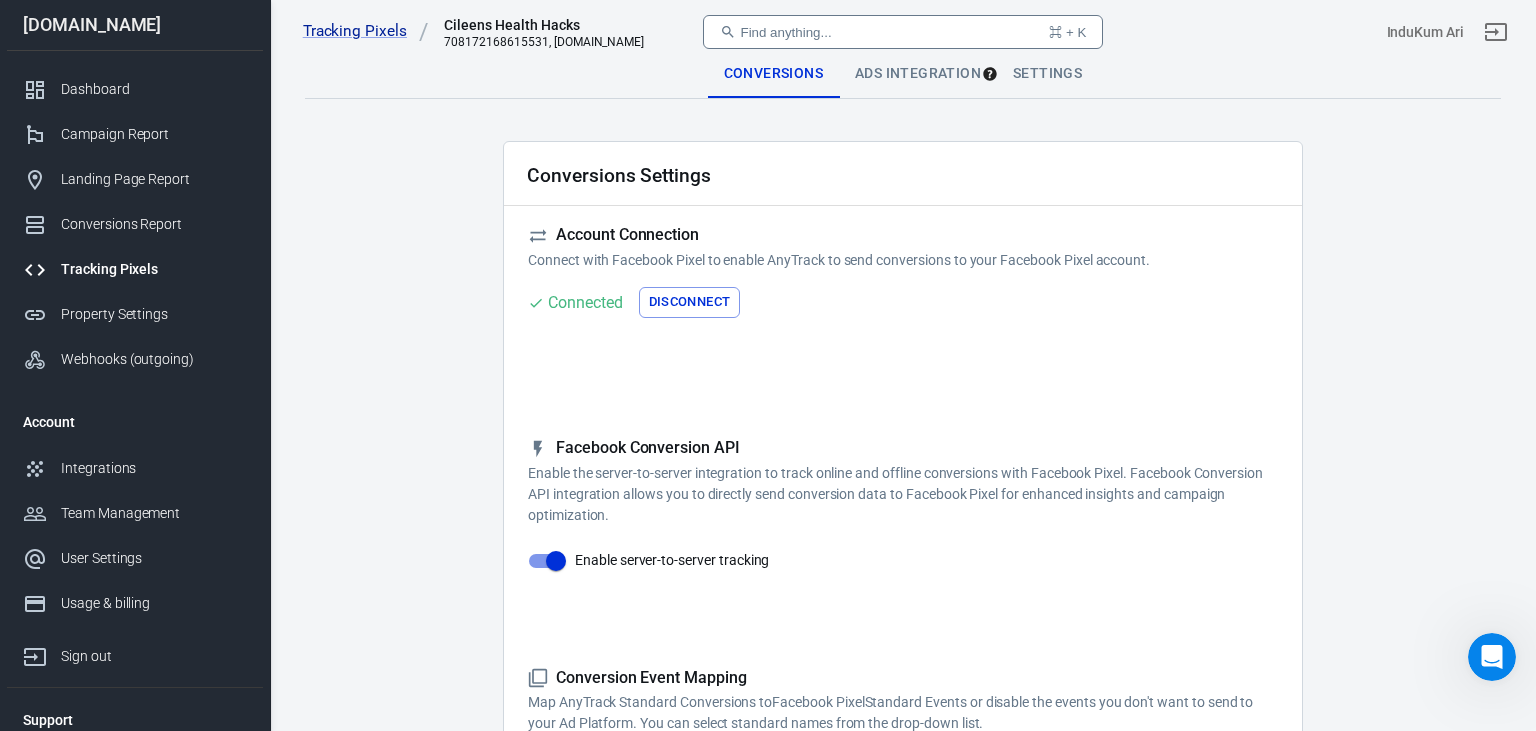click on "Ads Integration" at bounding box center (918, 74) 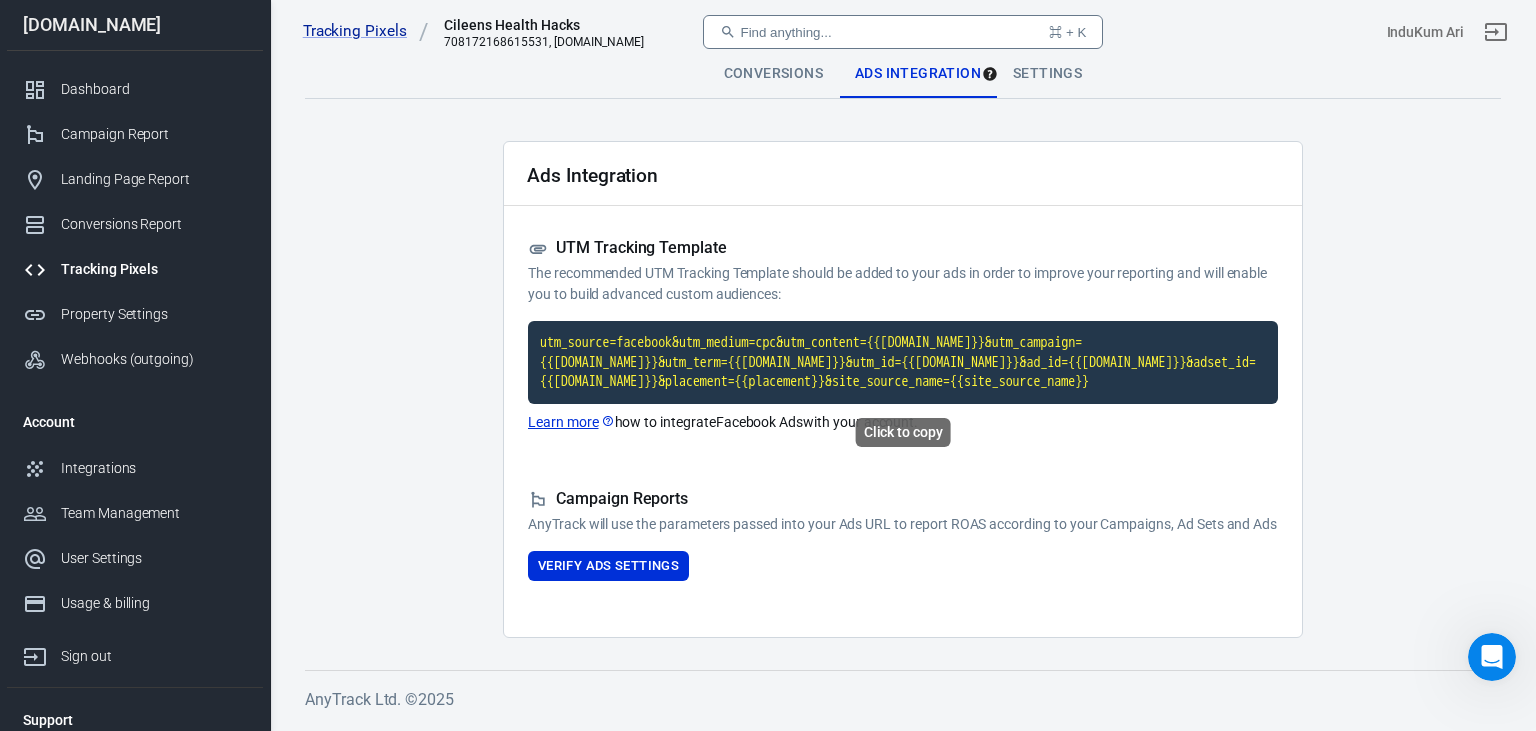 click on "utm_source=facebook&utm_medium=cpc&utm_content={{[DOMAIN_NAME]}}&utm_campaign={{[DOMAIN_NAME]}}&utm_term={{[DOMAIN_NAME]}}&utm_id={{[DOMAIN_NAME]}}&ad_id={{[DOMAIN_NAME]}}&adset_id={{[DOMAIN_NAME]}}&placement={{placement}}&site_source_name={{site_source_name}}" at bounding box center (903, 362) 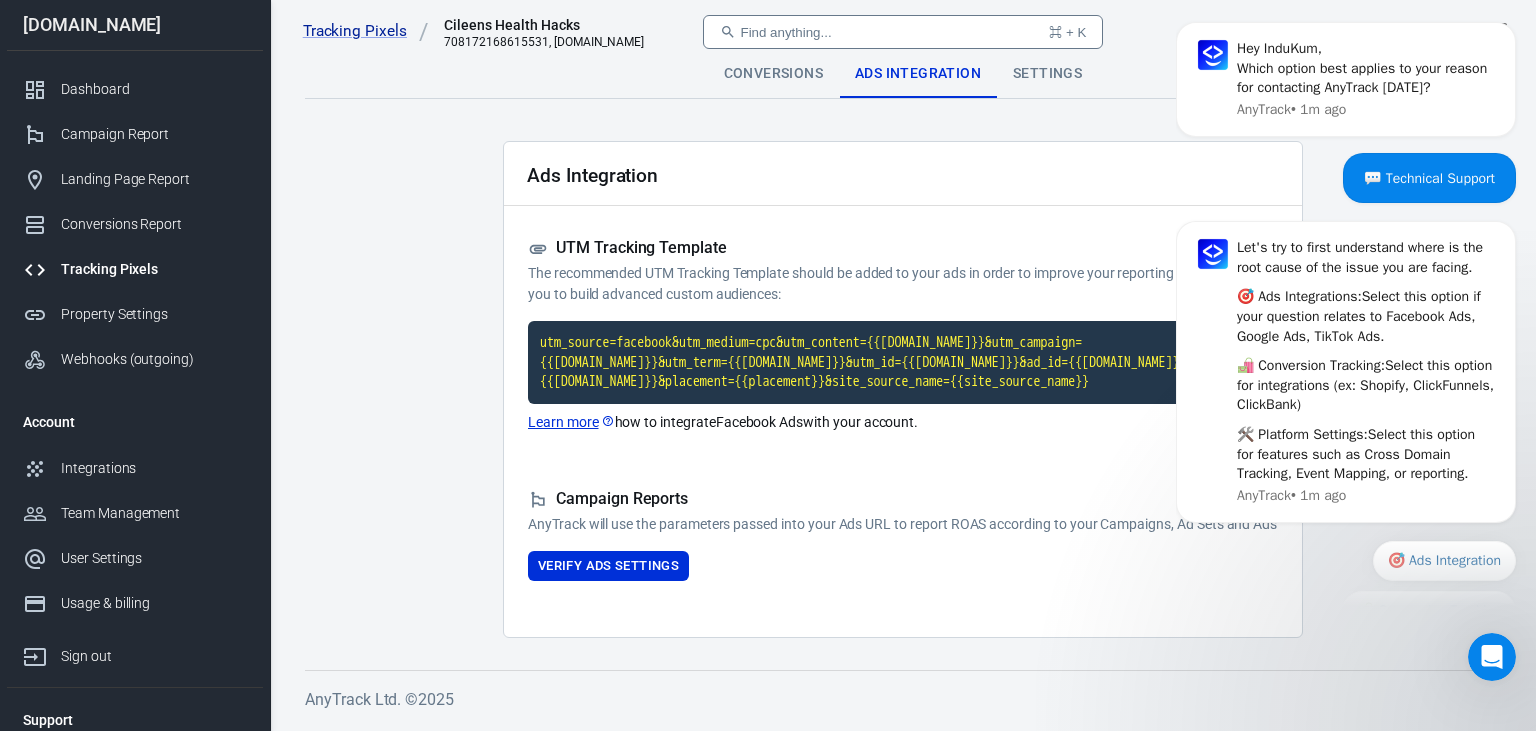 scroll, scrollTop: 0, scrollLeft: 0, axis: both 